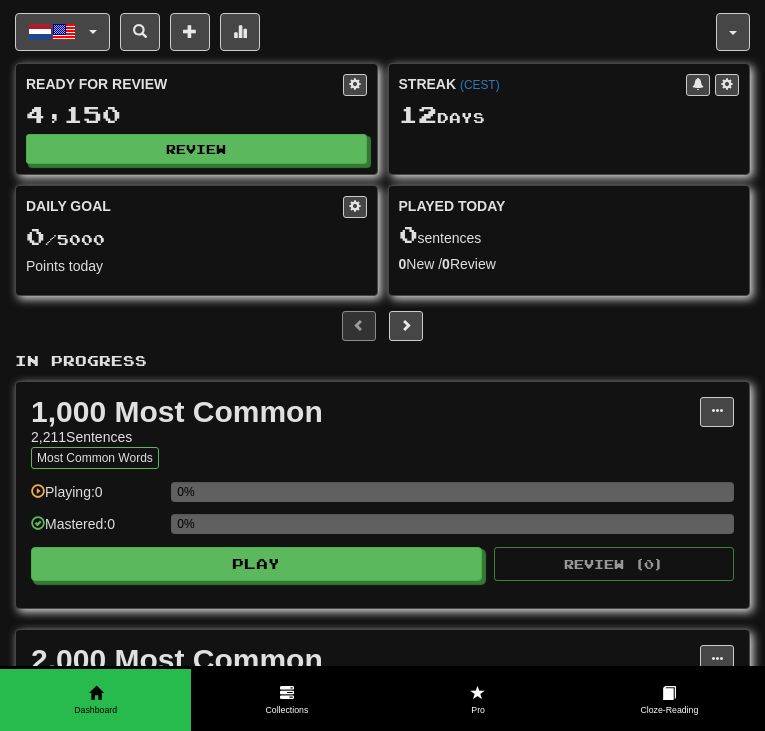 scroll, scrollTop: 0, scrollLeft: 0, axis: both 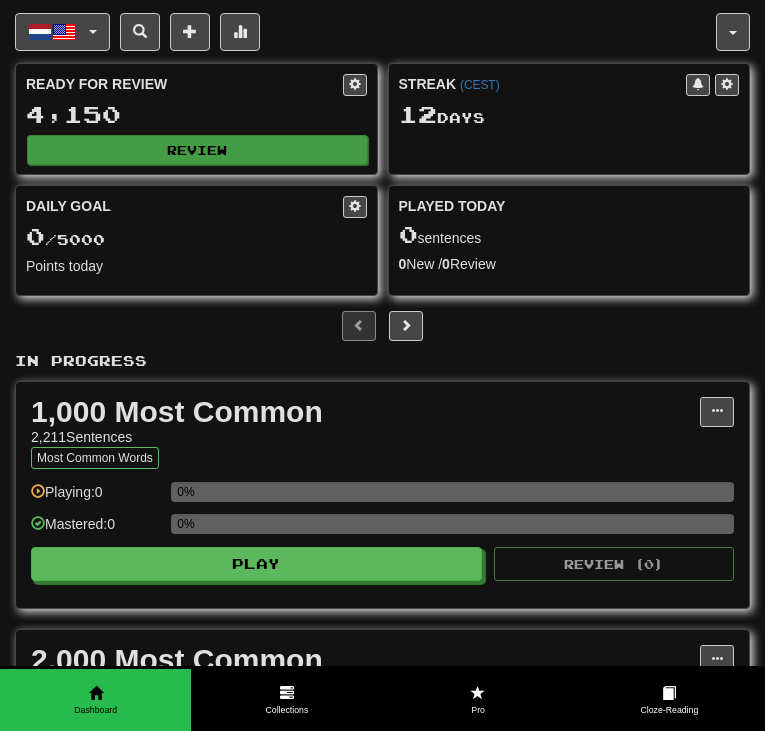 click on "Review" at bounding box center (197, 150) 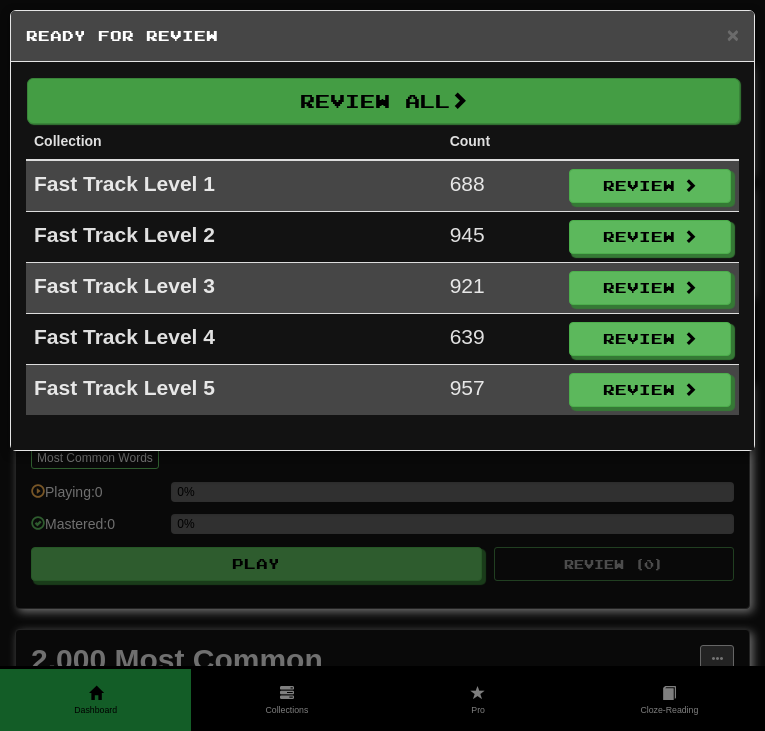 click on "Review All" at bounding box center [383, 101] 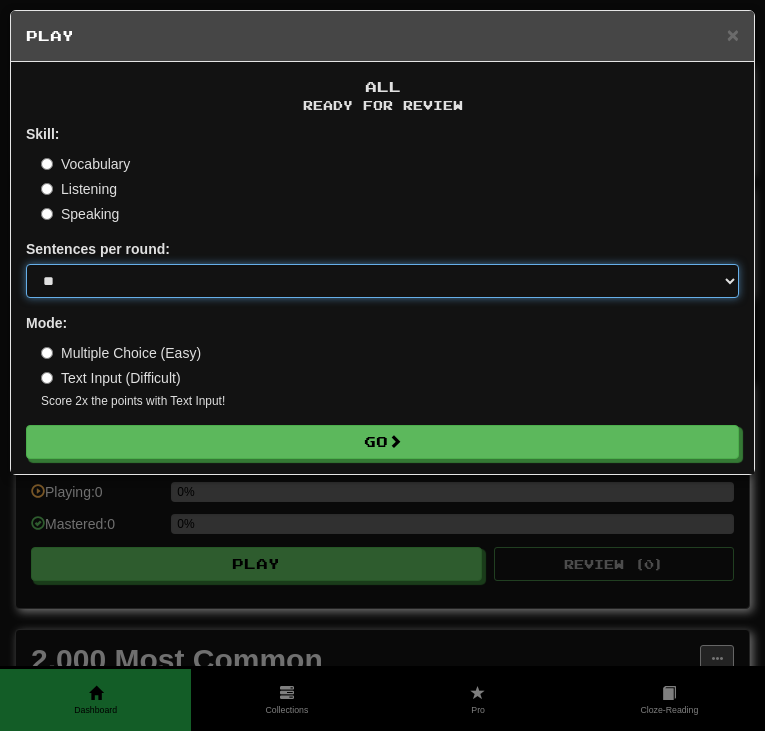 select on "***" 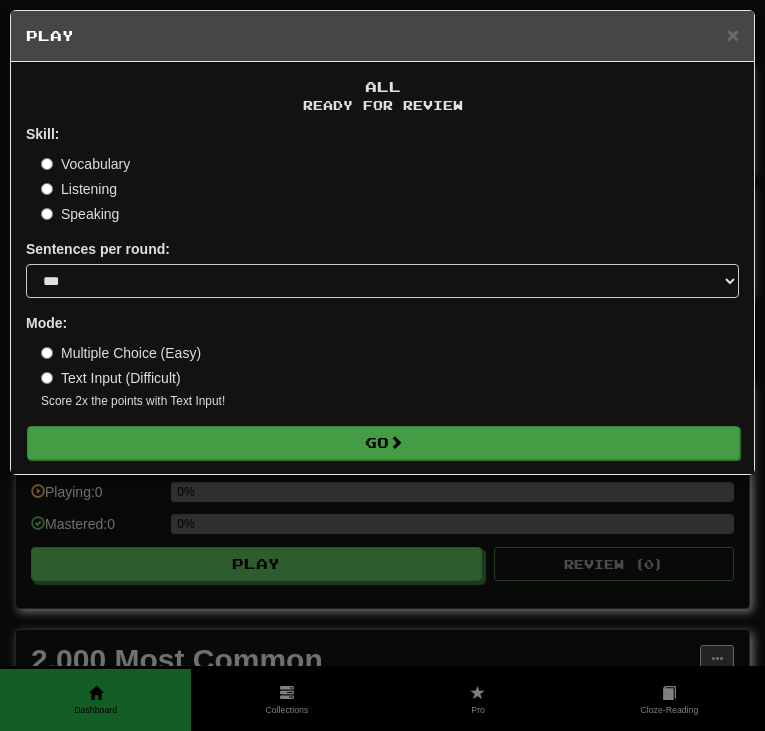 click on "Go" at bounding box center [383, 443] 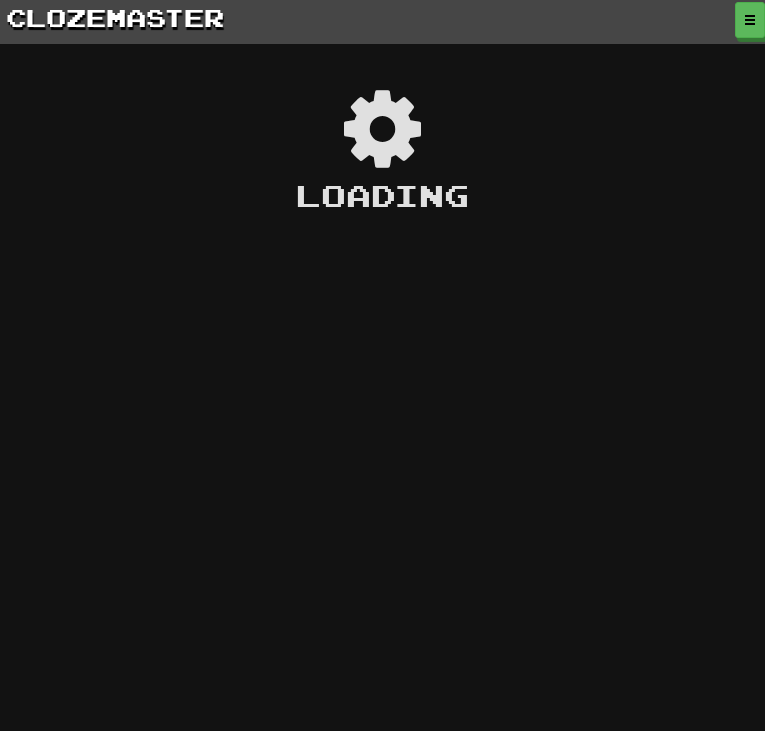 scroll, scrollTop: 0, scrollLeft: 0, axis: both 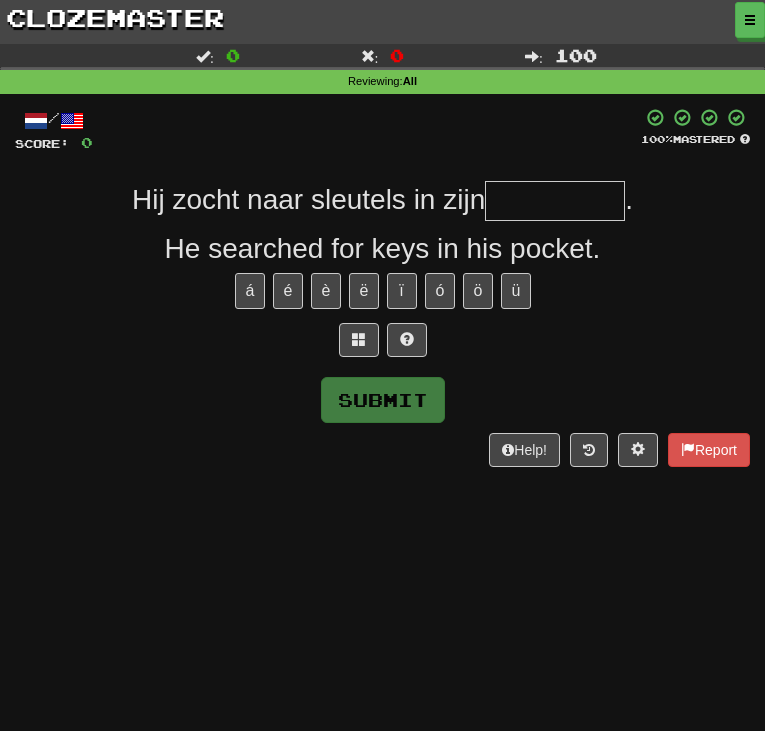 click at bounding box center [367, 130] 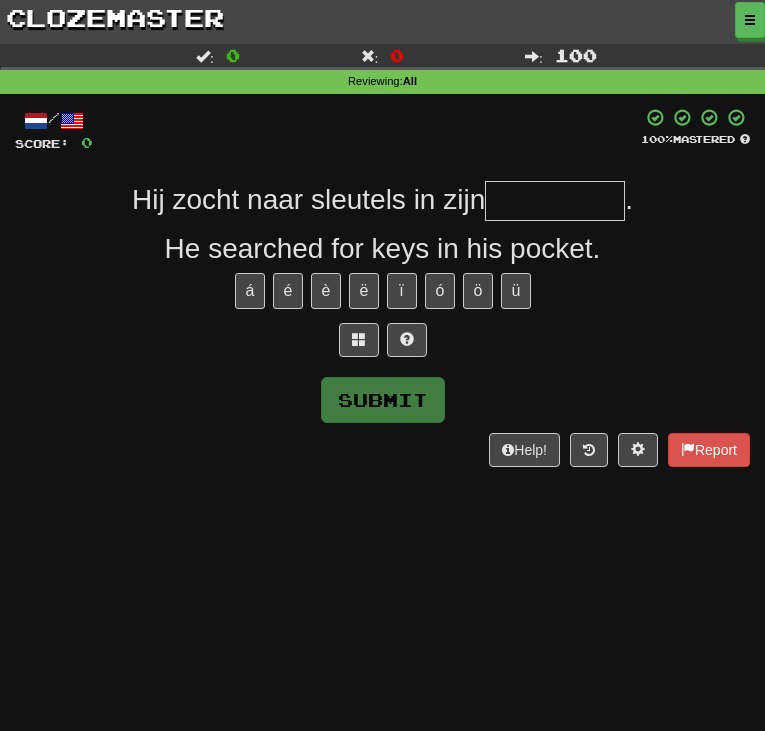 click at bounding box center [555, 201] 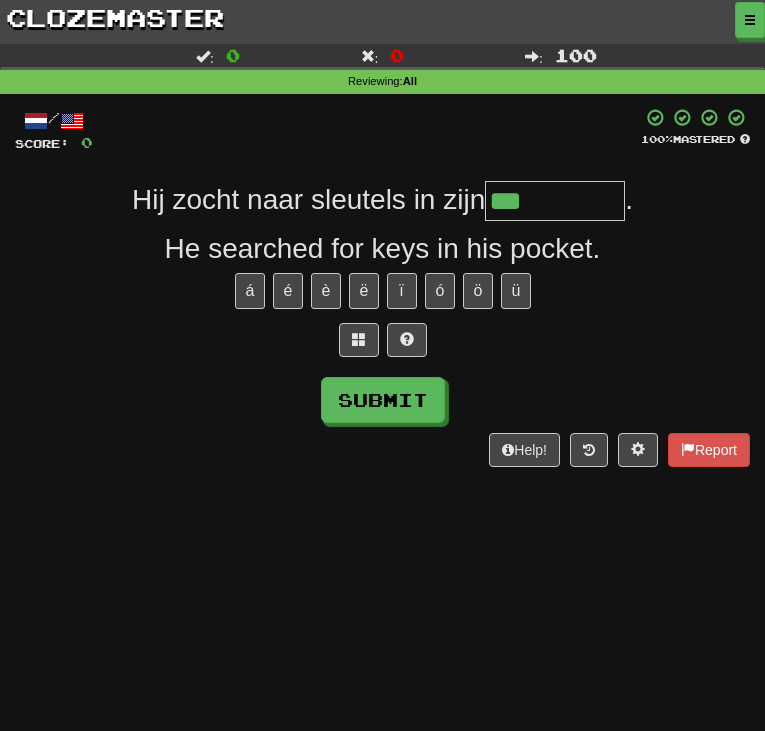 type on "***" 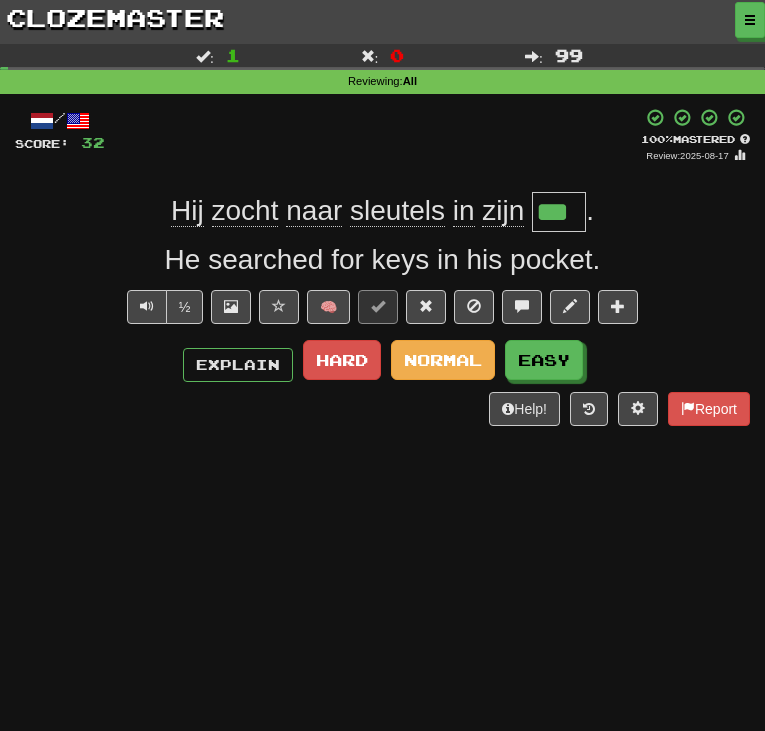 drag, startPoint x: 671, startPoint y: 2, endPoint x: 397, endPoint y: 445, distance: 520.8887 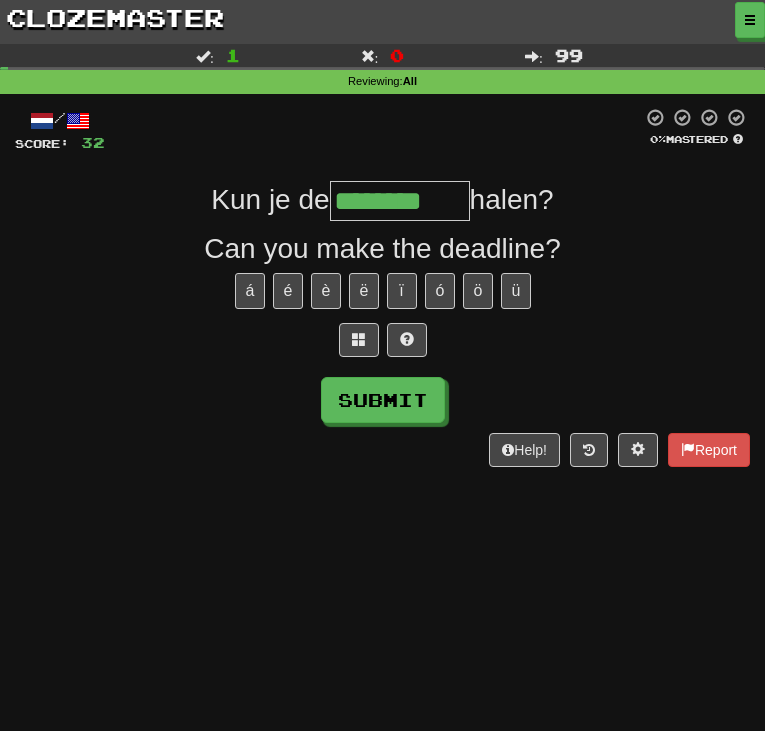 type on "********" 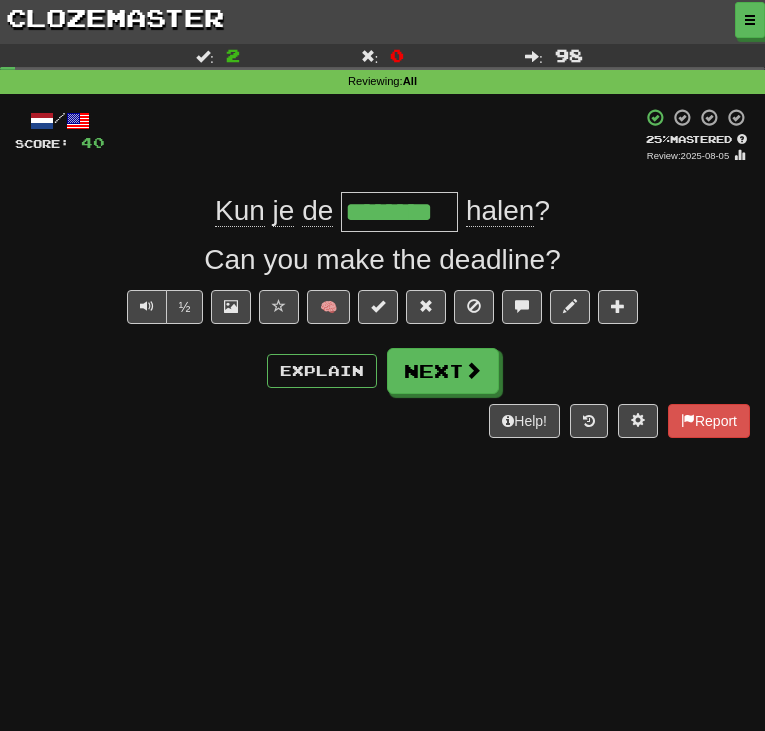 click on "Can you make the deadline?" at bounding box center [382, 260] 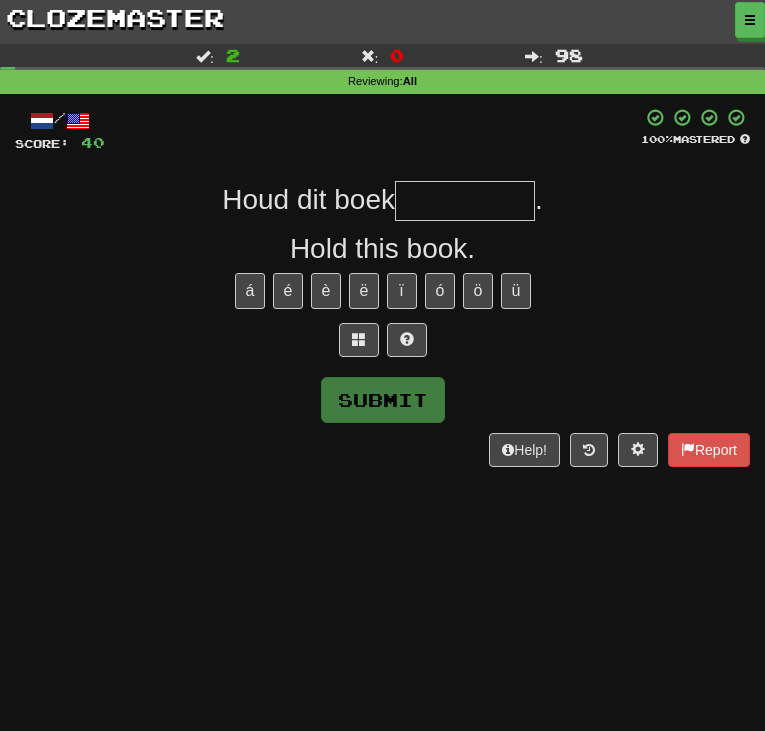 type on "*" 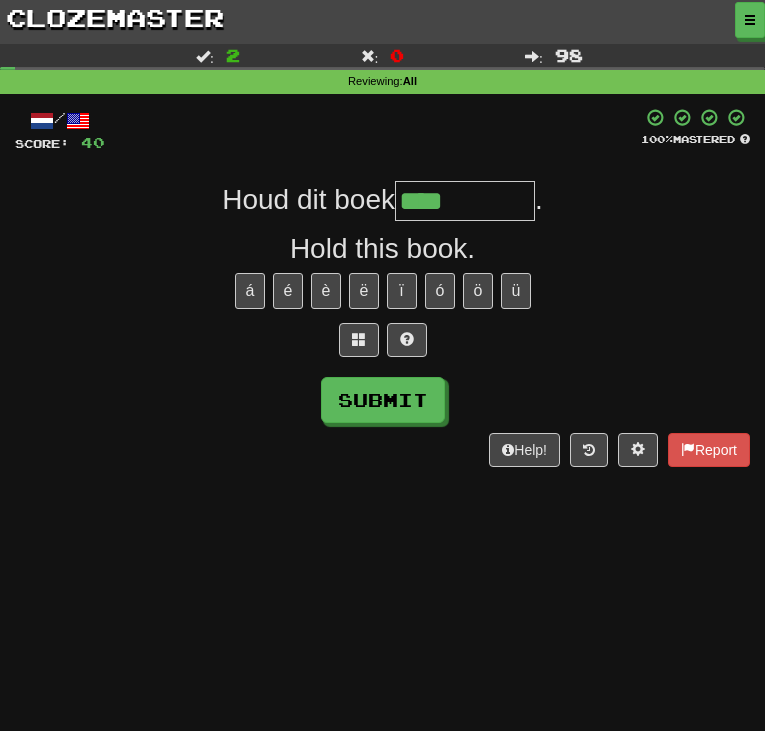 type on "****" 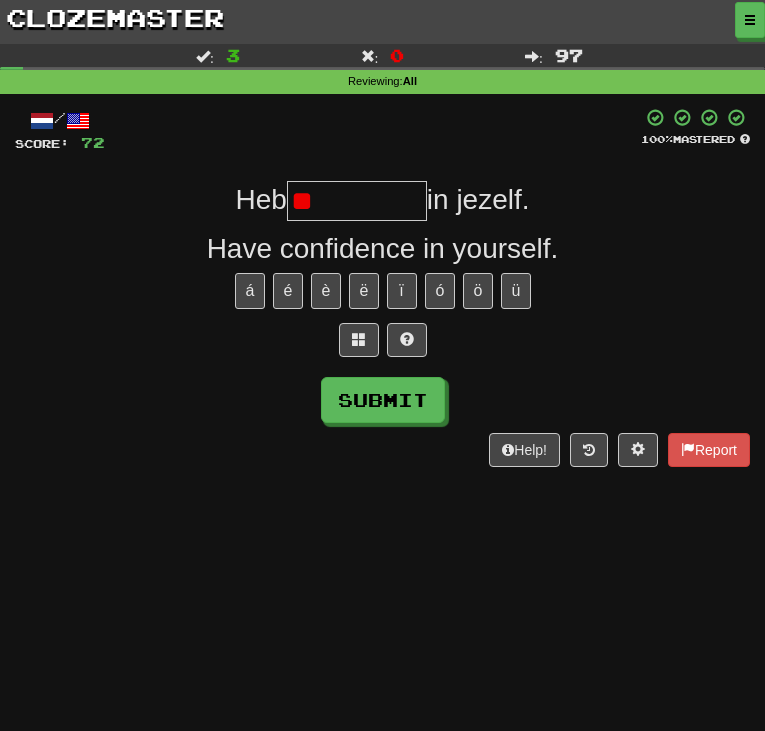type on "*" 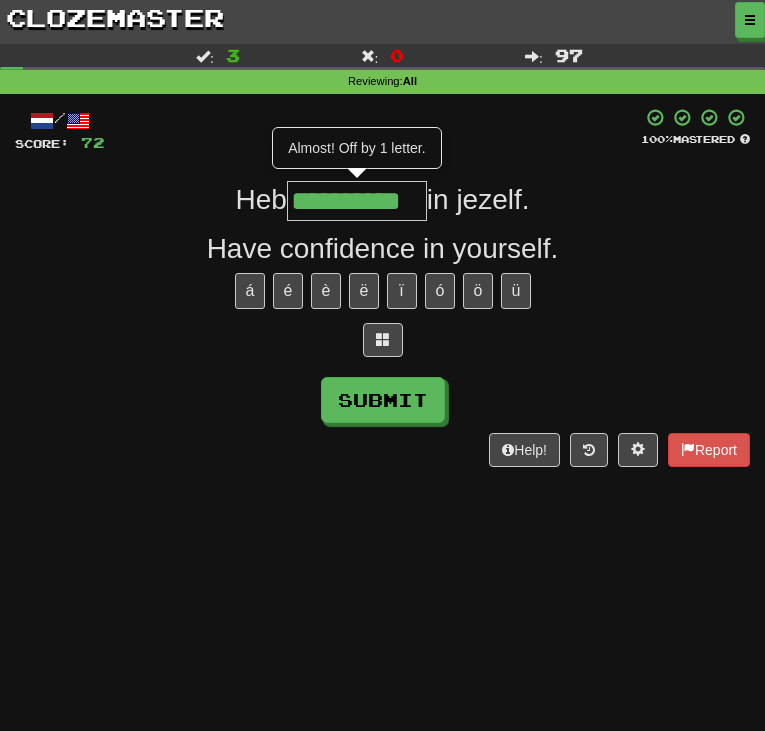 type on "**********" 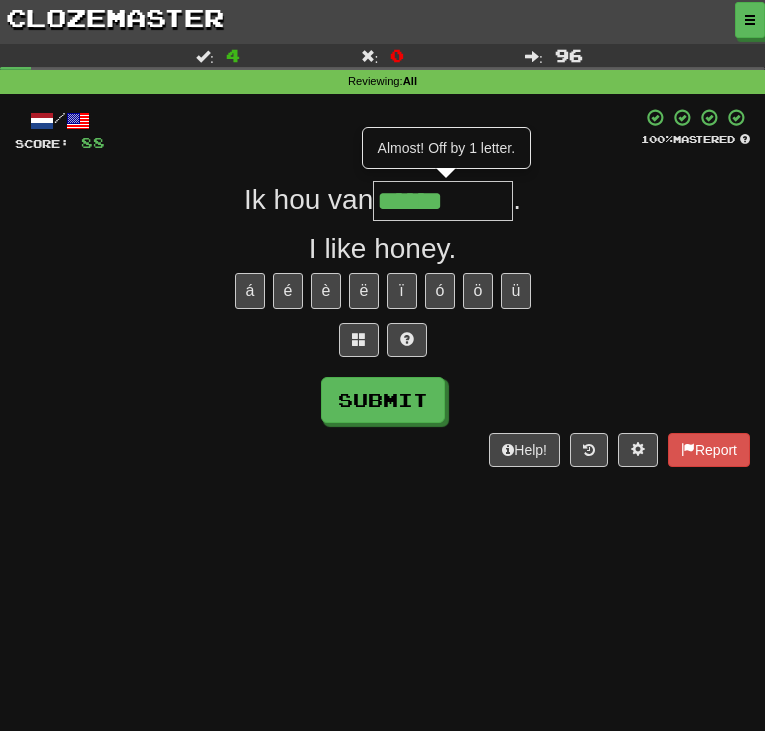 type on "******" 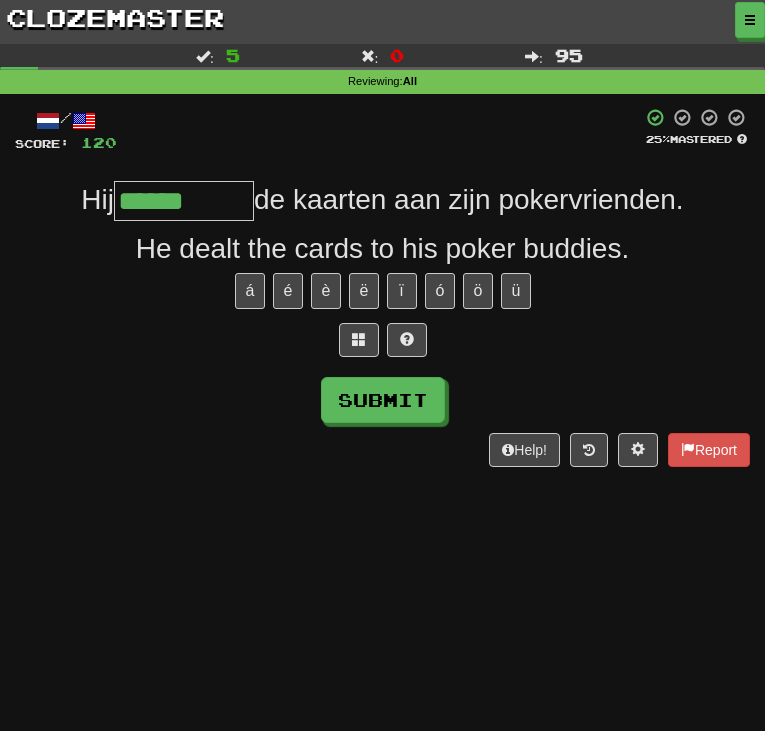 type on "******" 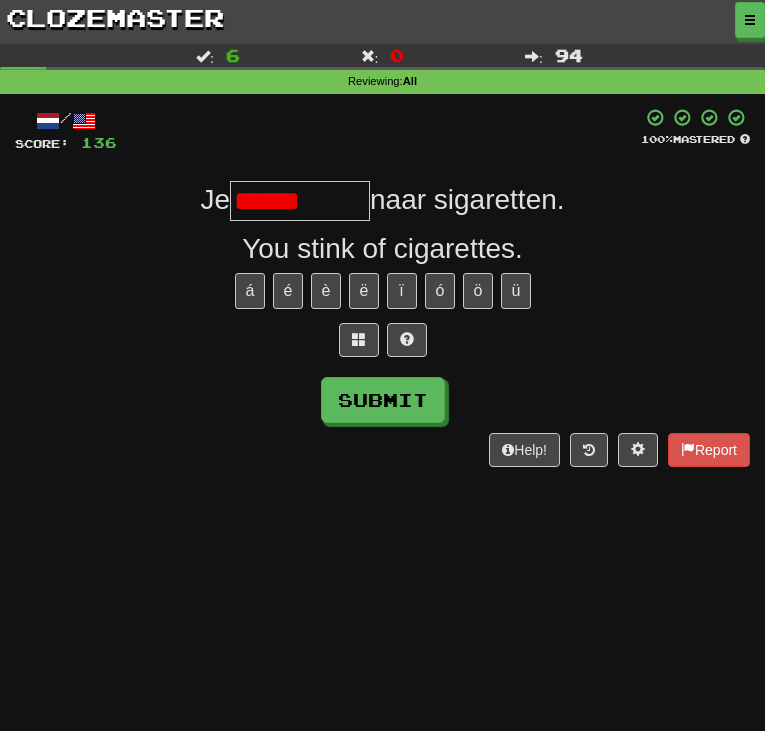 type on "******" 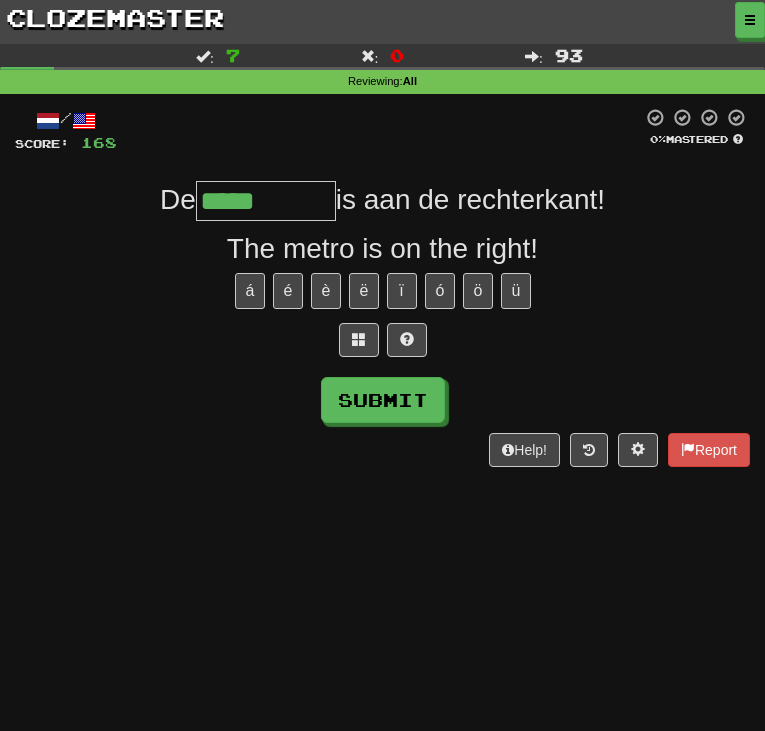type on "*****" 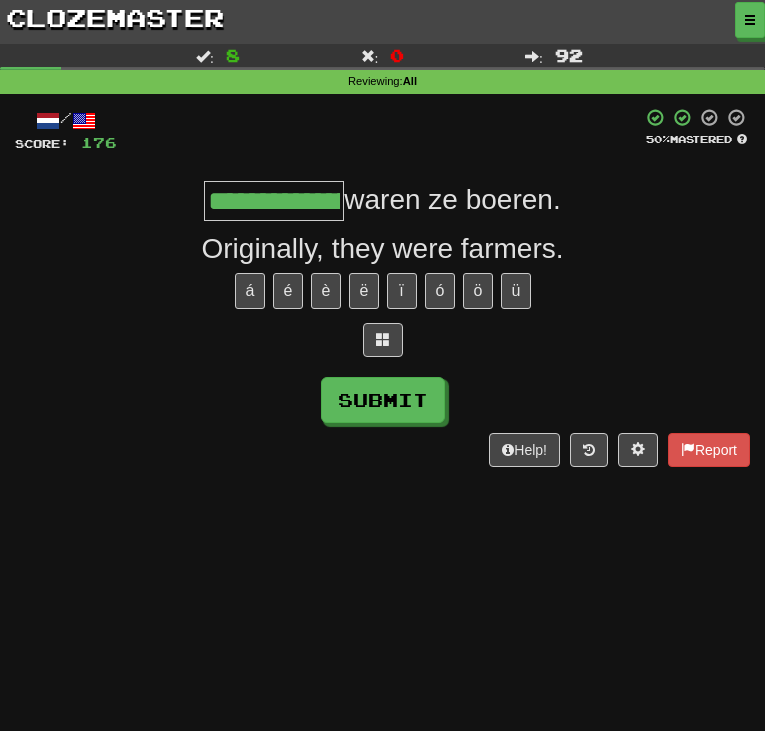 type on "**********" 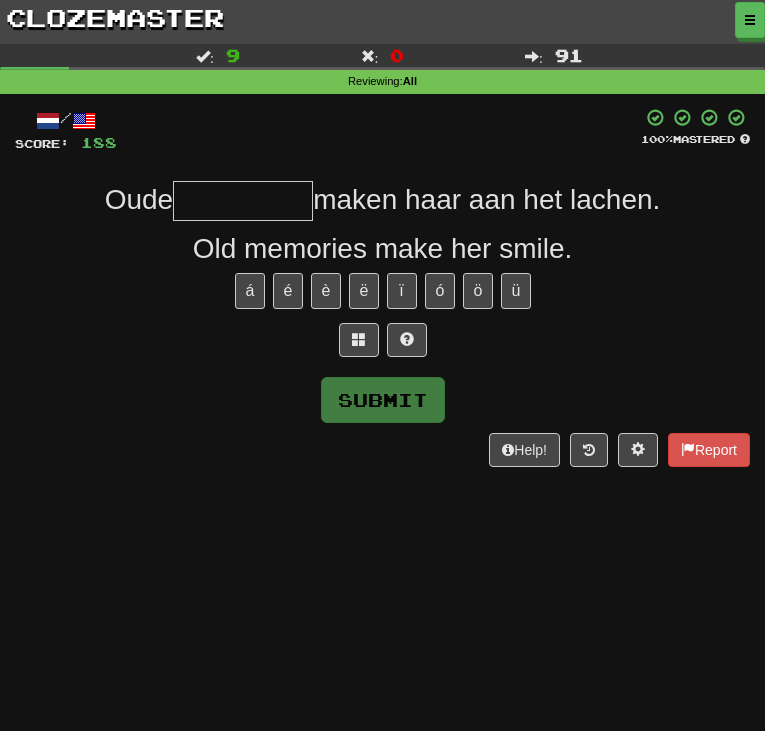 type on "*" 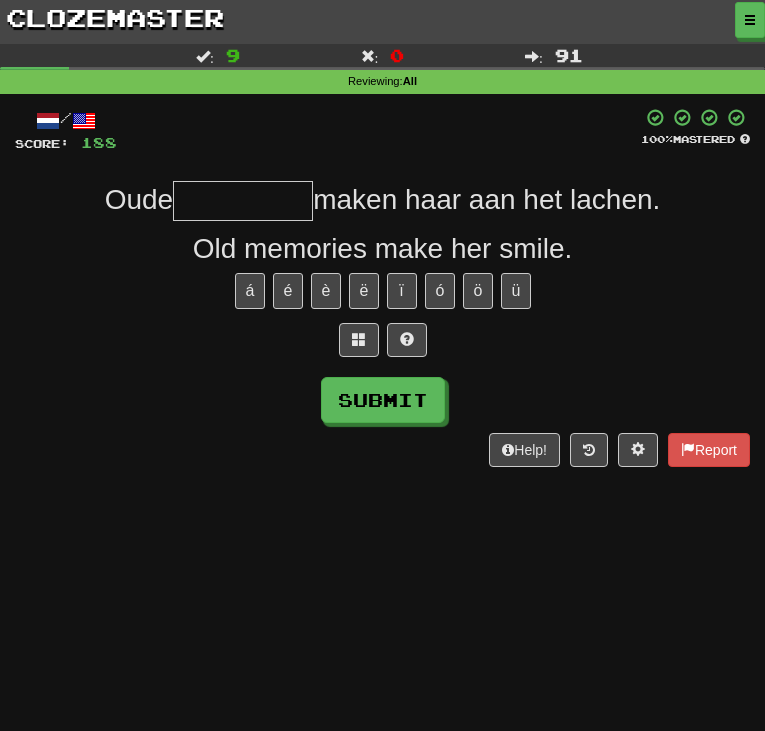 type on "*" 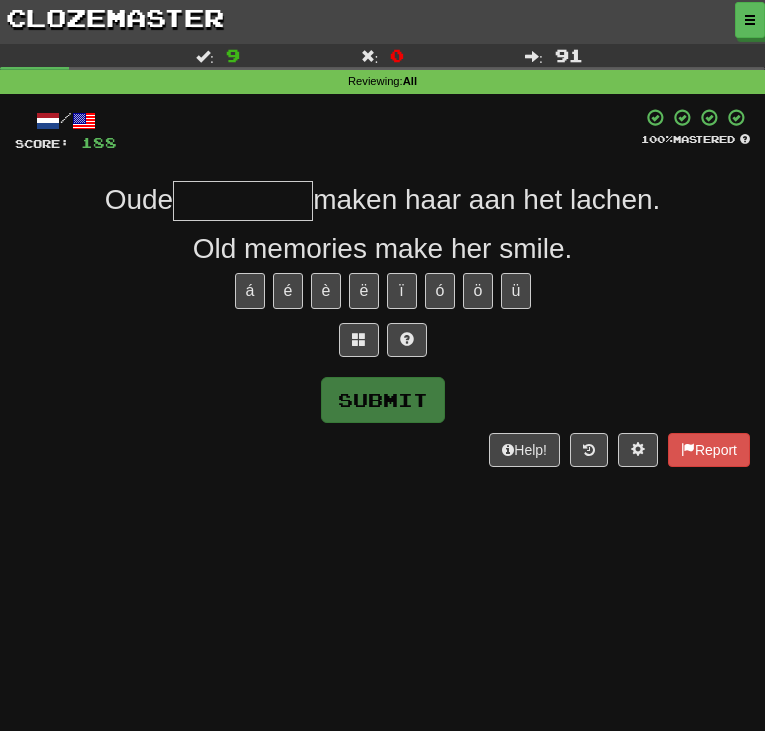type on "*" 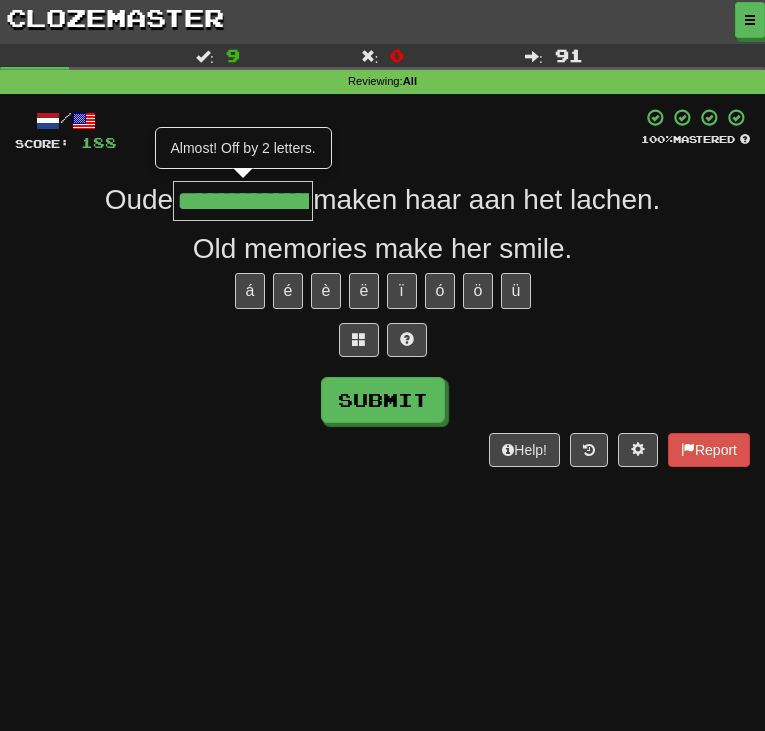type on "**********" 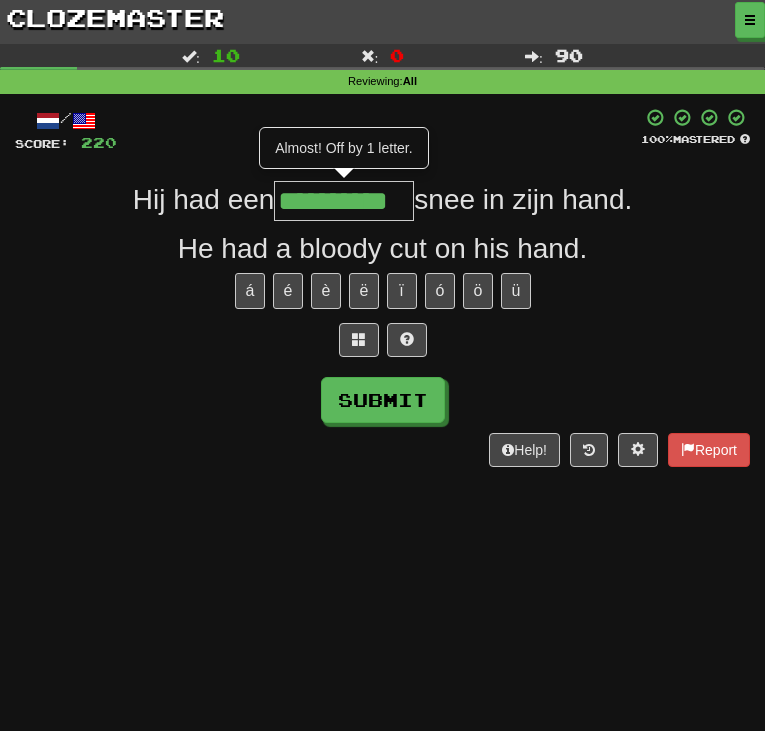 type on "**********" 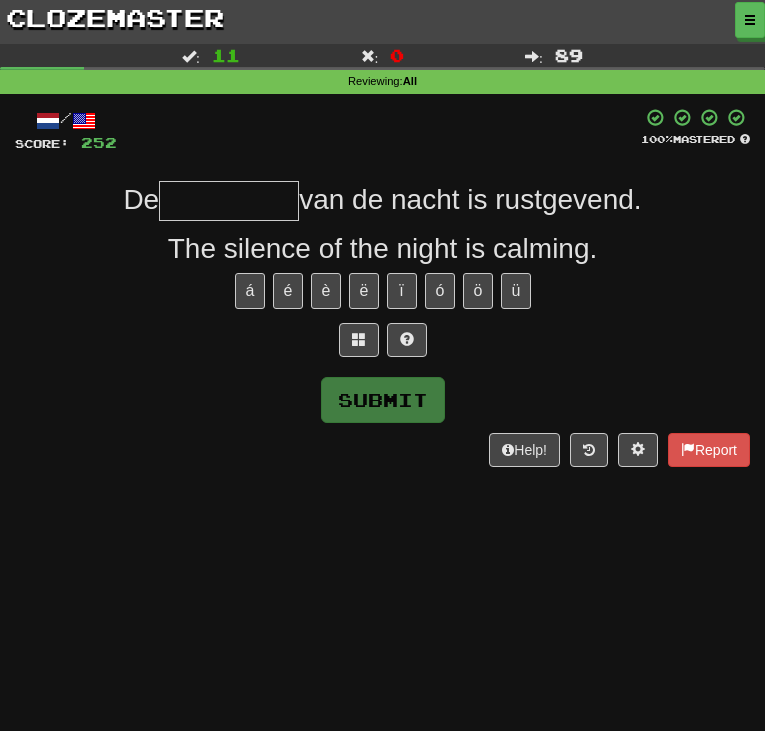 type on "*" 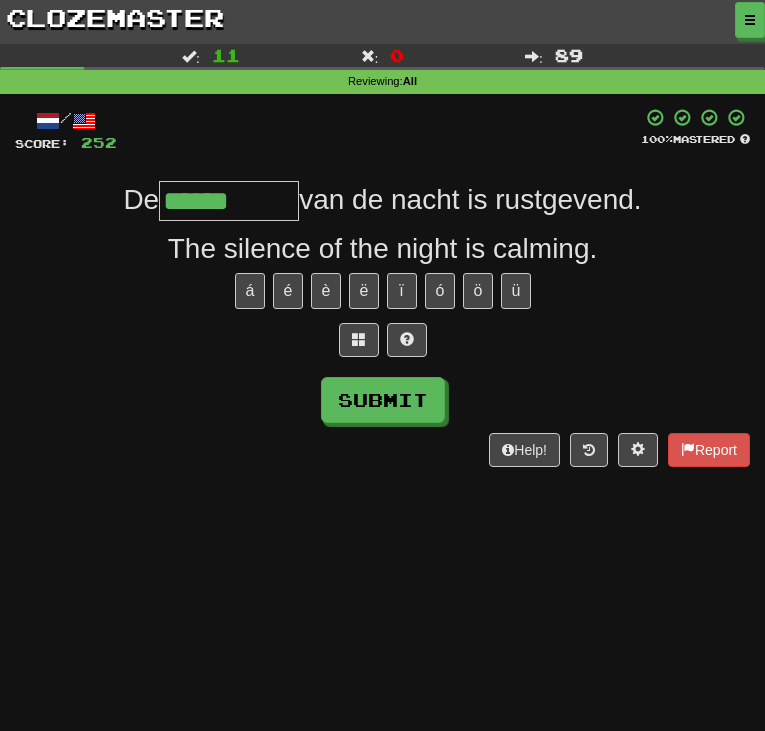 type on "******" 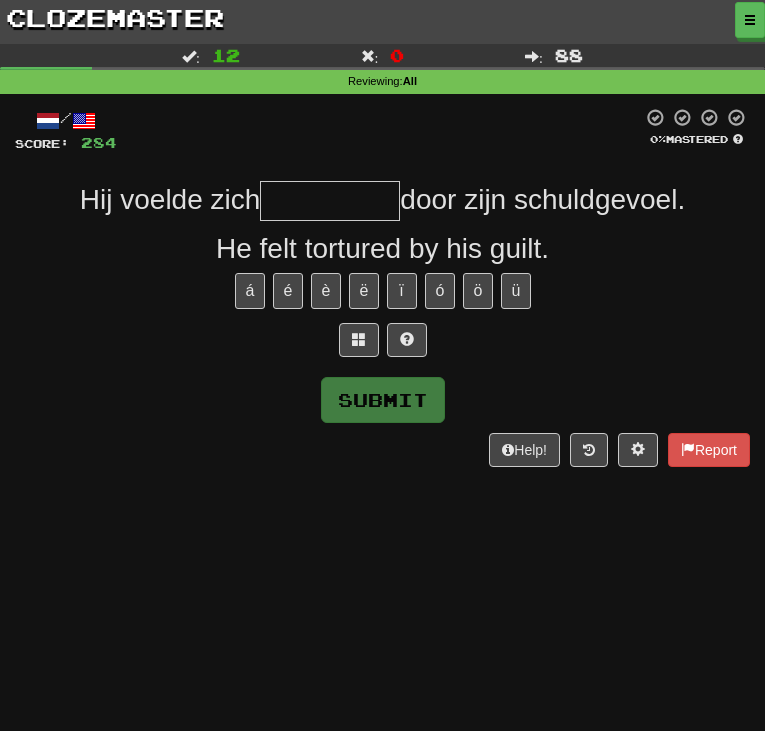 type on "*" 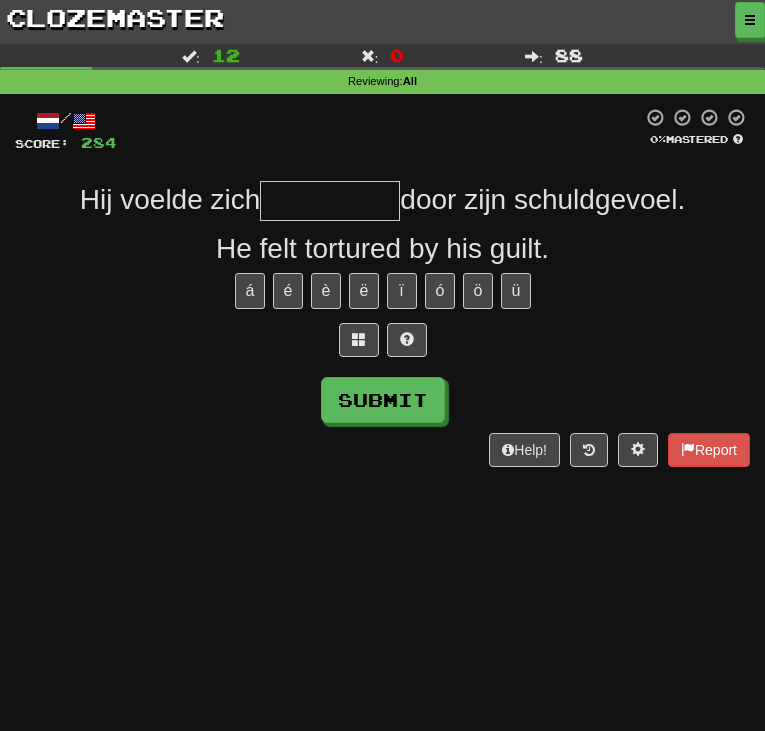type on "*" 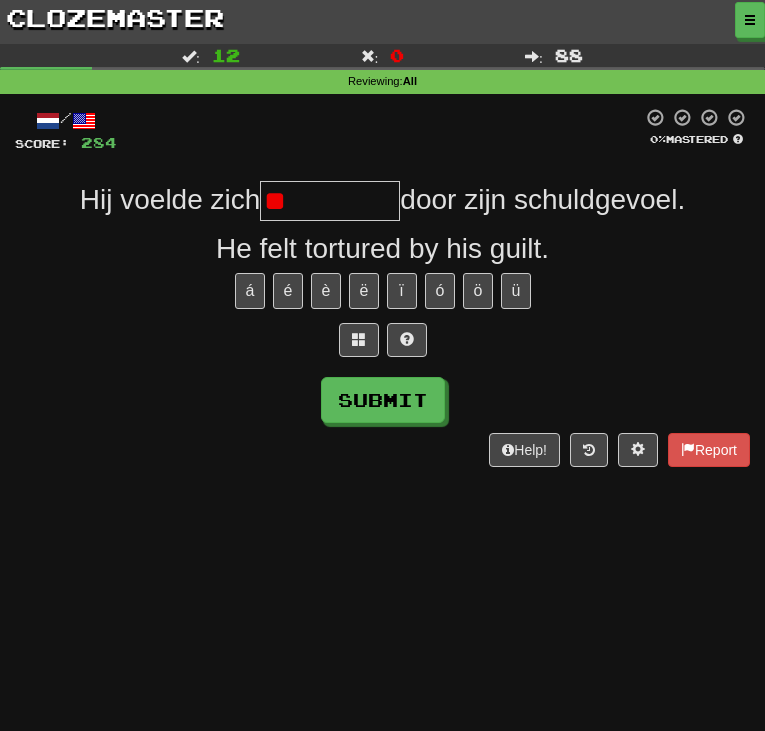 type on "*" 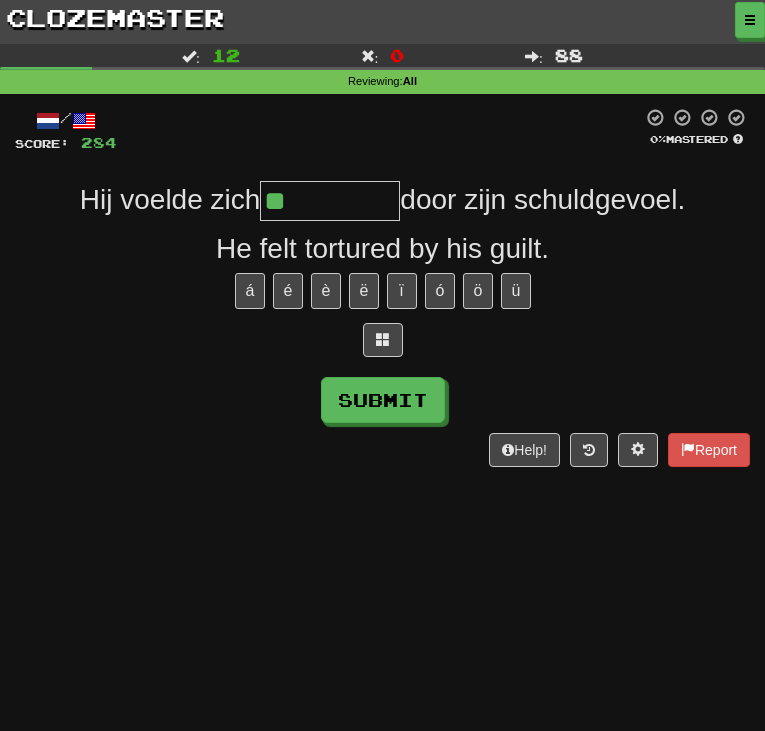 type on "*******" 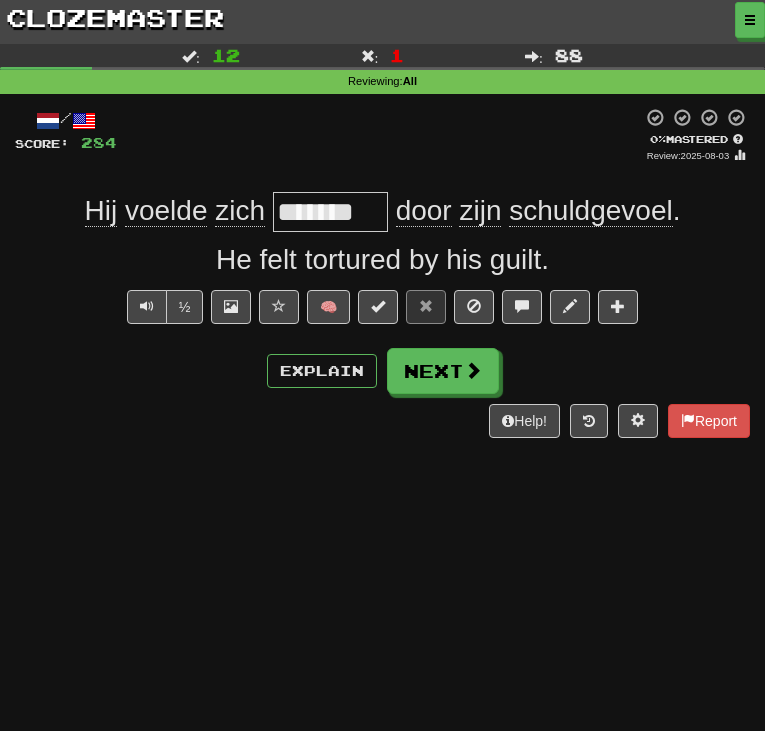click on "Next" at bounding box center [443, 371] 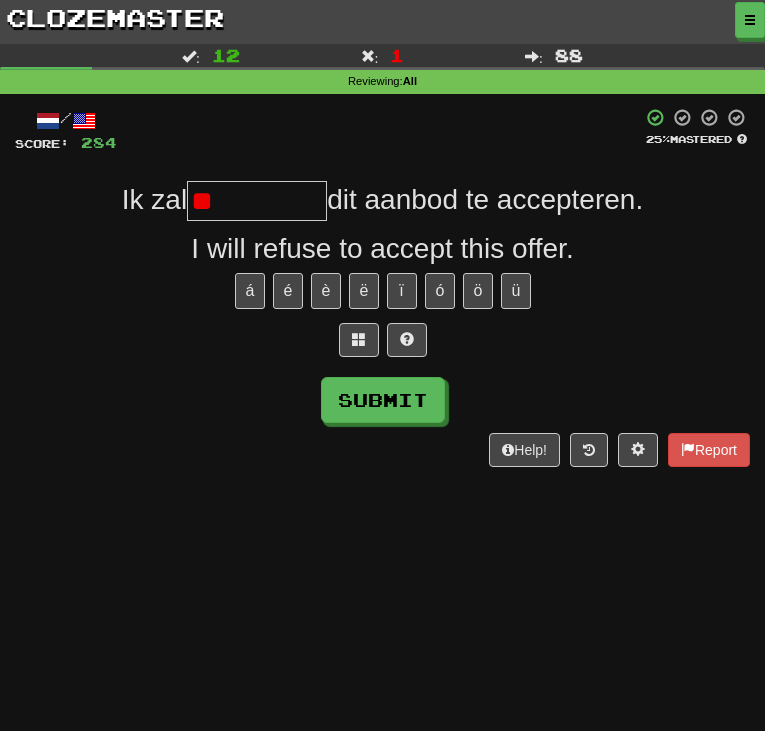 type on "*" 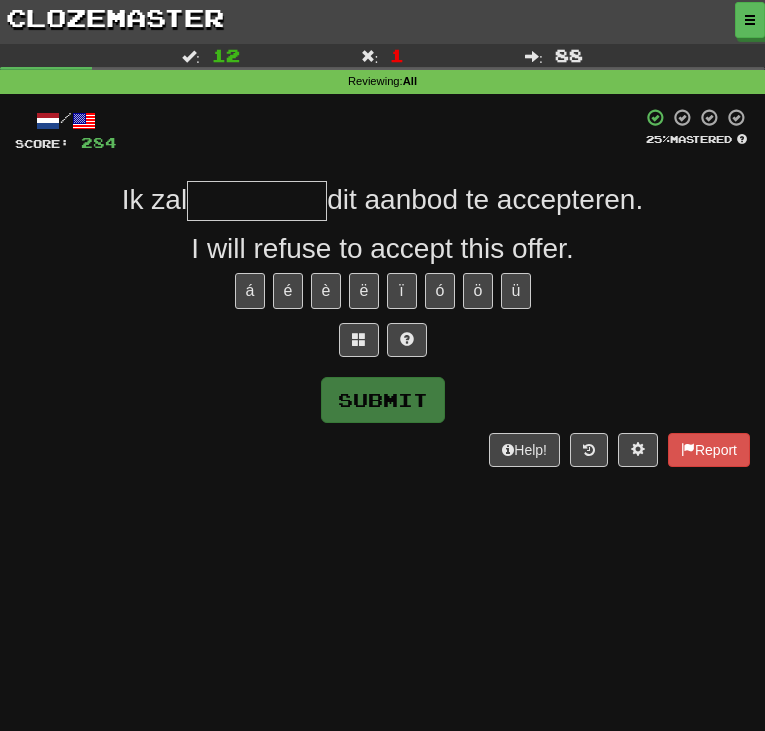 type on "*" 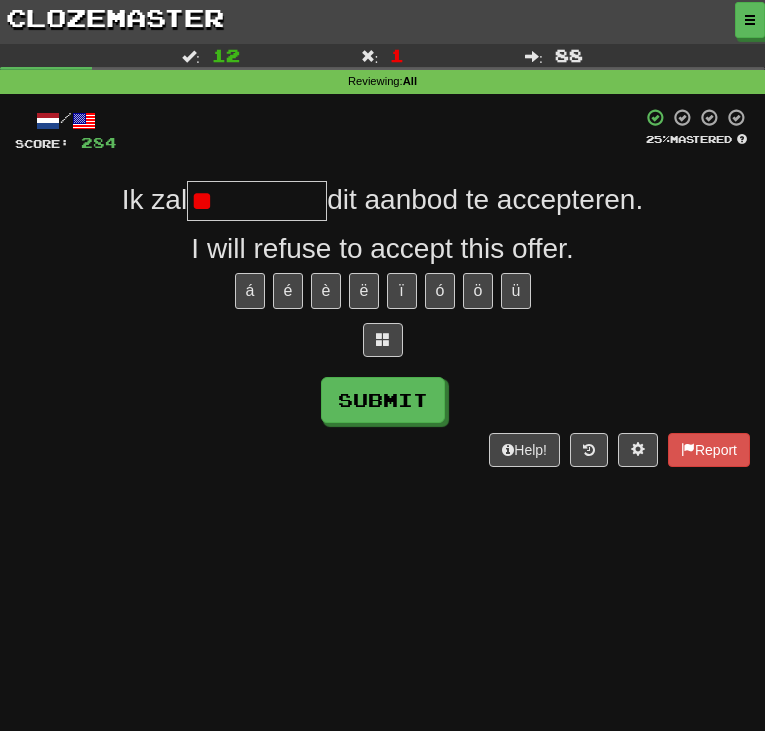 type on "*" 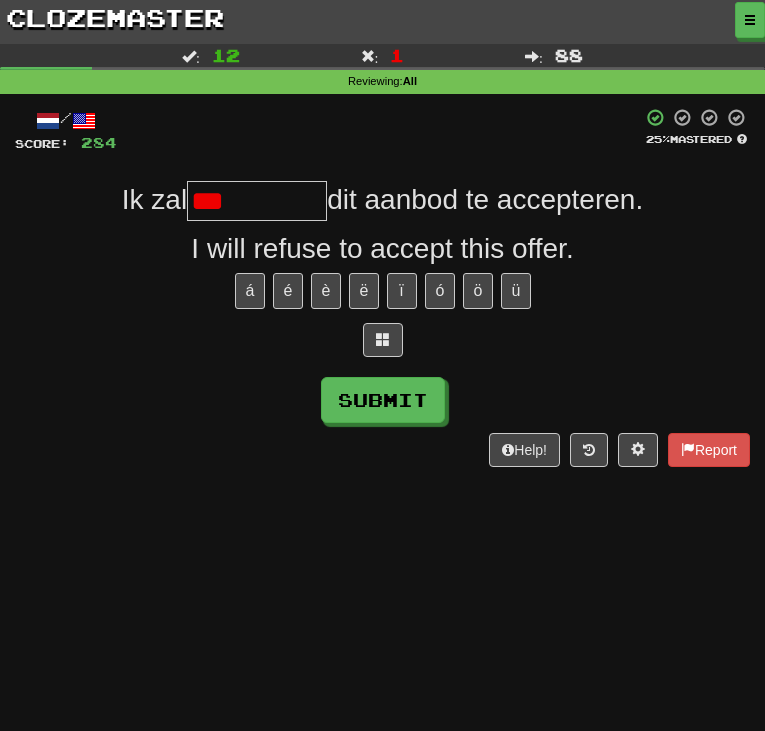 type on "********" 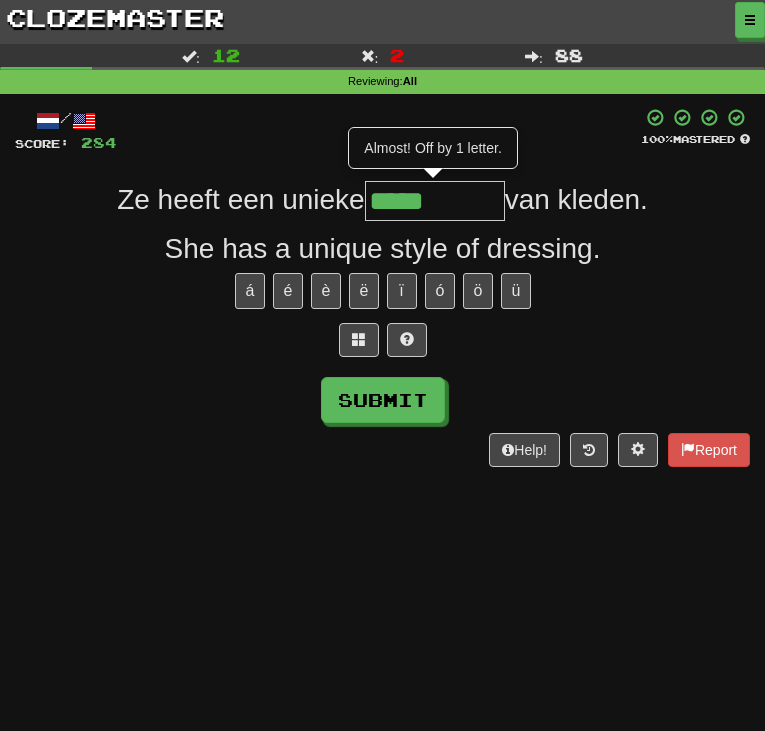 type on "*****" 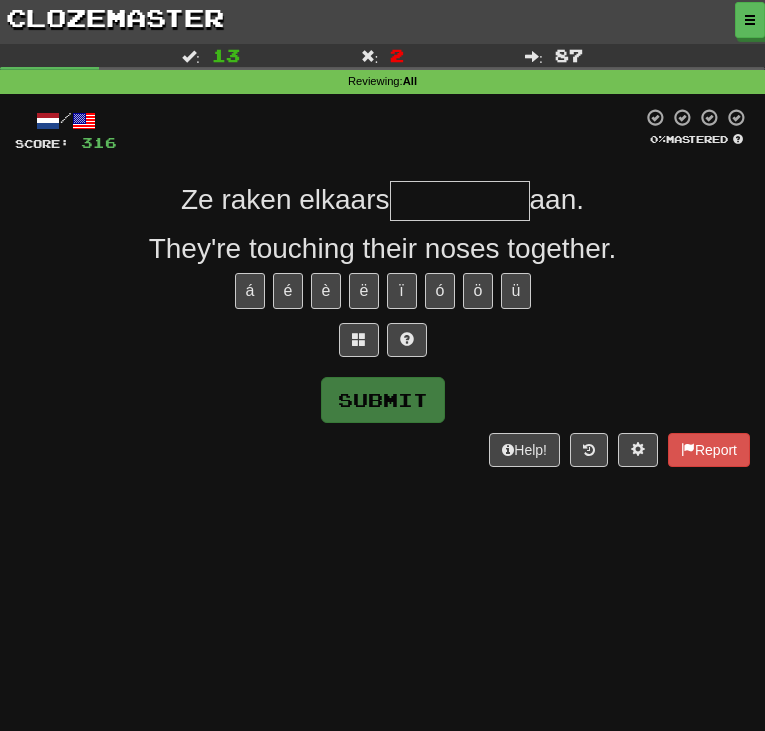 type on "*" 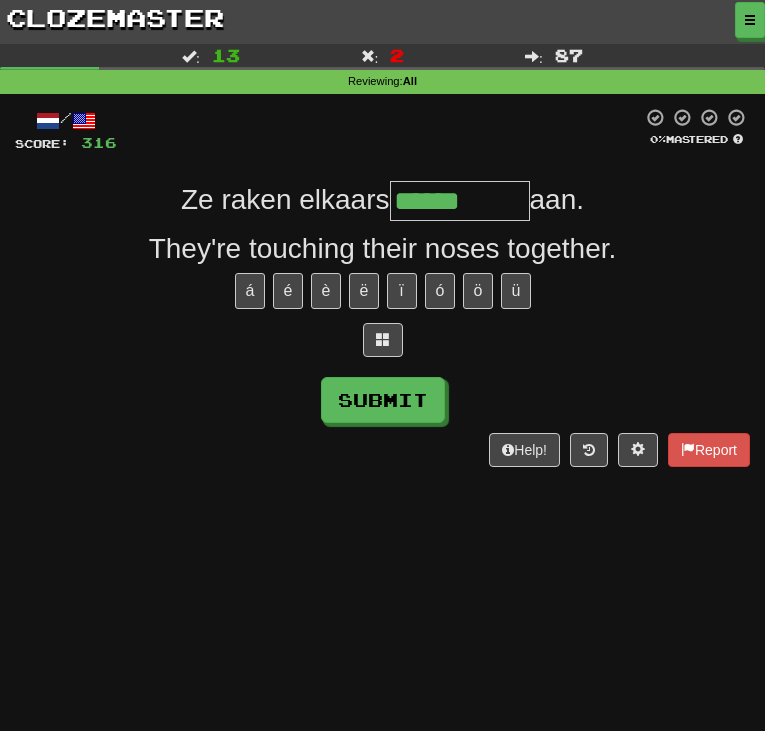 type on "******" 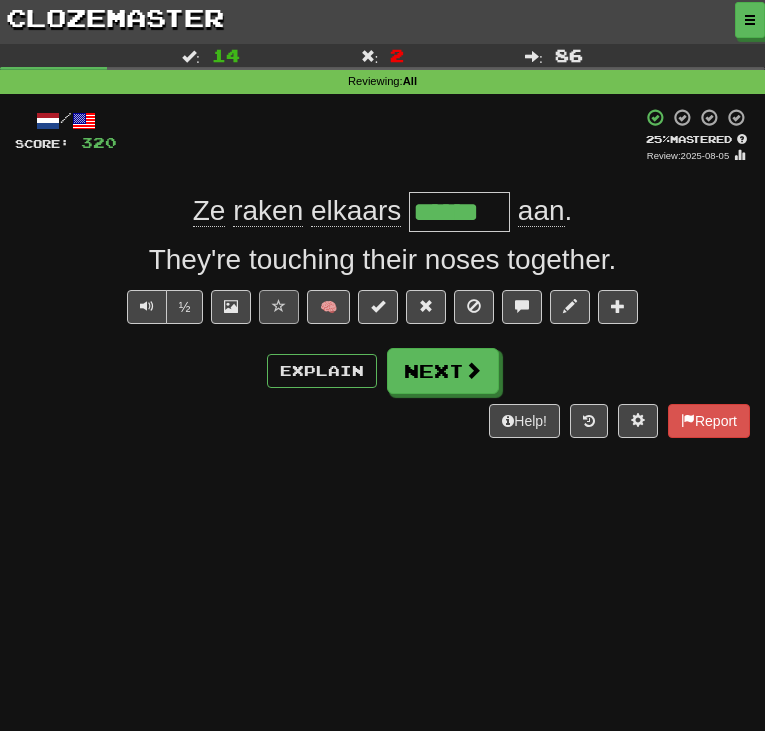 click at bounding box center (279, 306) 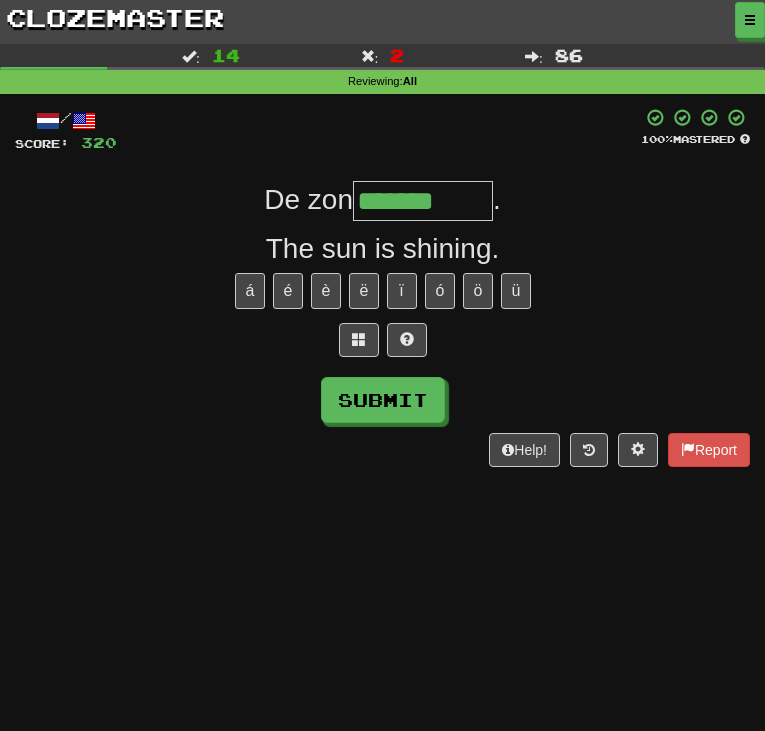 type on "*******" 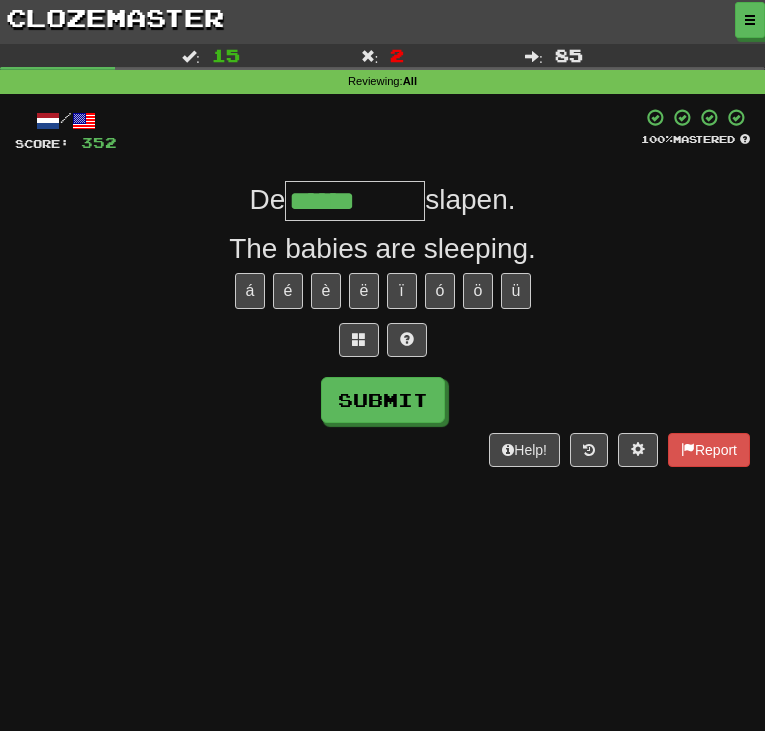 type on "******" 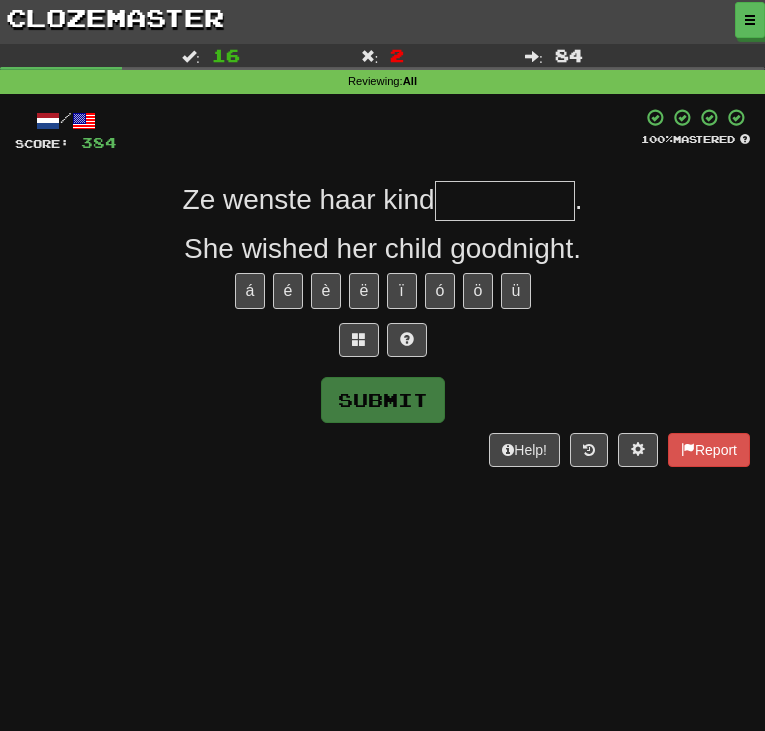 type on "*" 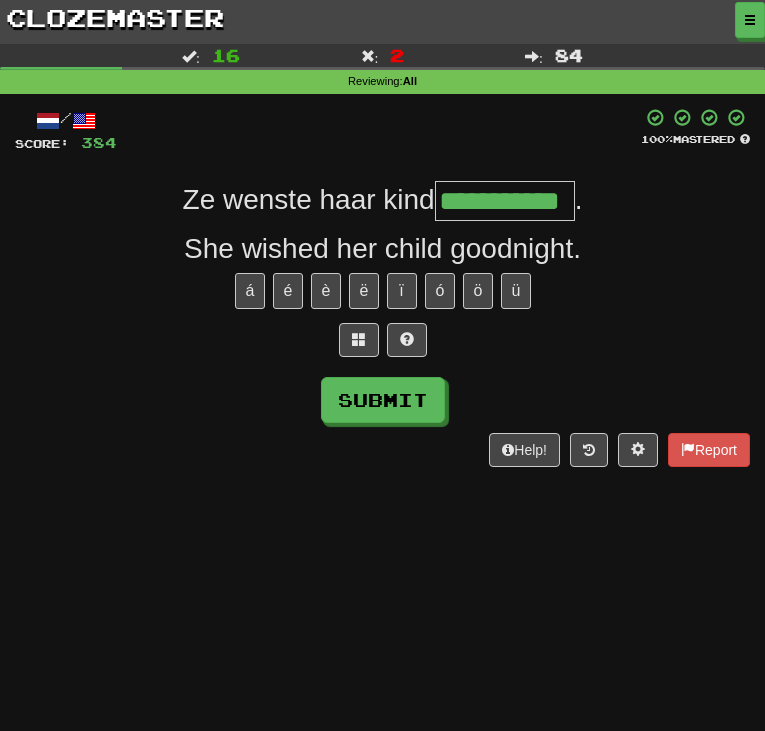 type on "**********" 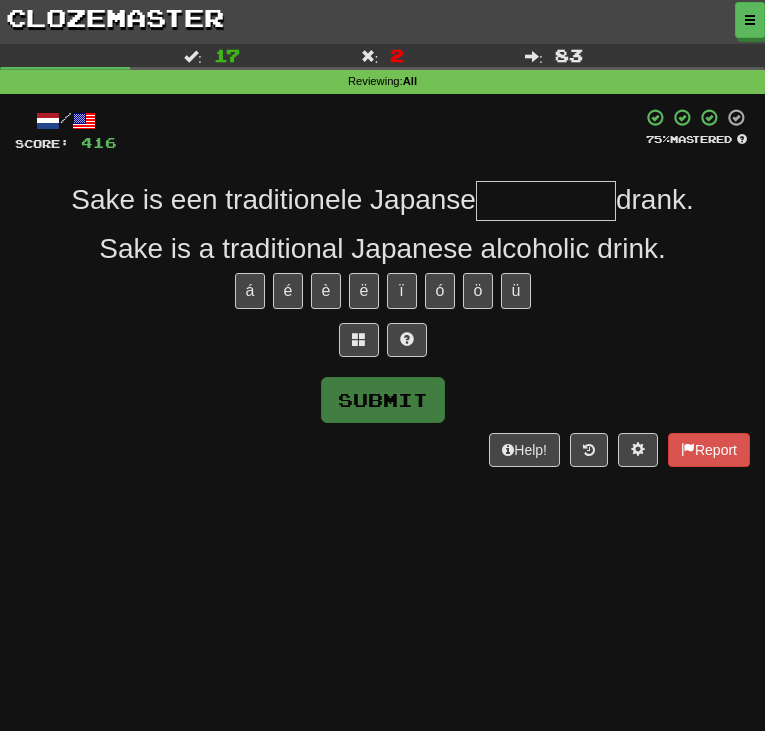 type on "*" 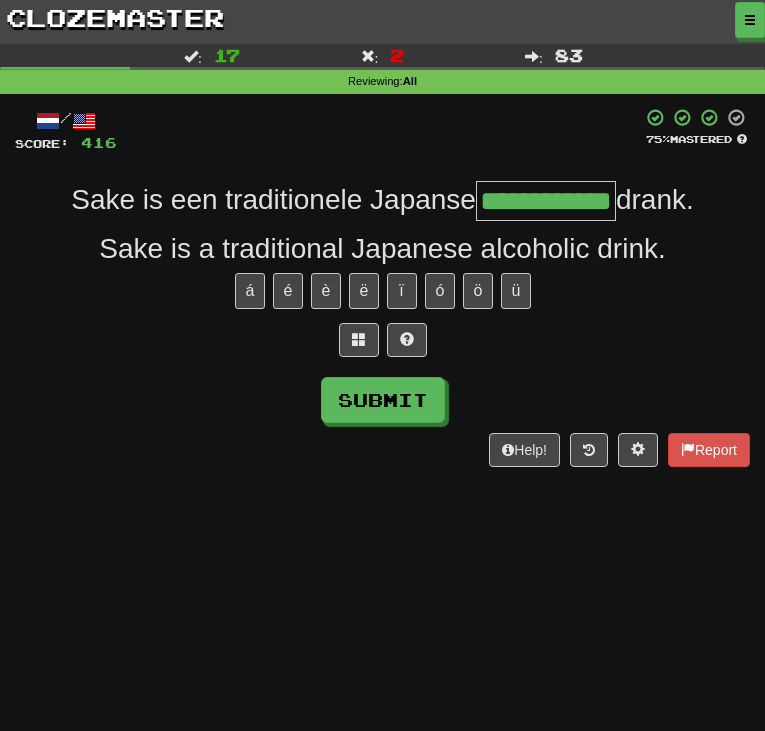 type on "**********" 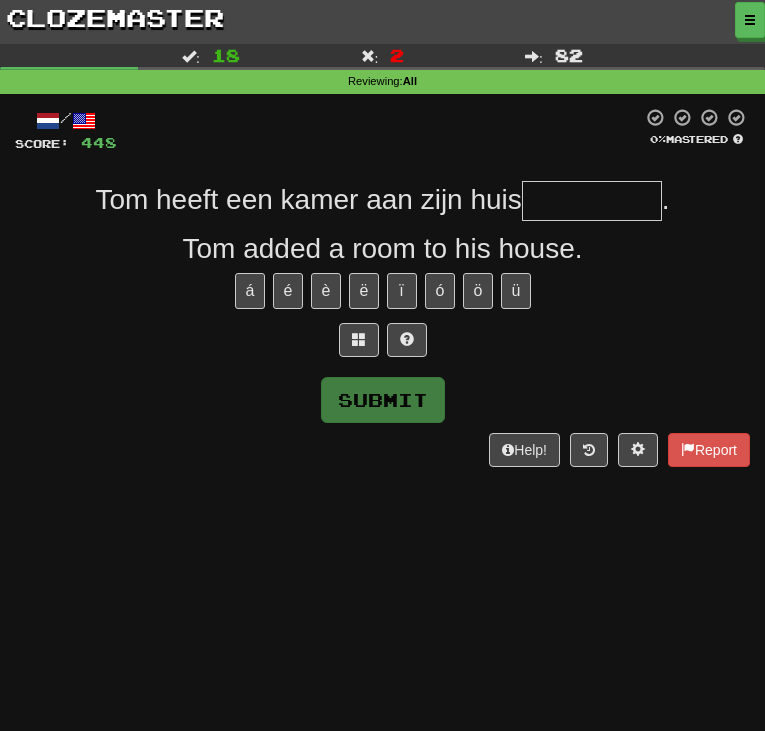 click at bounding box center [592, 201] 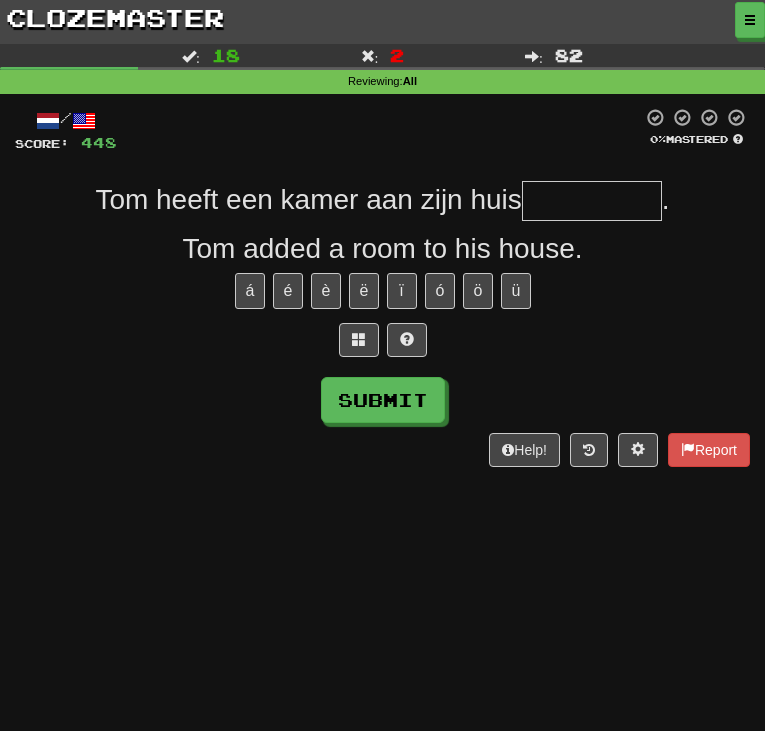 type on "*" 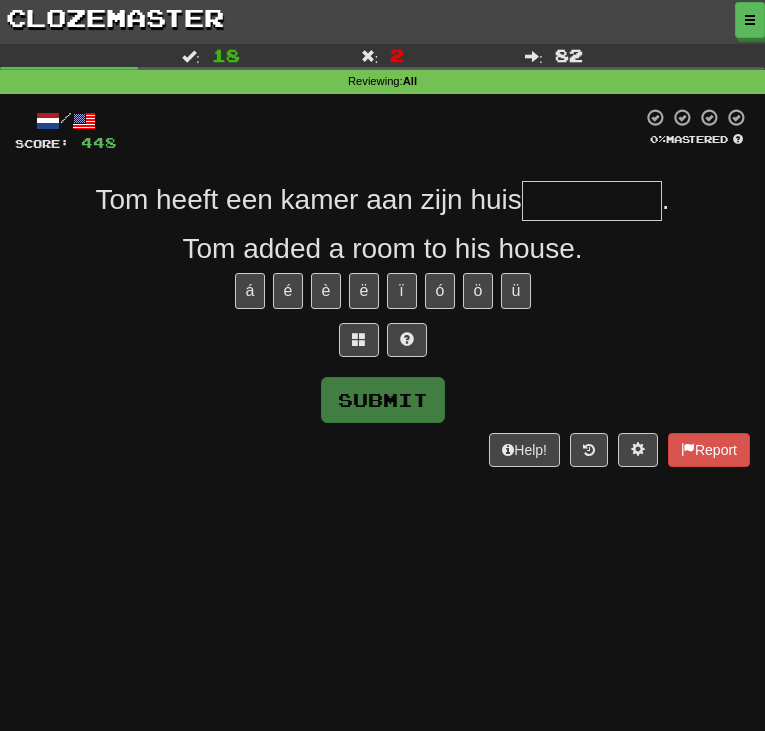type on "*" 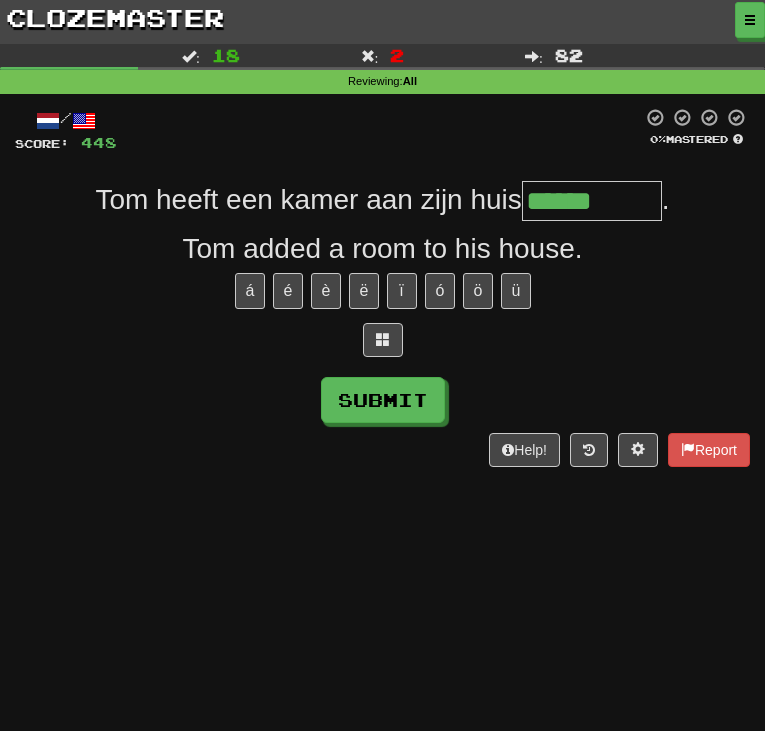 type on "**********" 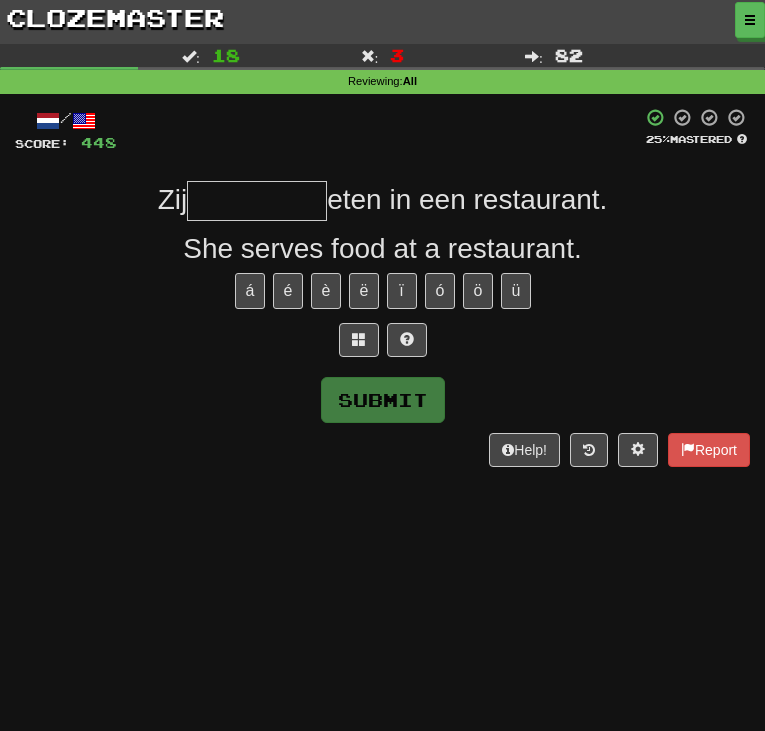type on "*" 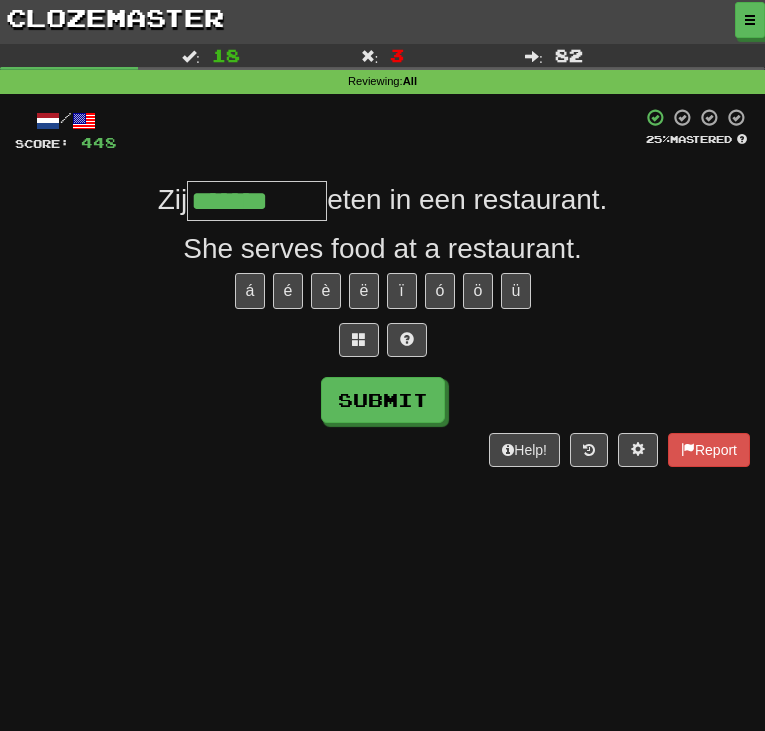 type on "********" 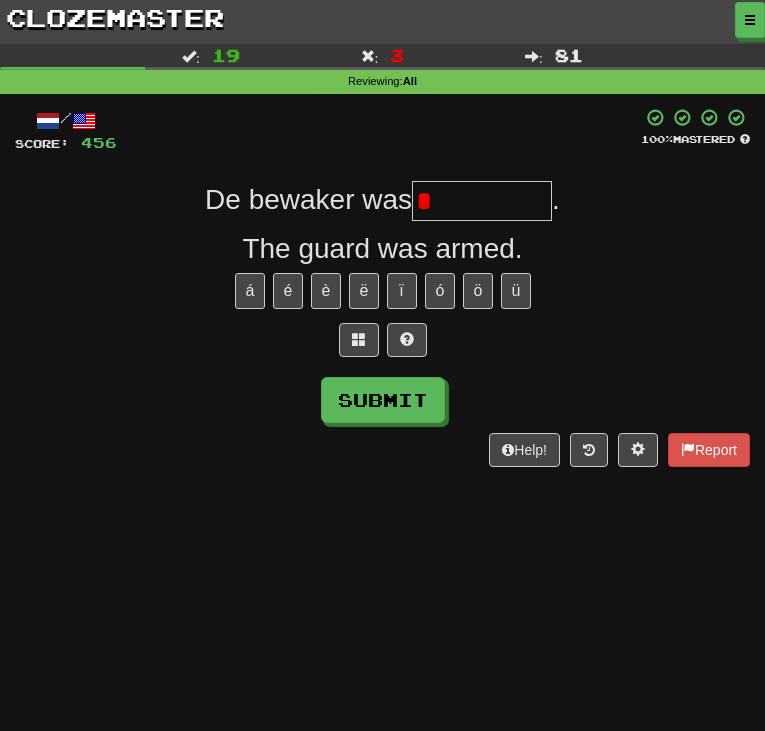 type on "*" 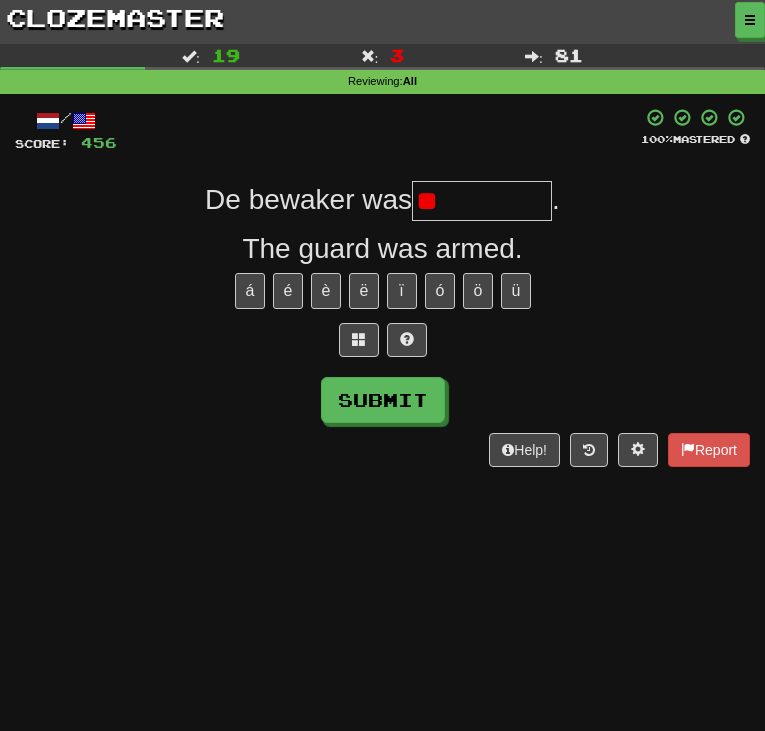 type on "*" 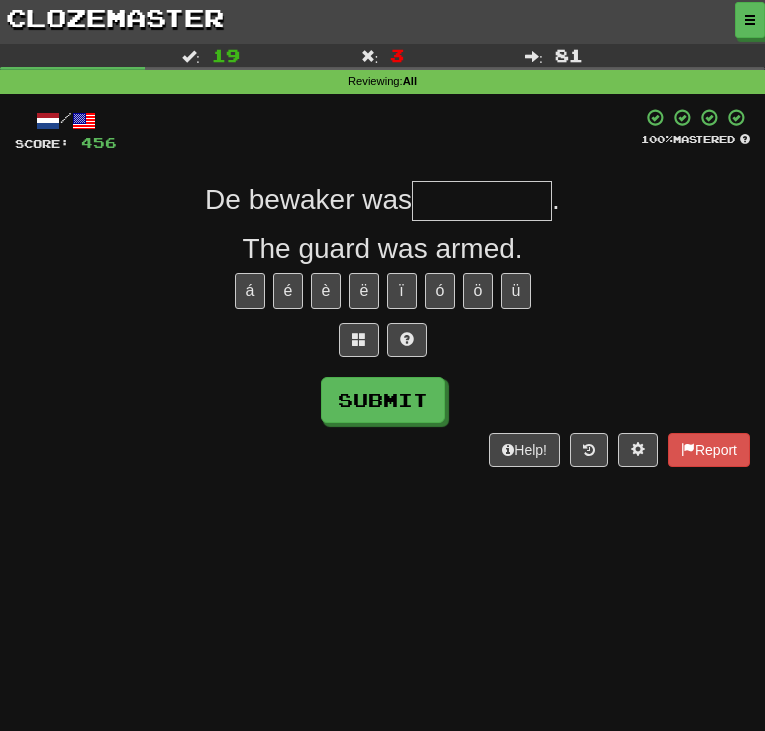 type on "*" 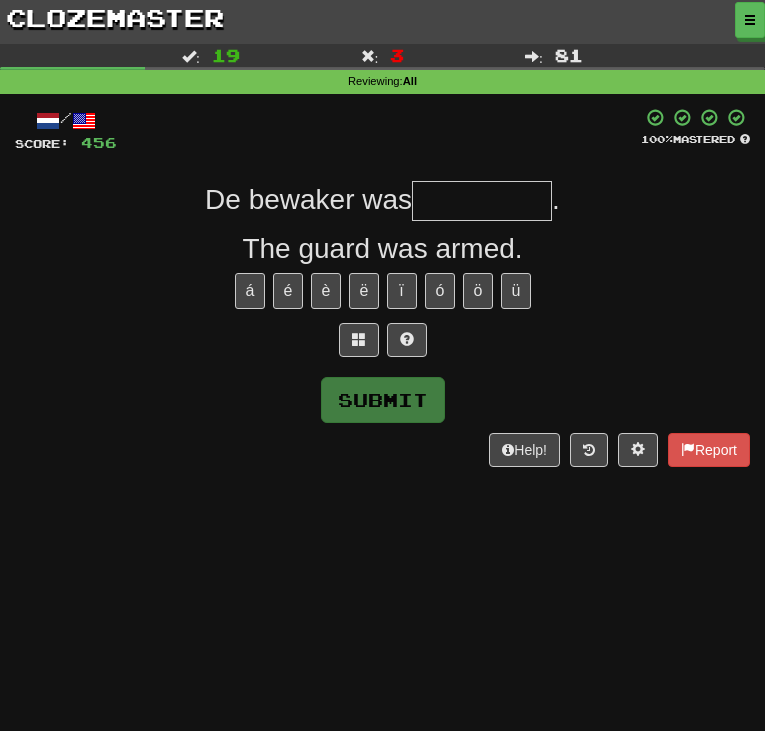 click at bounding box center [482, 201] 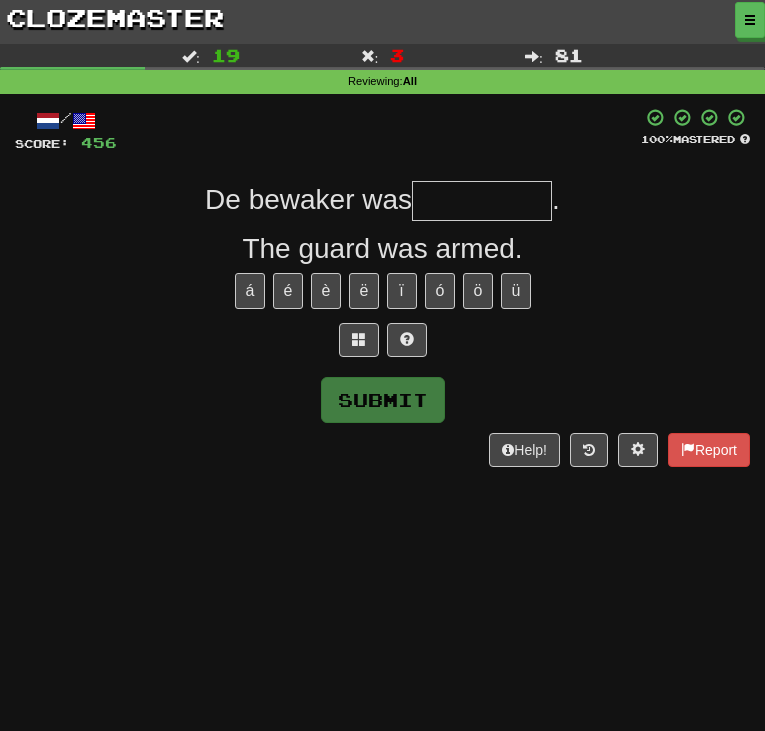 type on "*" 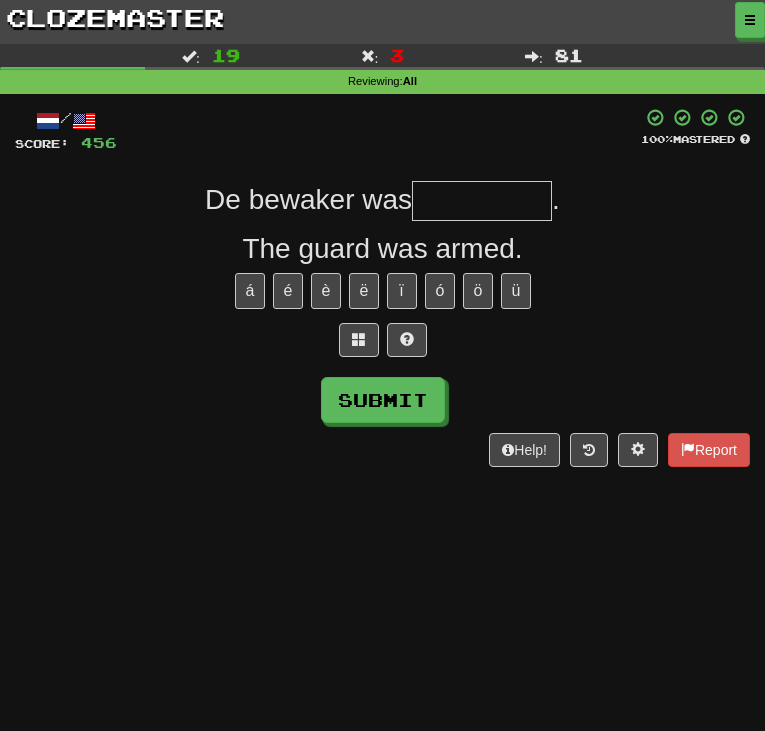 type on "*" 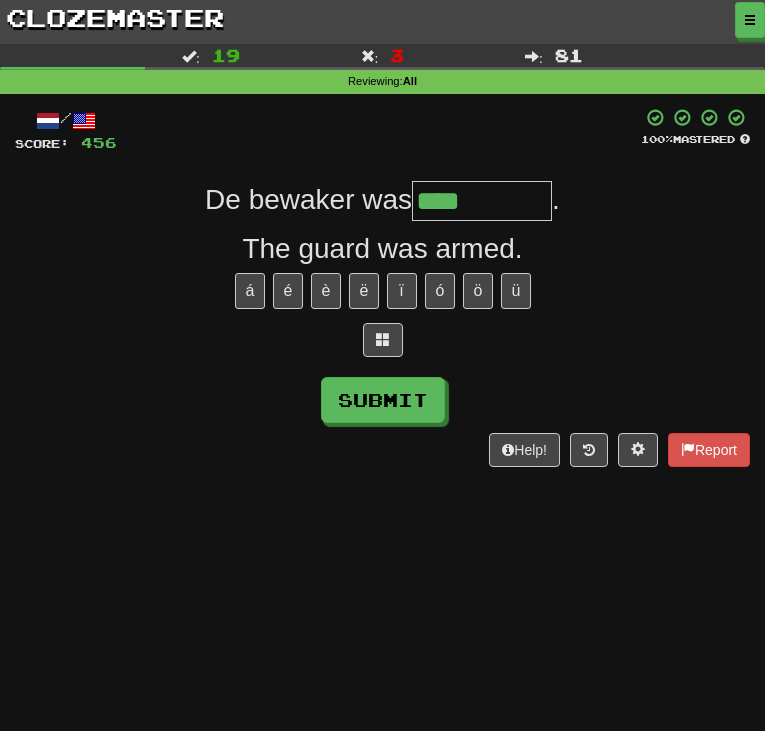 type on "********" 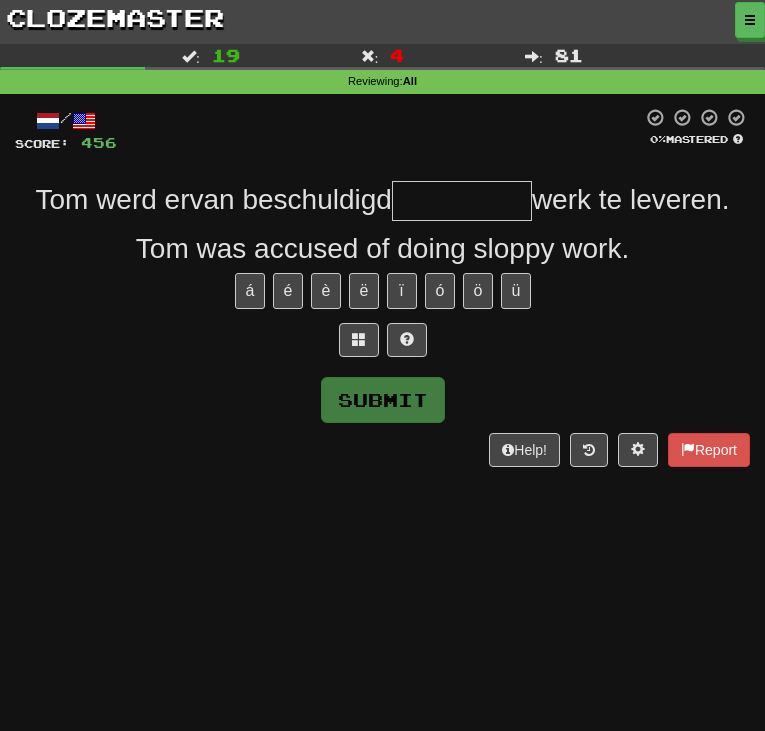 type on "*" 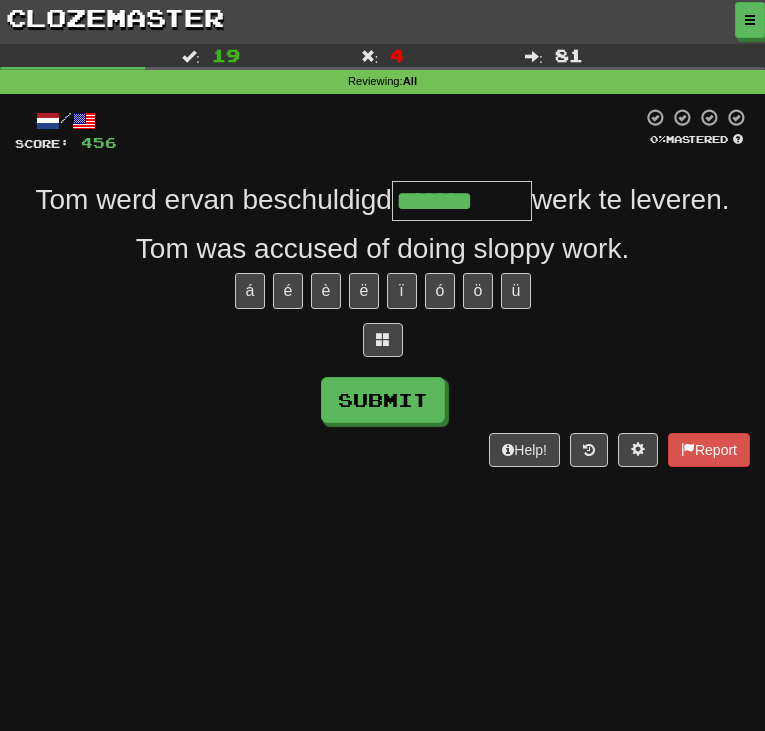 type on "*******" 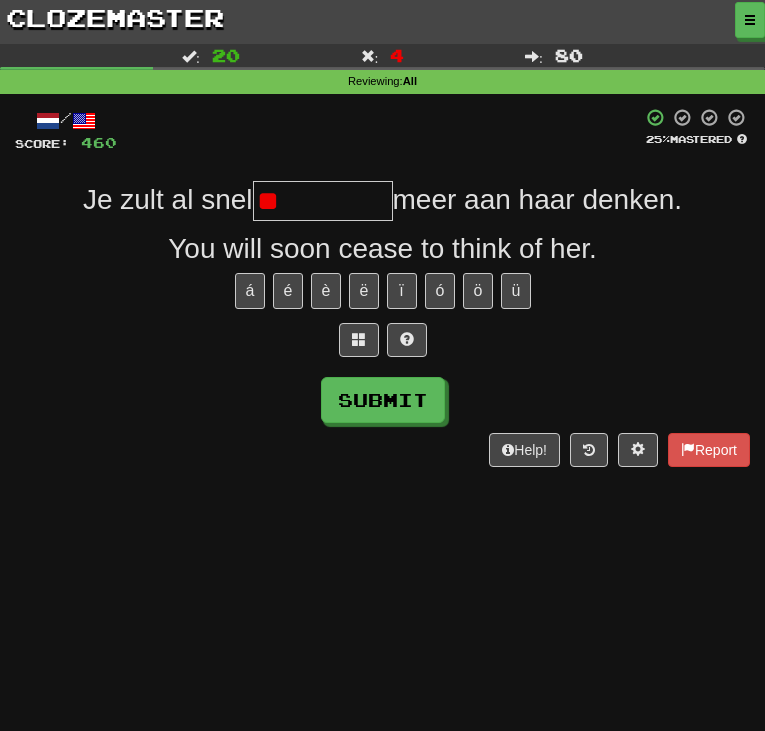 type on "*" 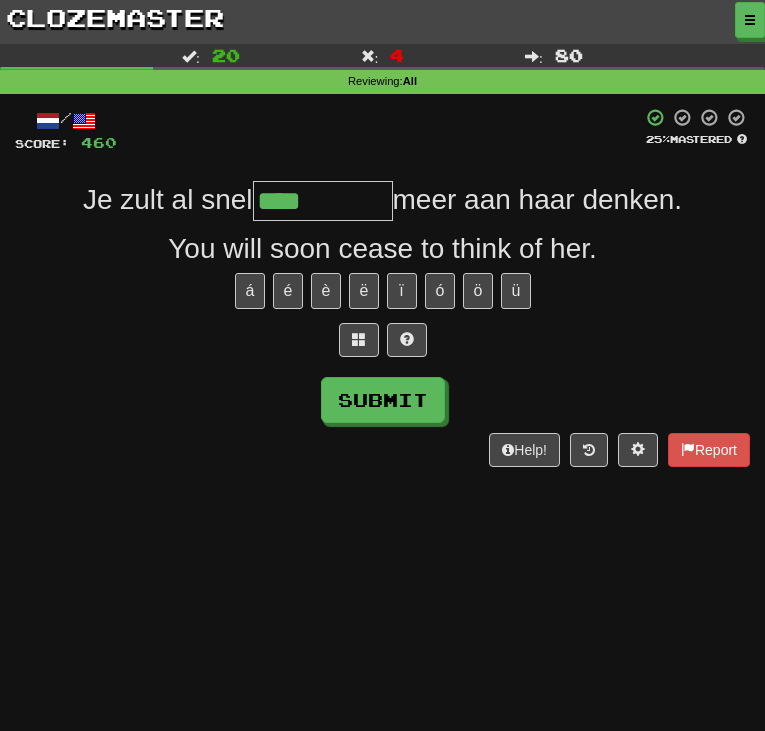 type on "****" 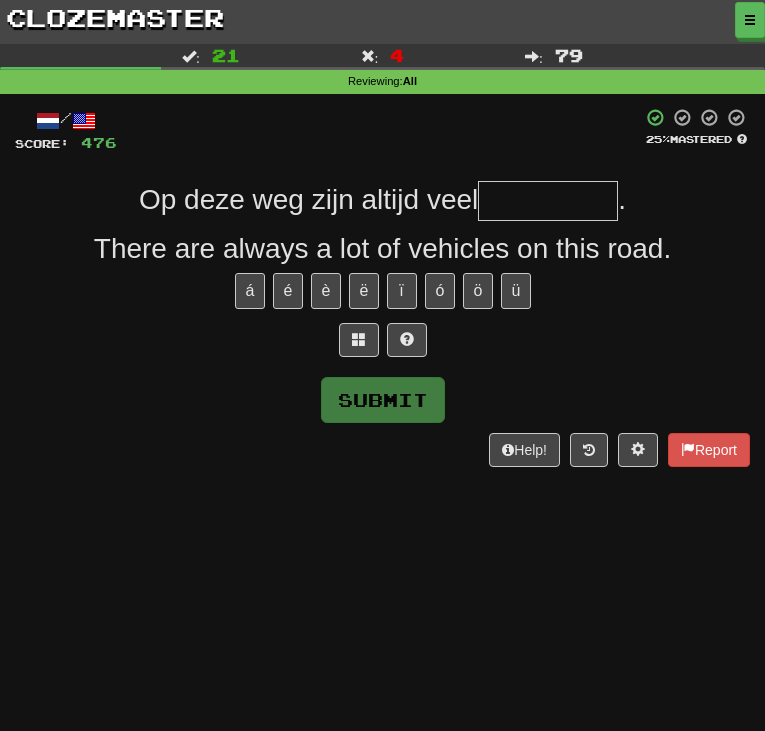 type on "*" 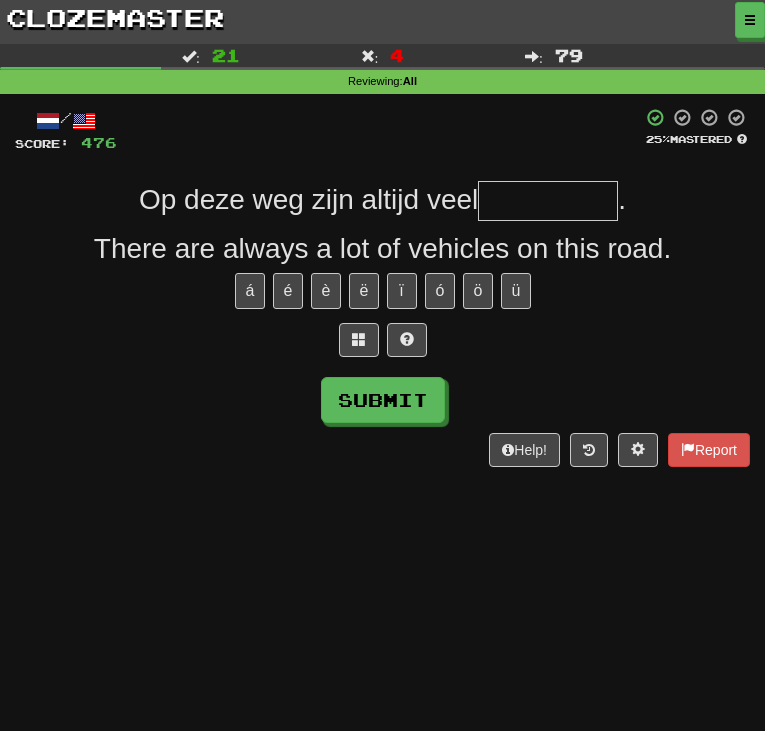 type on "*" 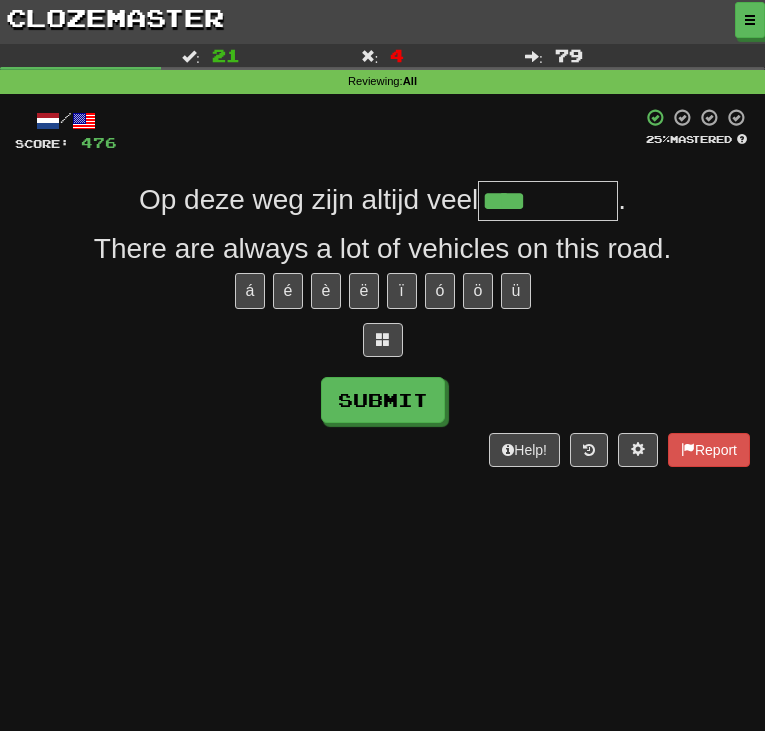 type on "**********" 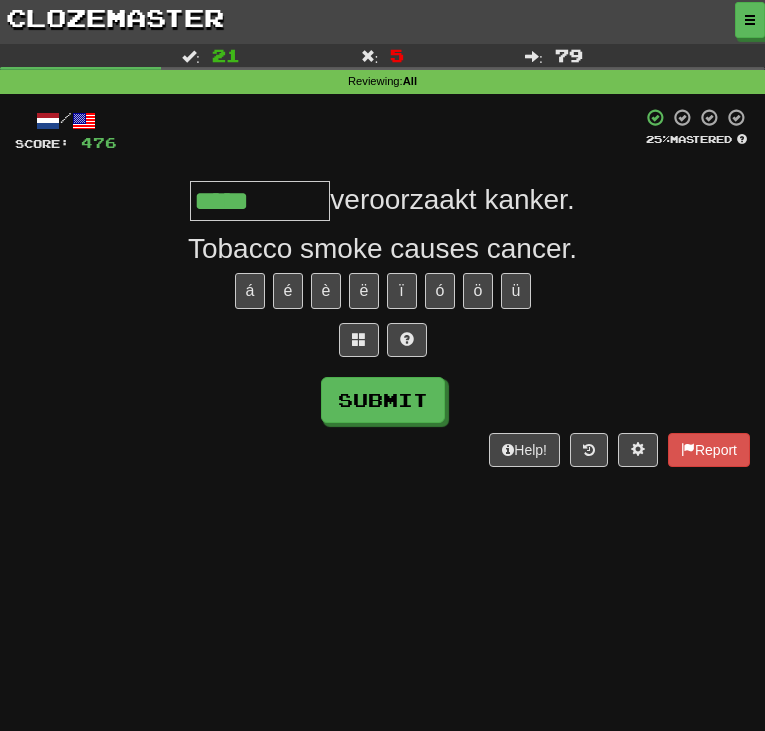 type on "**********" 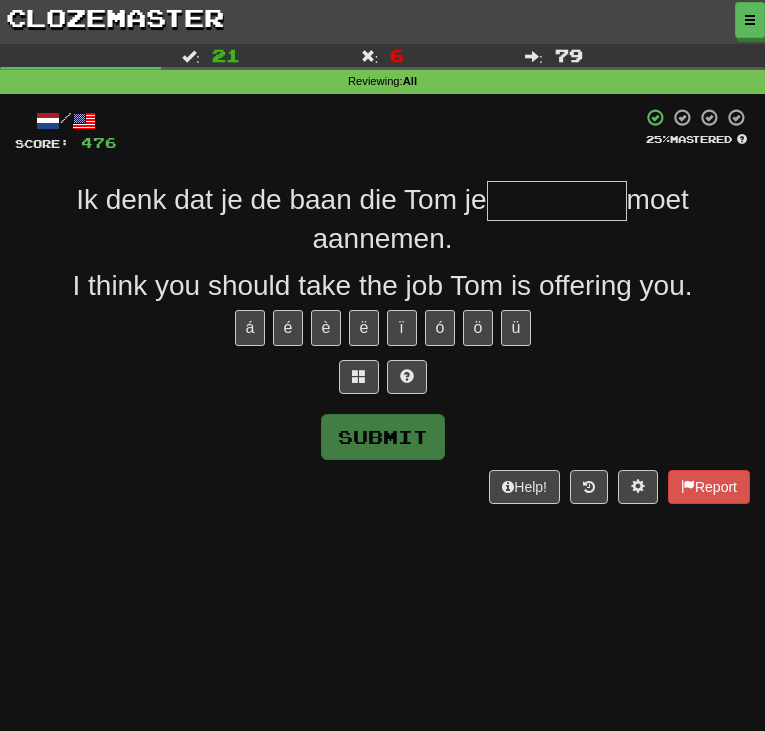 type on "*" 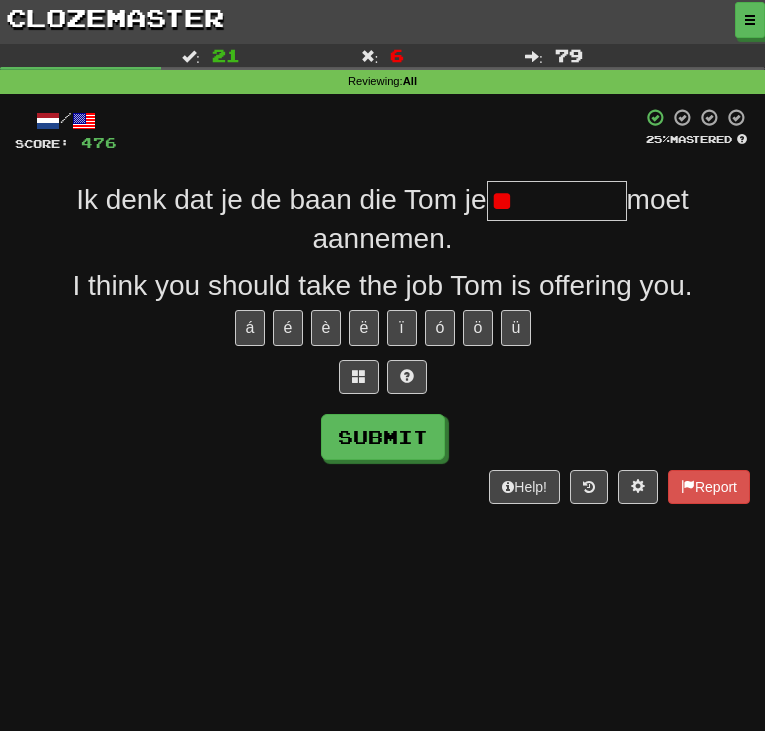 type on "*" 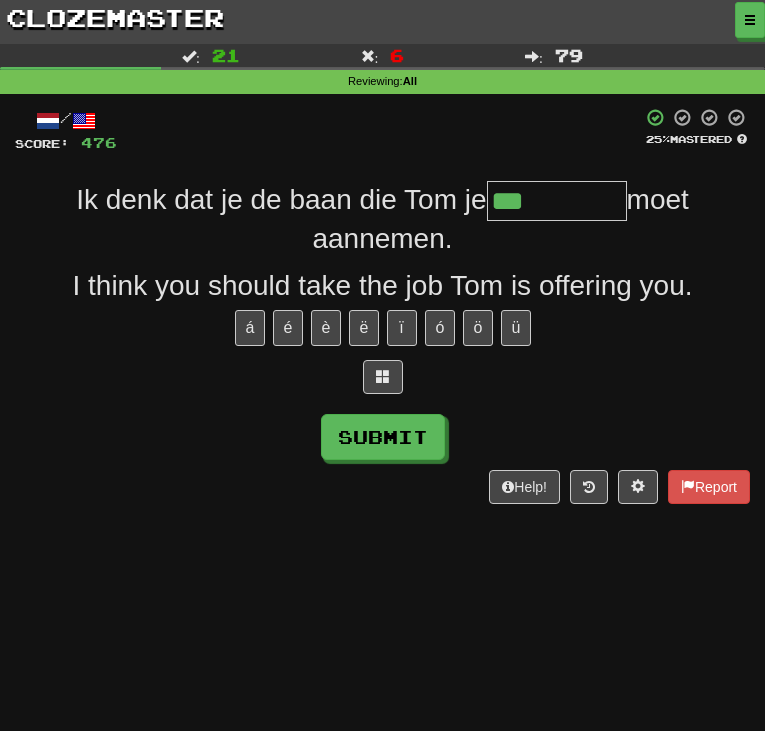 type on "********" 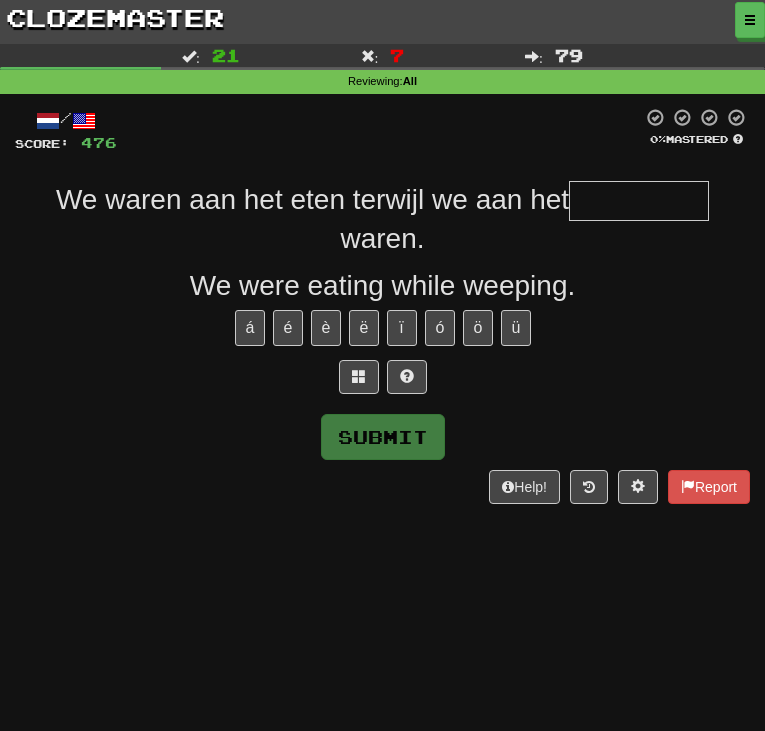 type on "*" 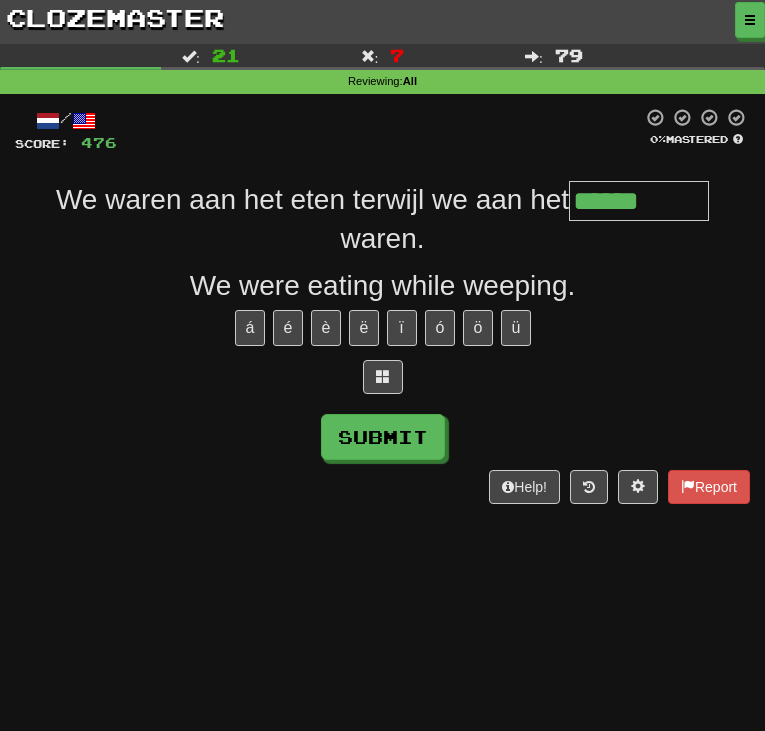 type on "******" 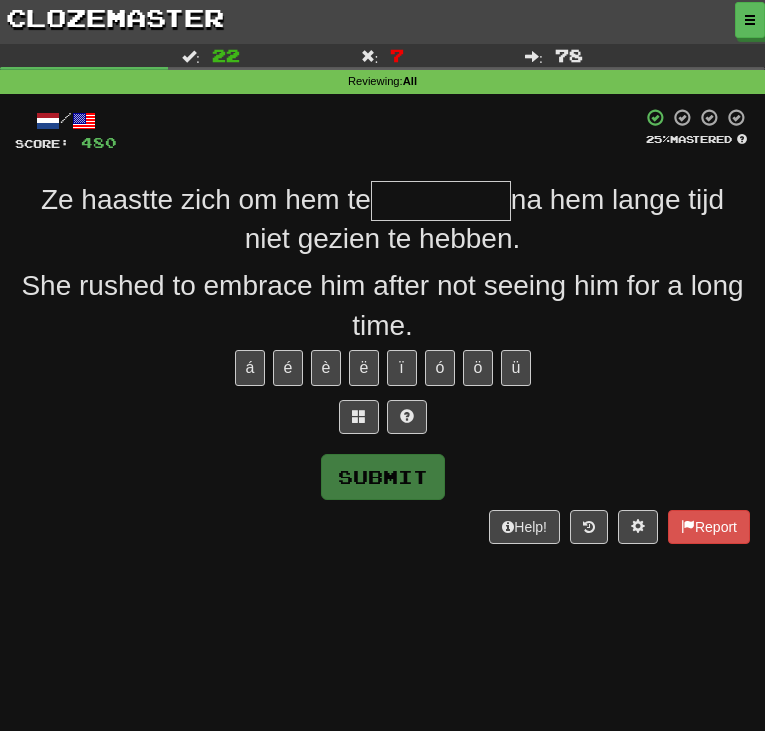 type on "*" 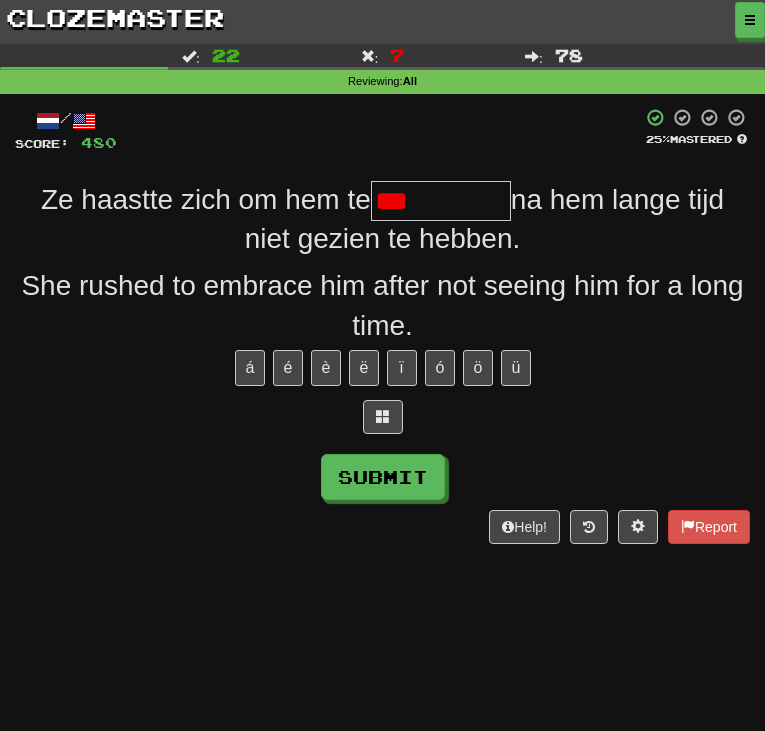 type on "********" 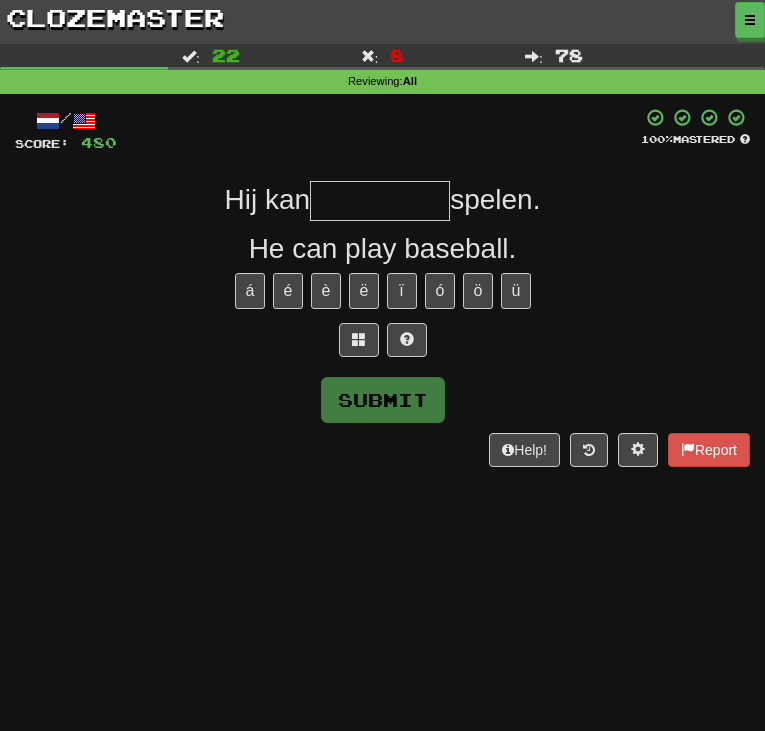 type on "*" 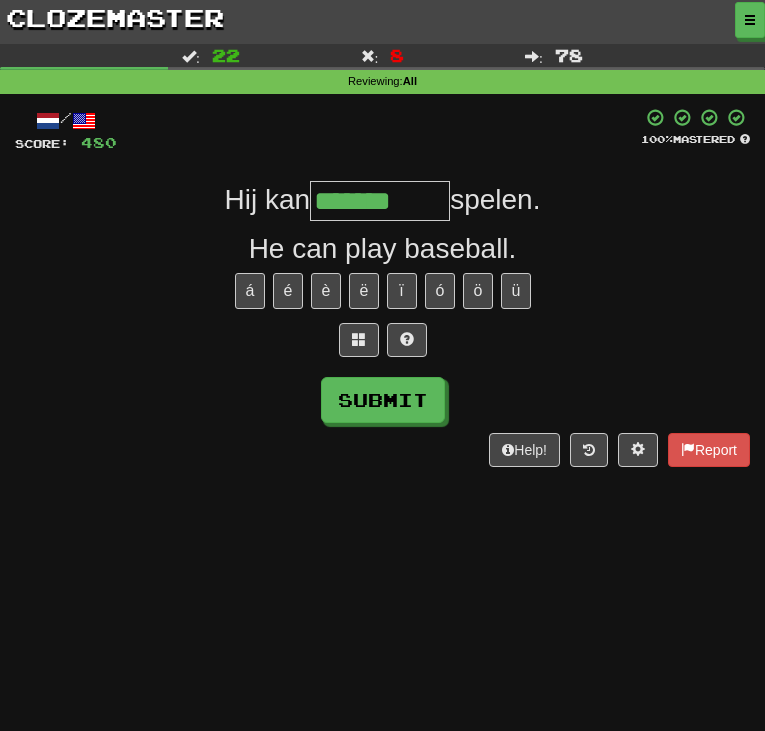 type on "*******" 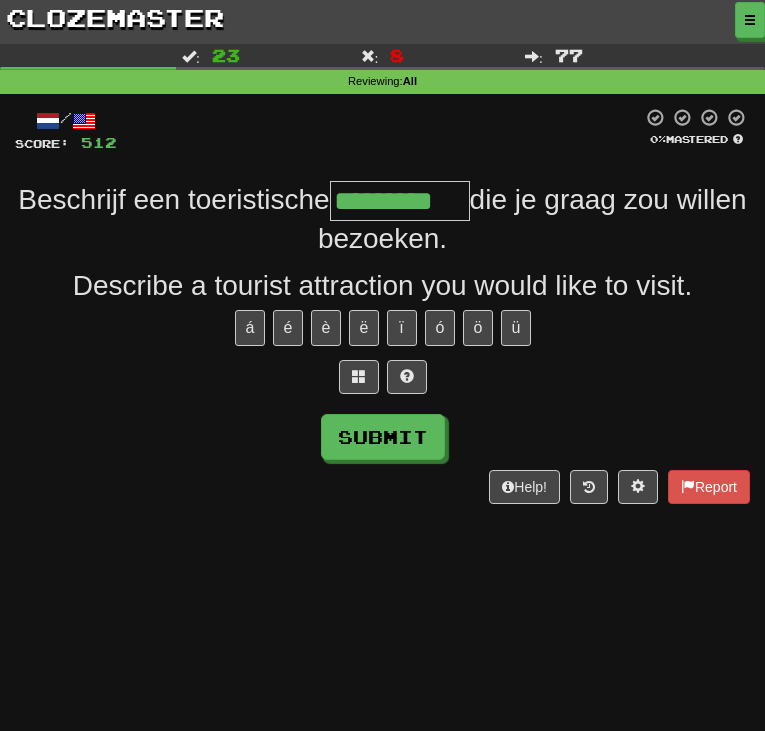 type on "*********" 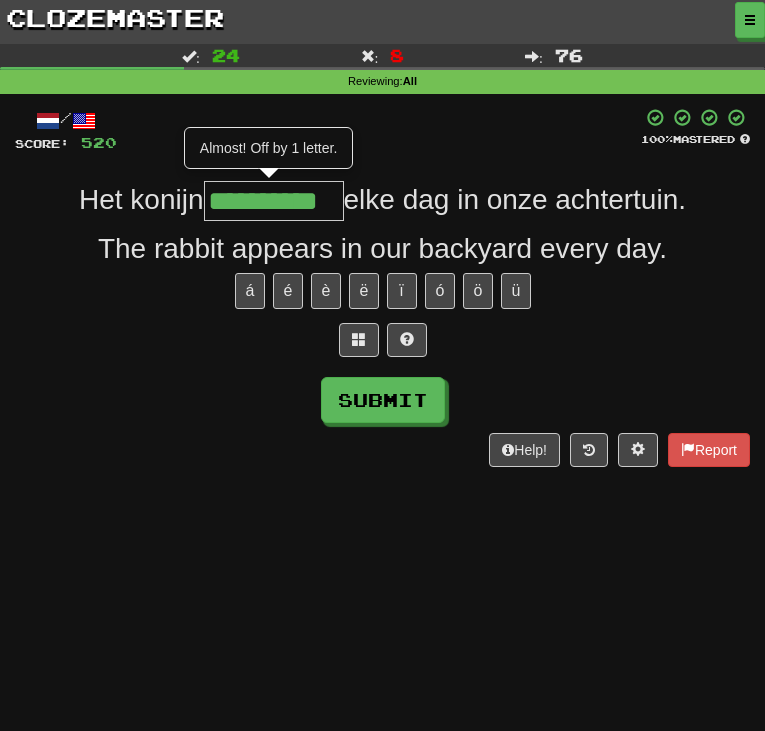 type on "**********" 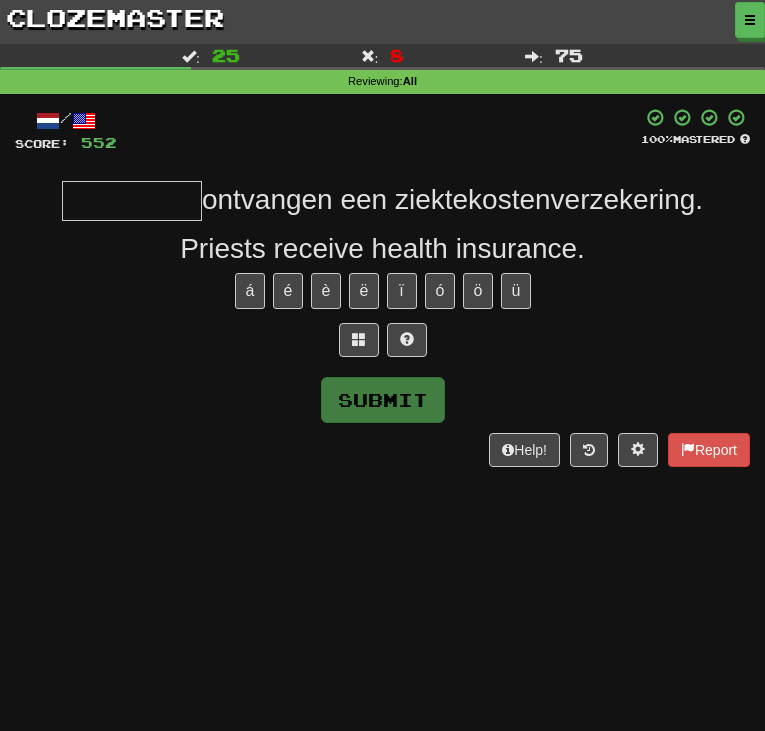 type on "*" 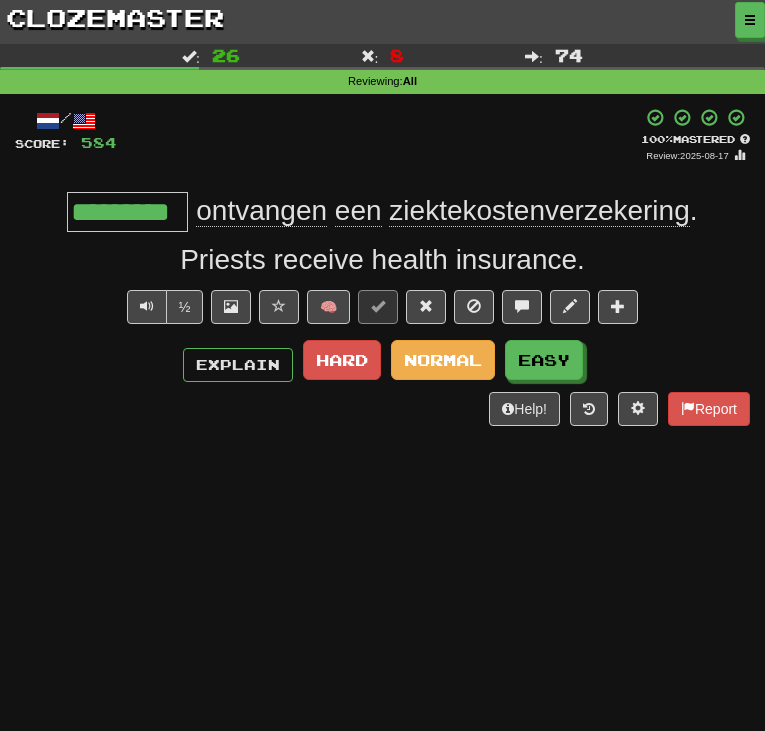 type on "*" 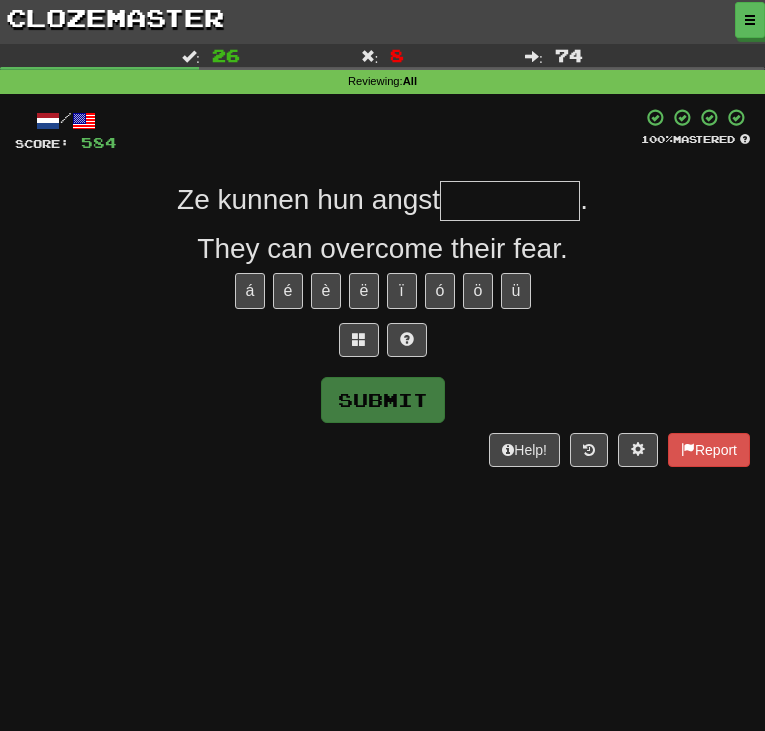 type on "*" 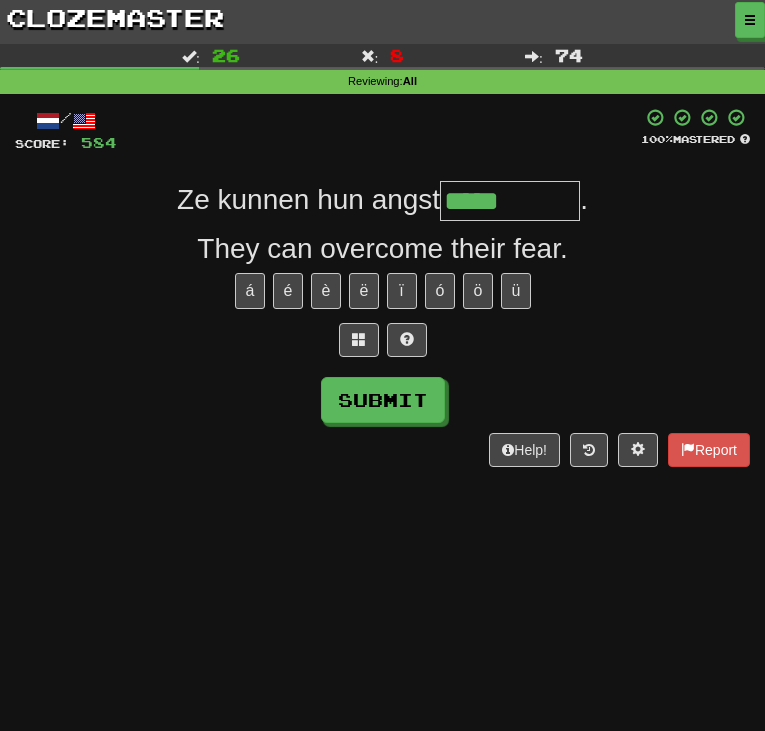 type on "**********" 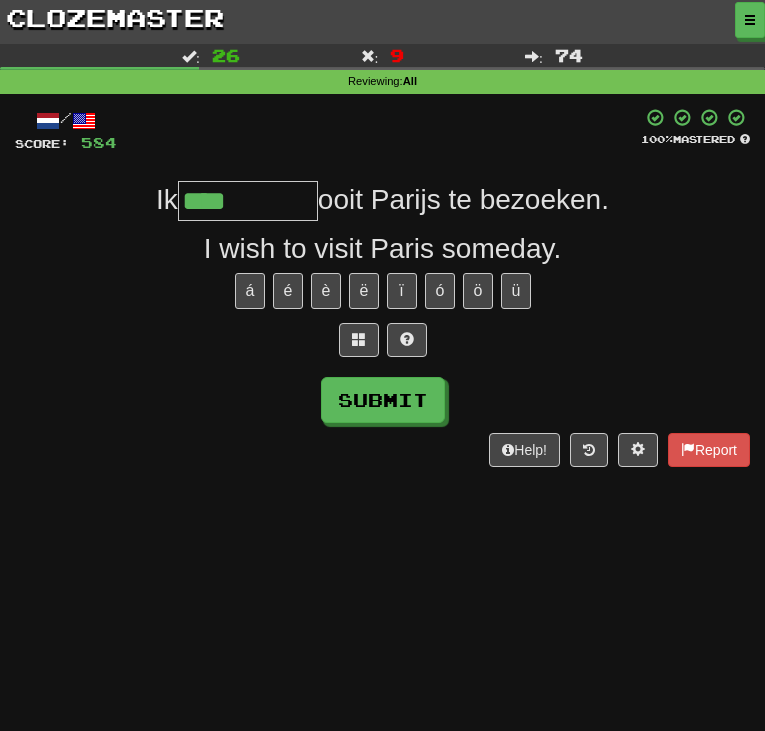 type on "****" 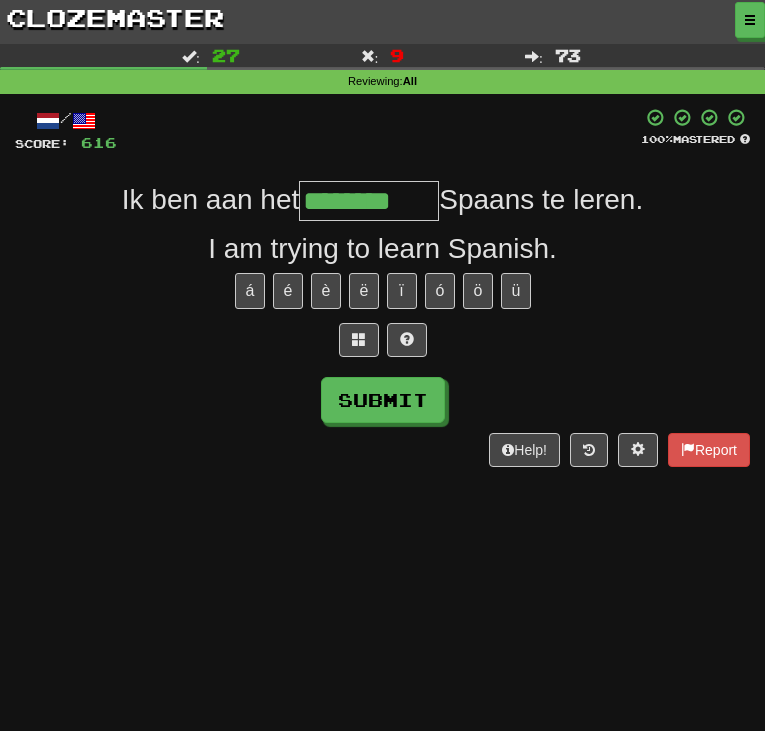 type on "********" 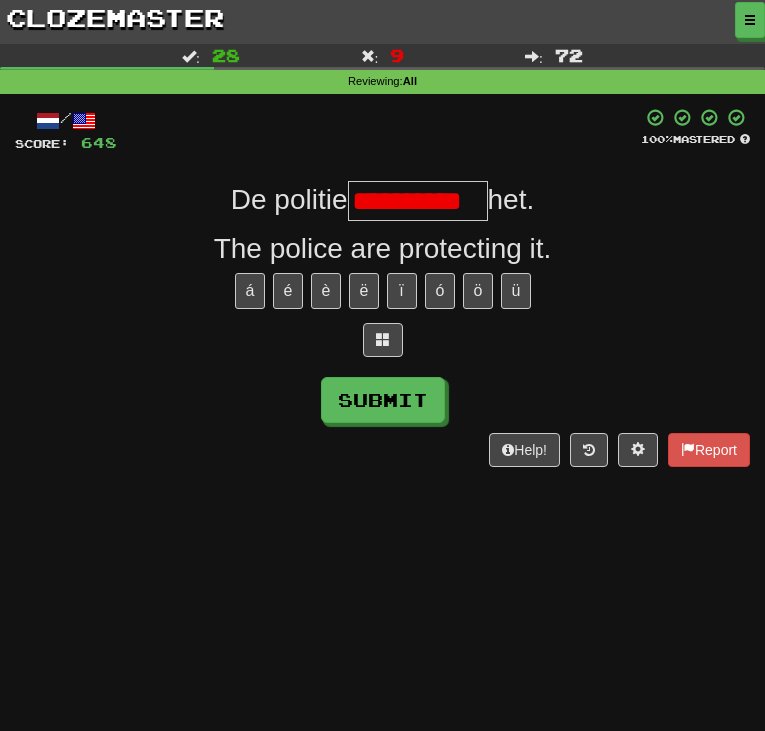 type on "*********" 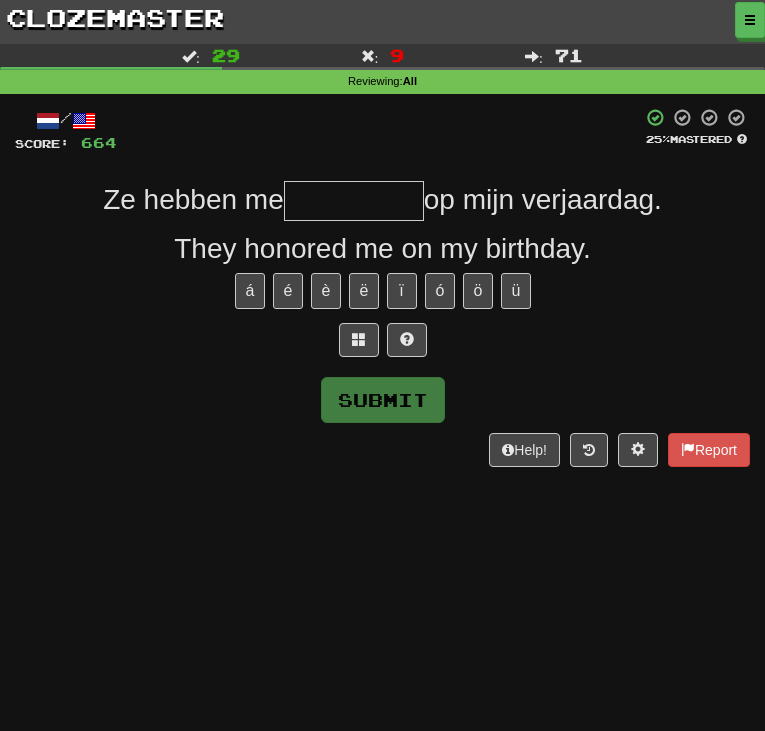 type on "*" 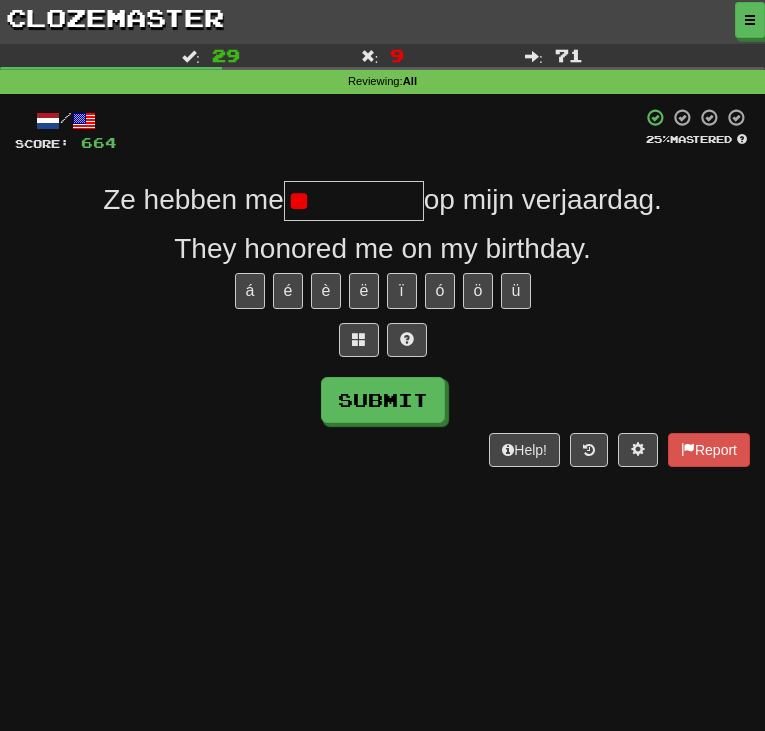 type on "*" 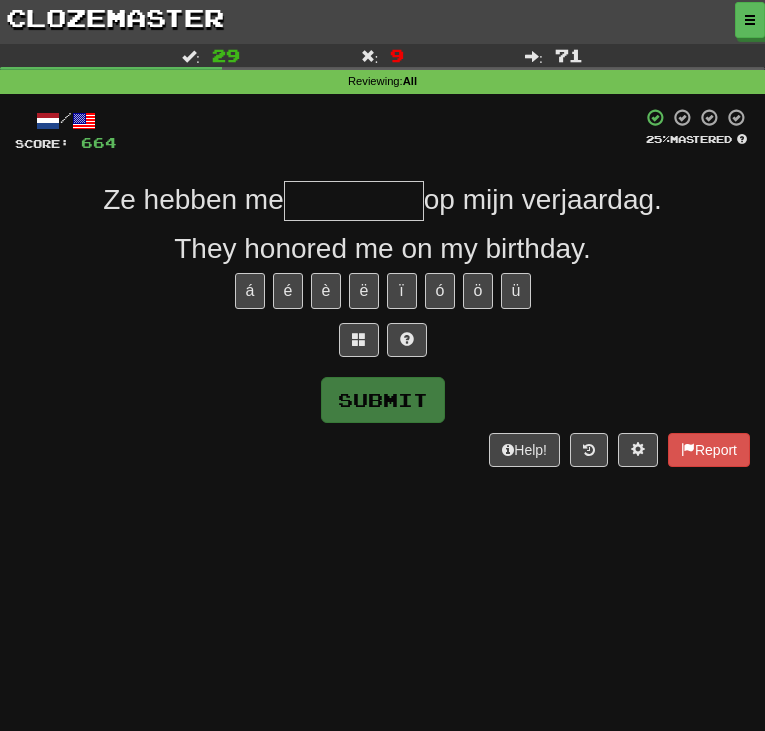 type on "*" 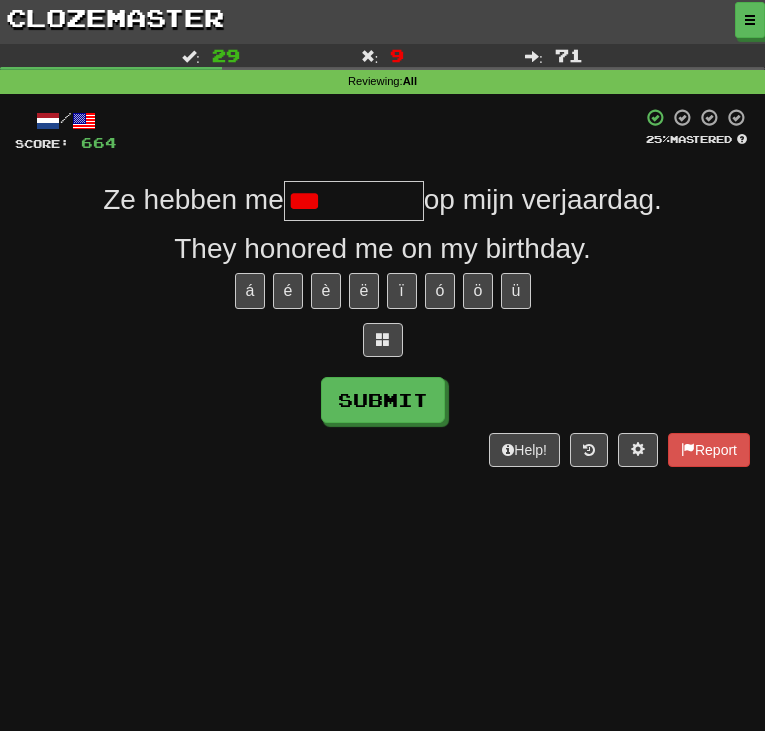 type on "******" 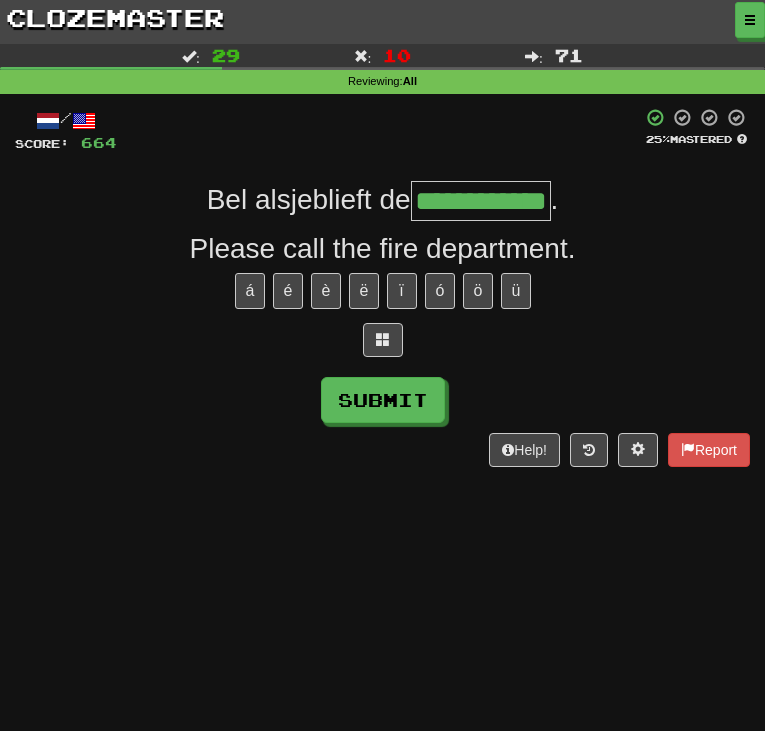 drag, startPoint x: 540, startPoint y: 197, endPoint x: 643, endPoint y: 194, distance: 103.04368 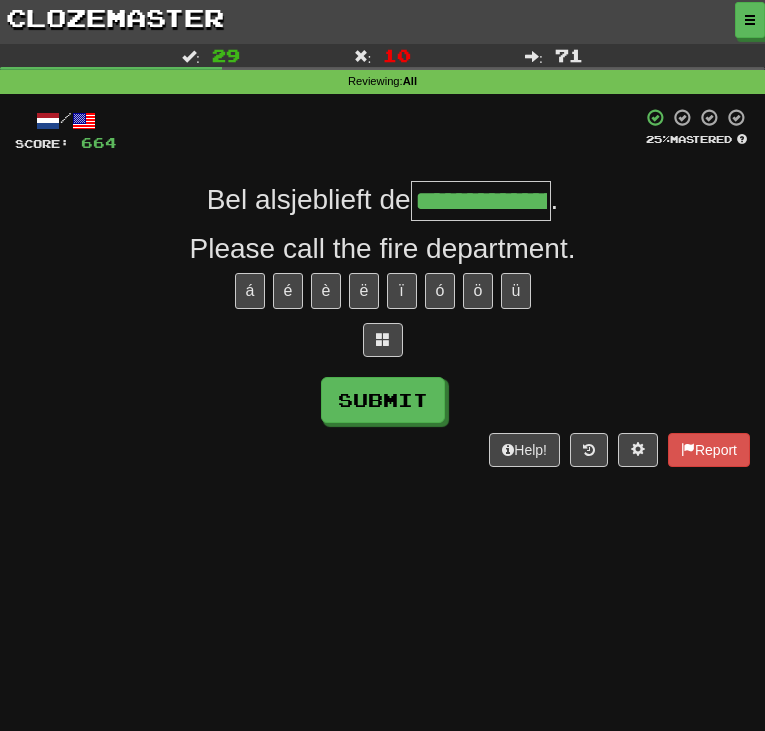 type on "**********" 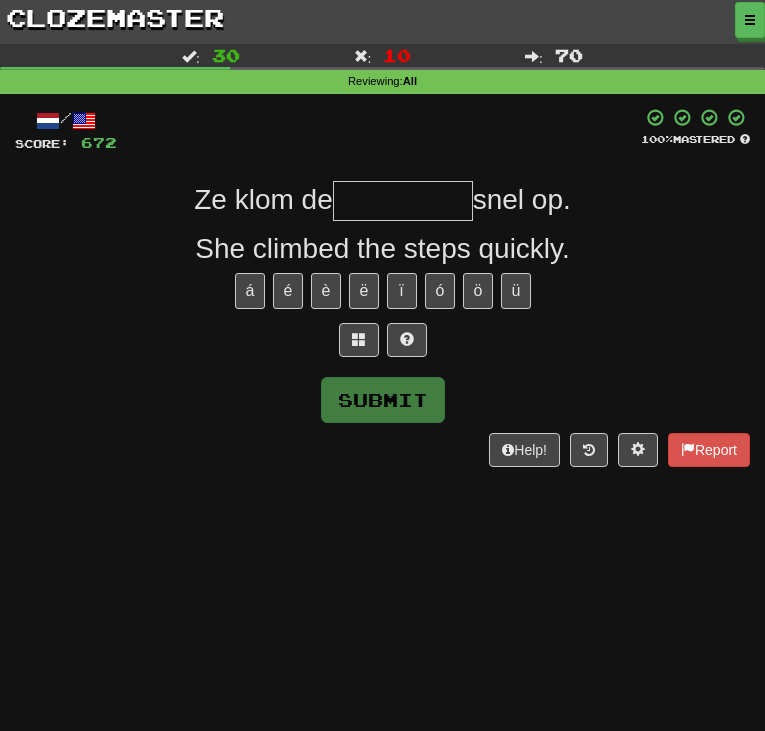type on "*" 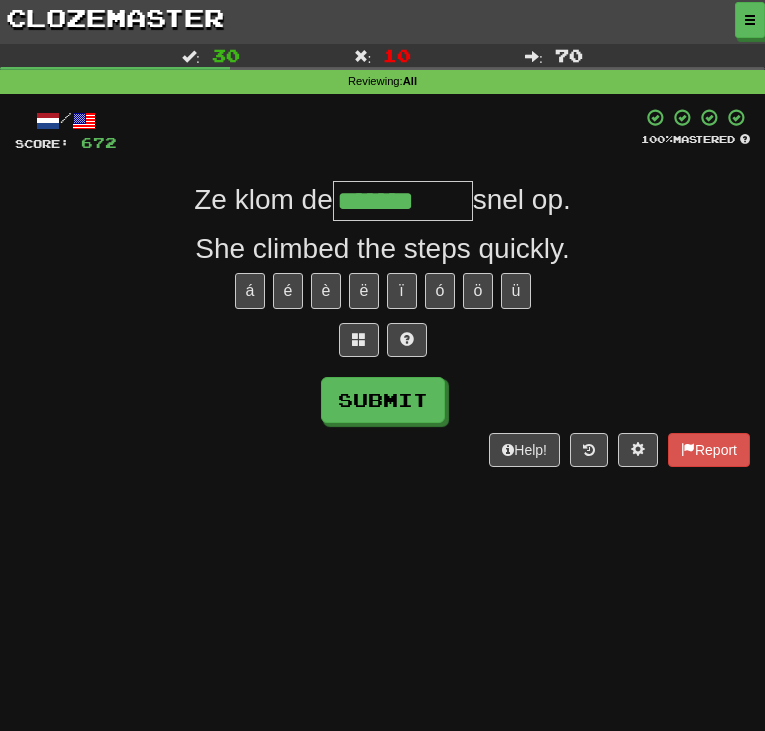 type on "*******" 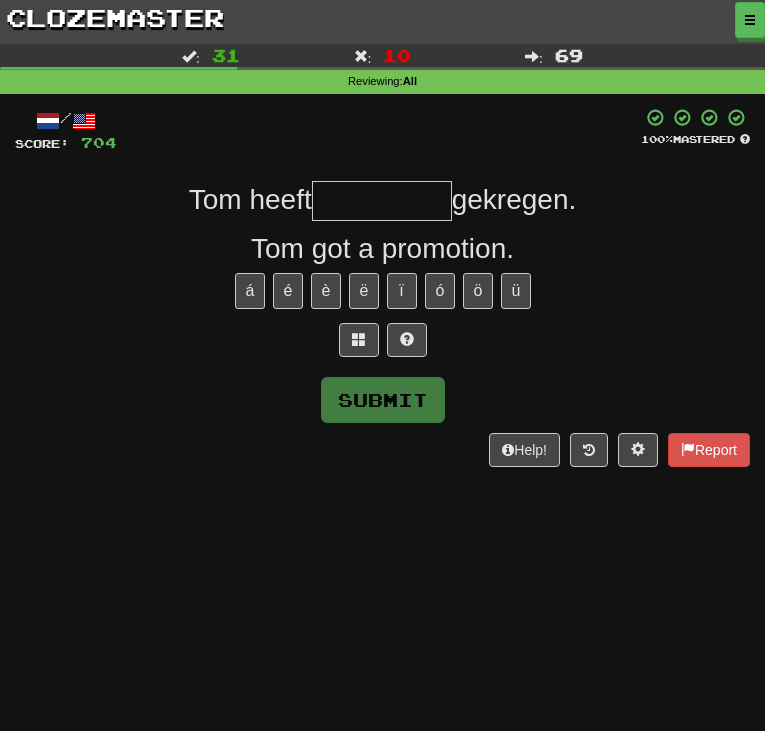 type on "*" 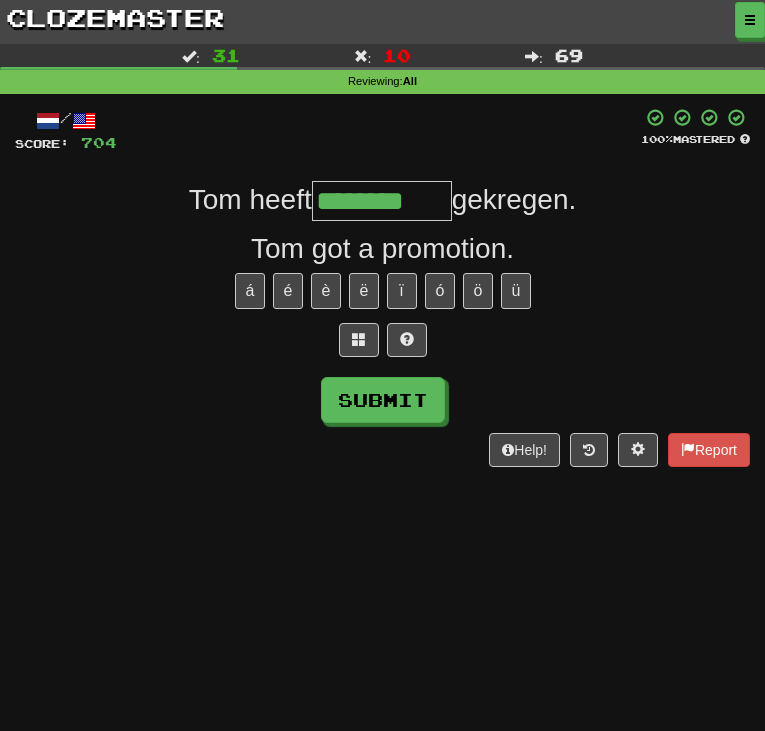 type on "********" 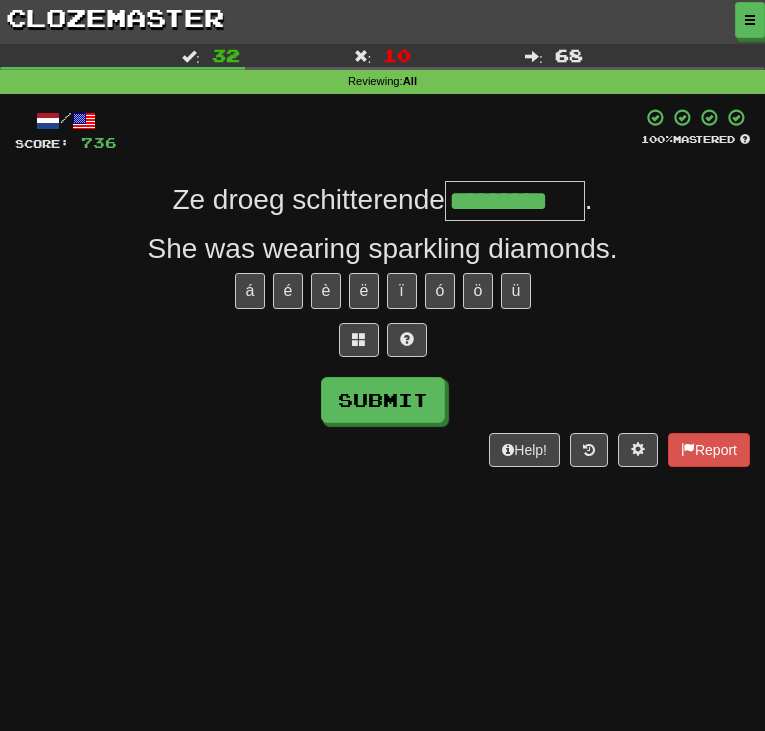 type on "*********" 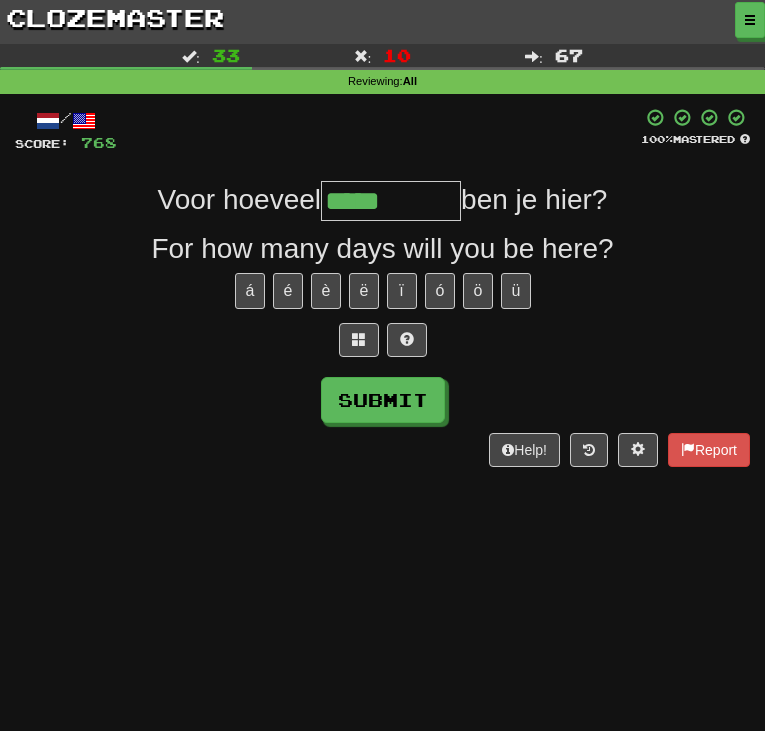 type on "*****" 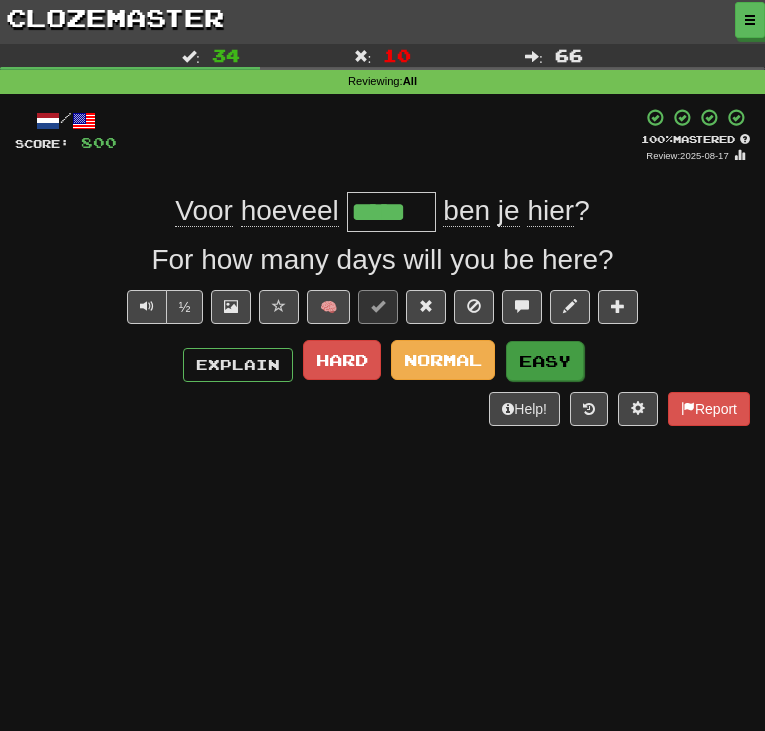click on "3.  Easy" at bounding box center (545, 361) 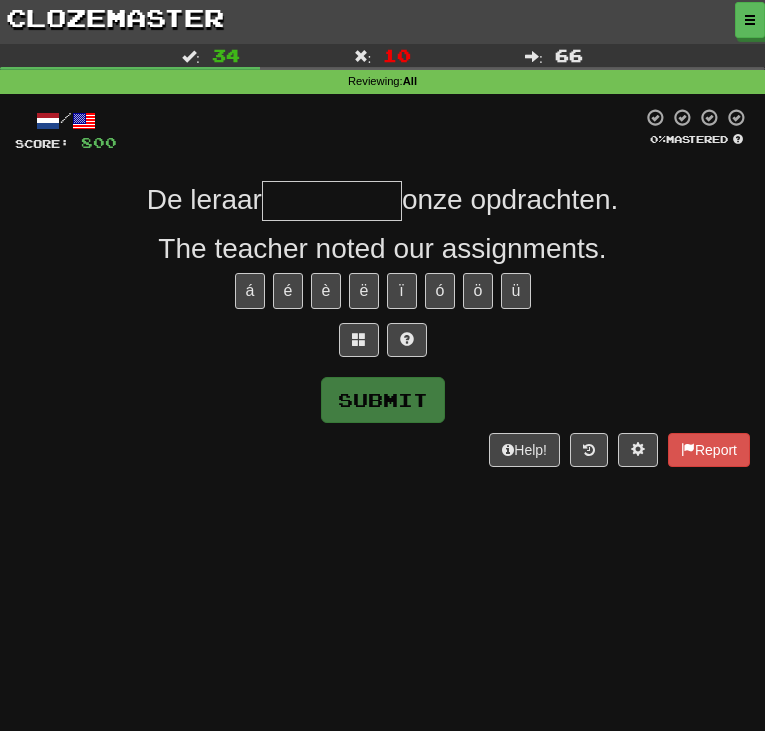 type on "*" 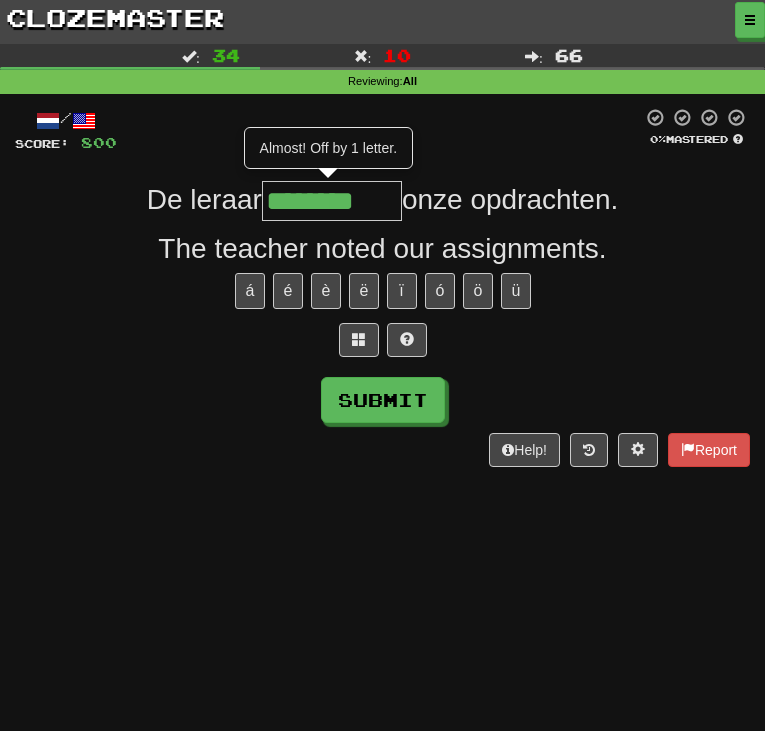 type on "********" 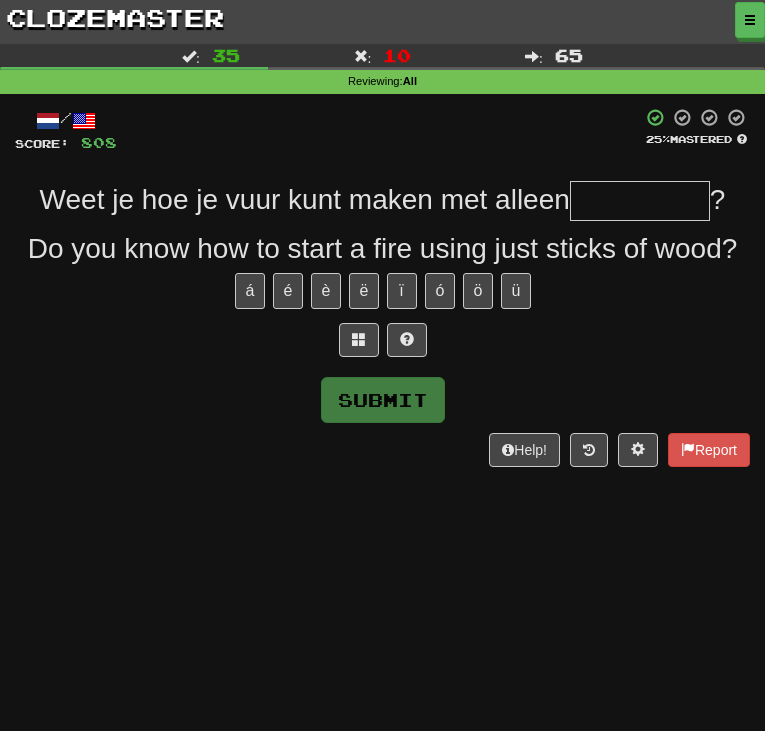 drag, startPoint x: 677, startPoint y: 4, endPoint x: 581, endPoint y: 334, distance: 343.68008 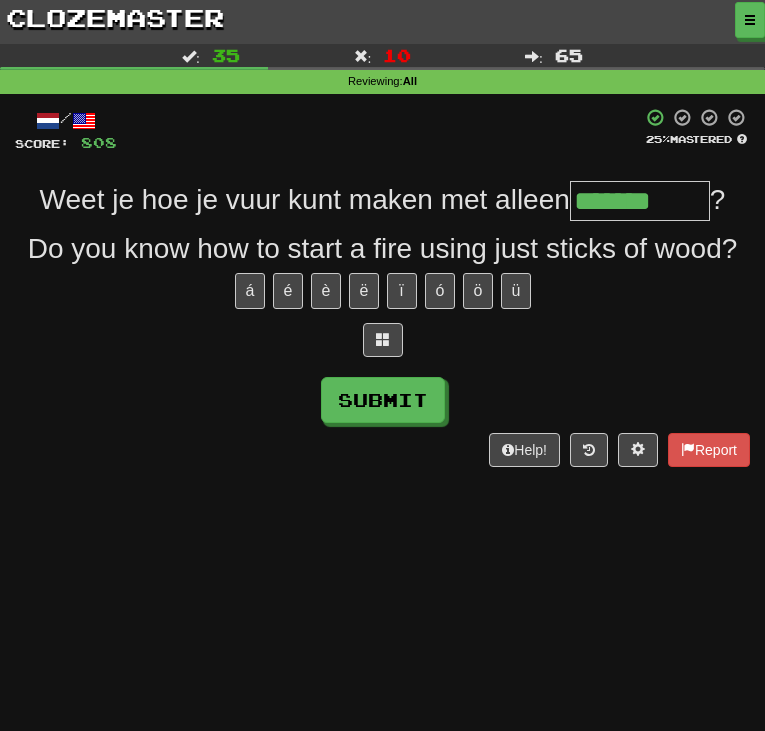 type on "*******" 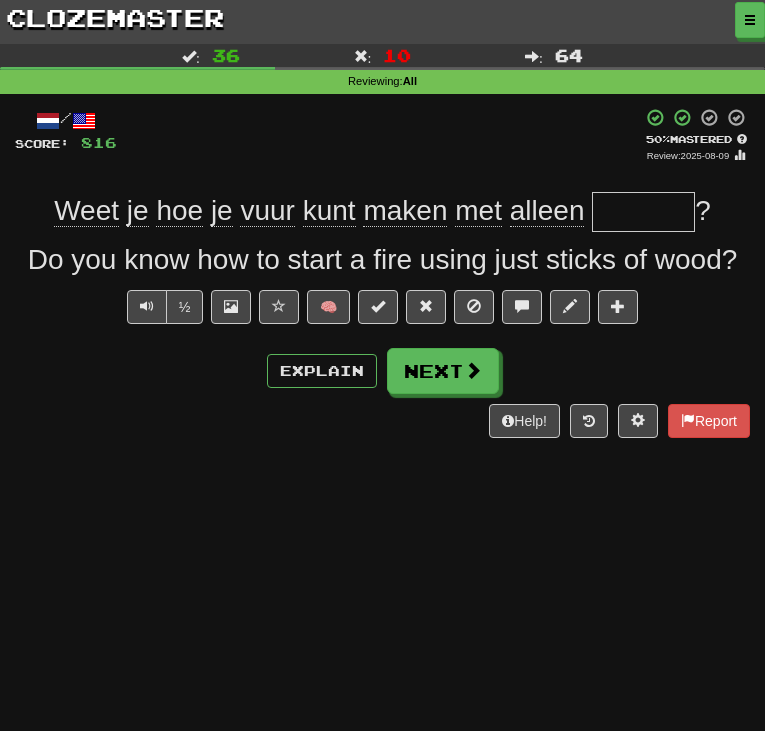 type on "*" 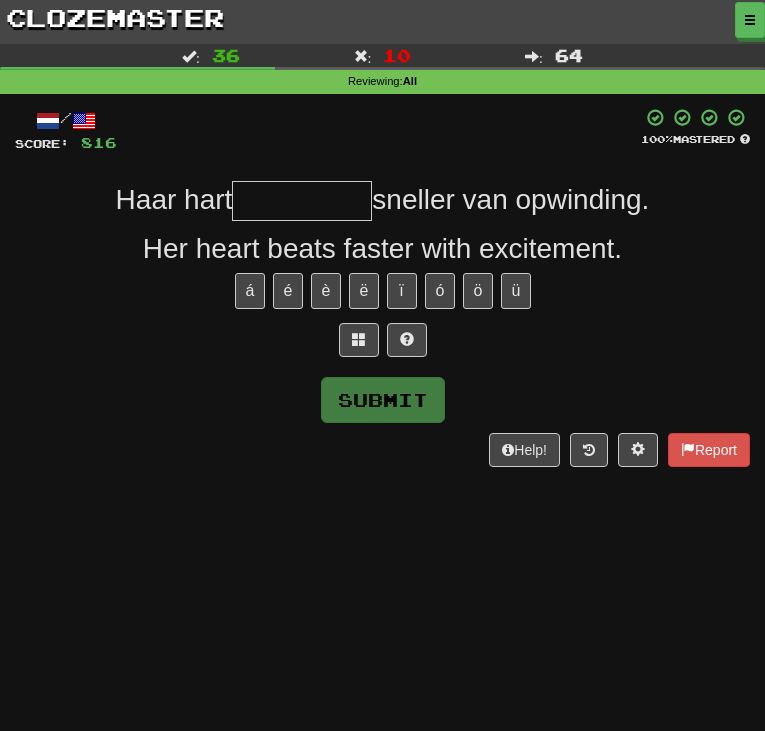 type on "*" 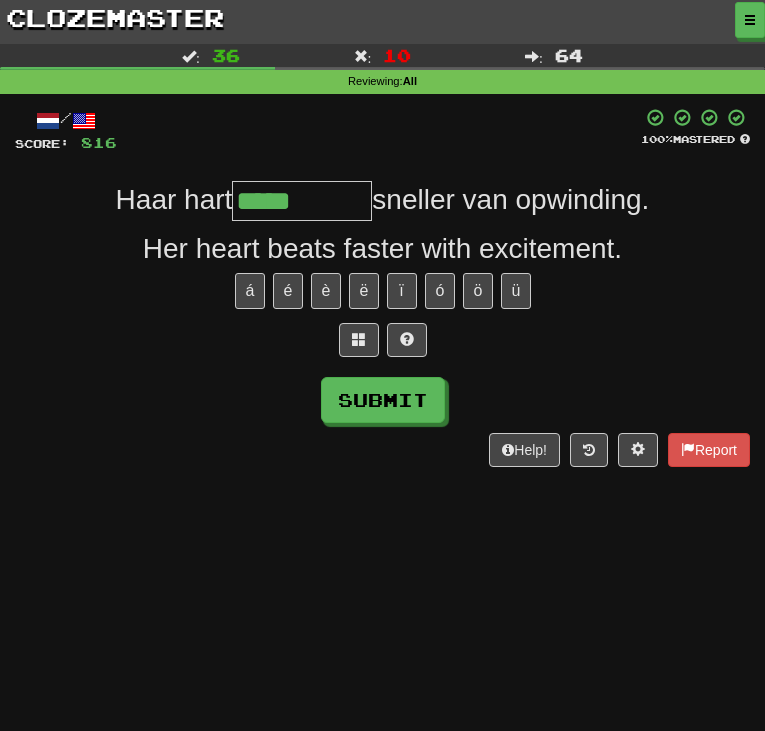 type on "*****" 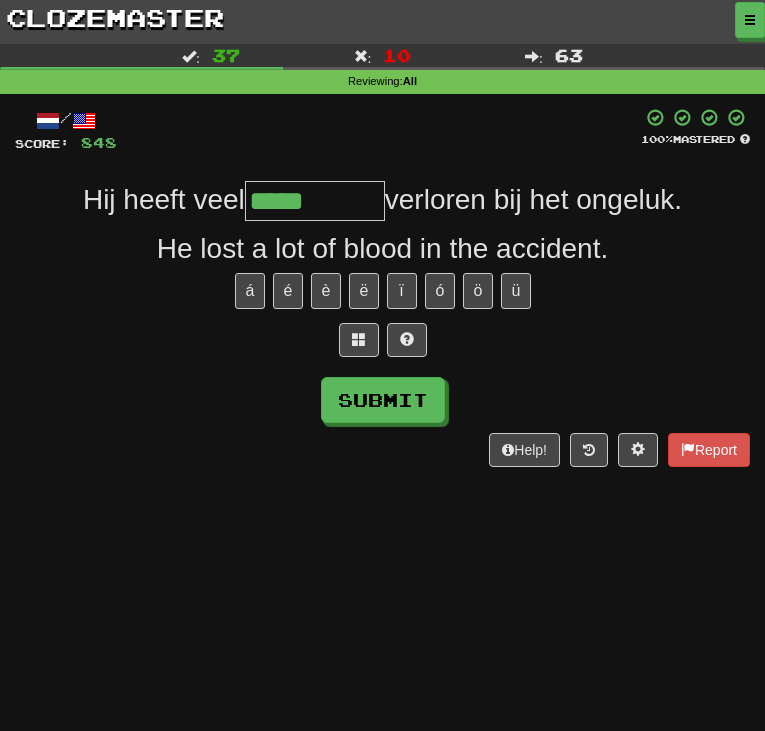 type on "*****" 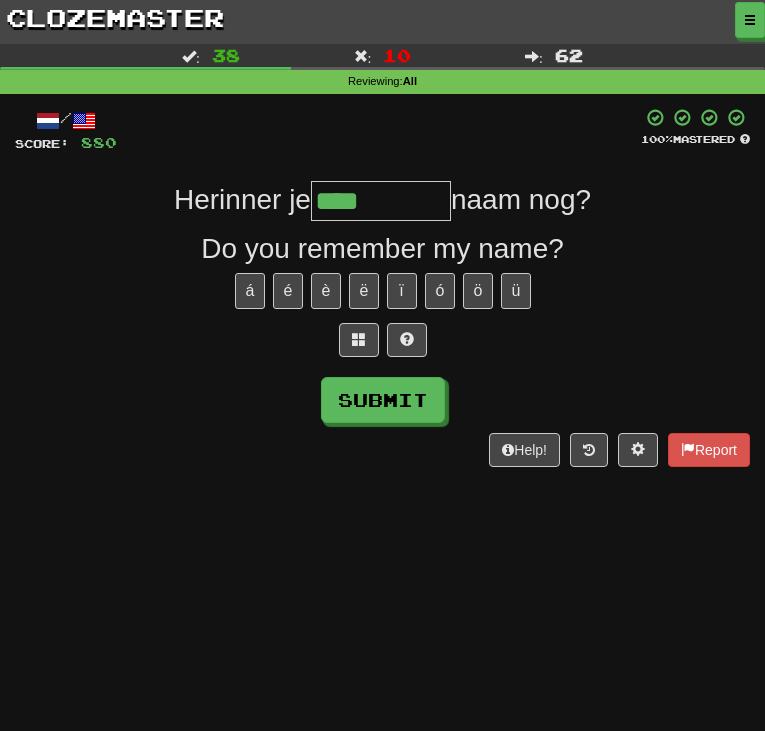 type on "****" 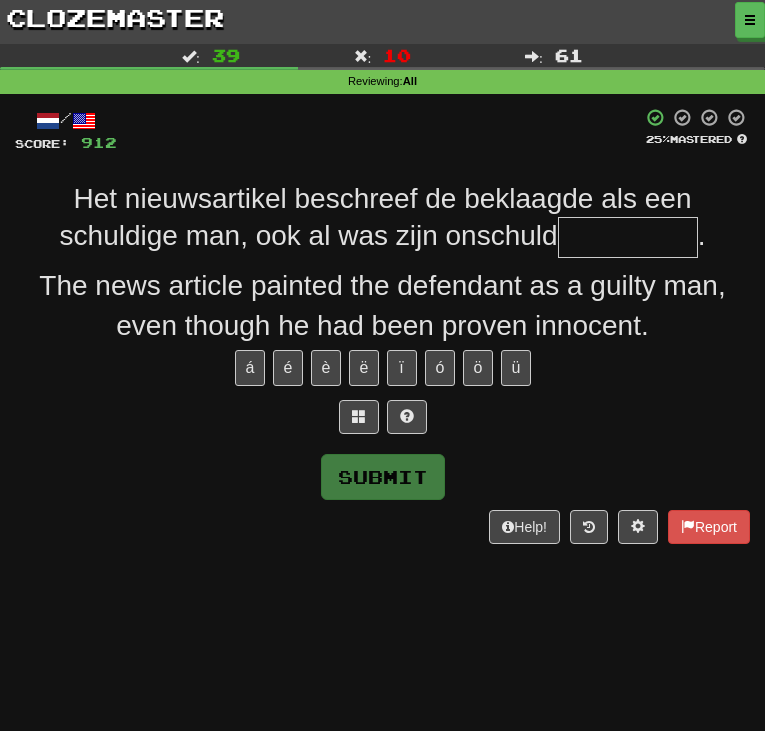 type on "*" 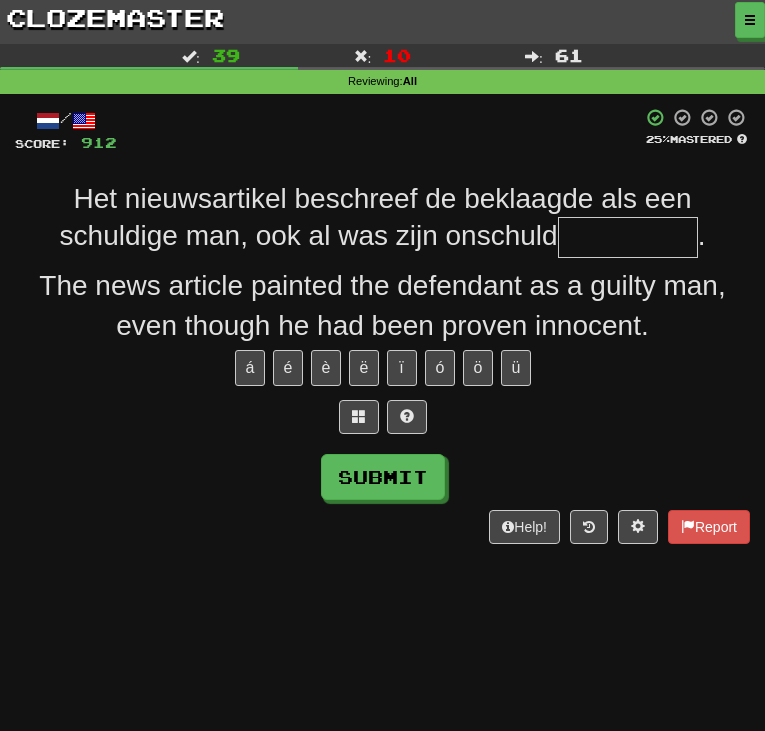 type on "*" 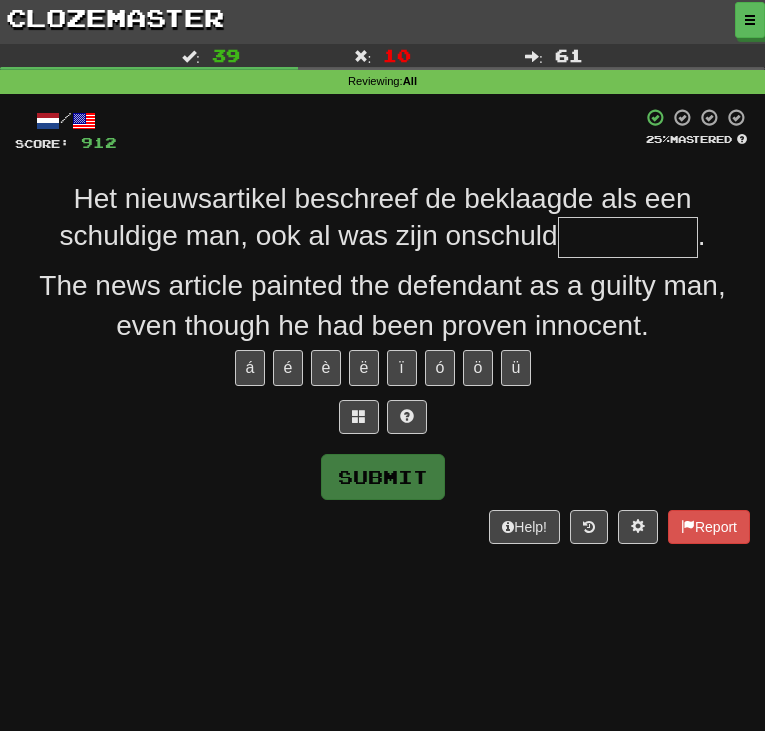 type on "*" 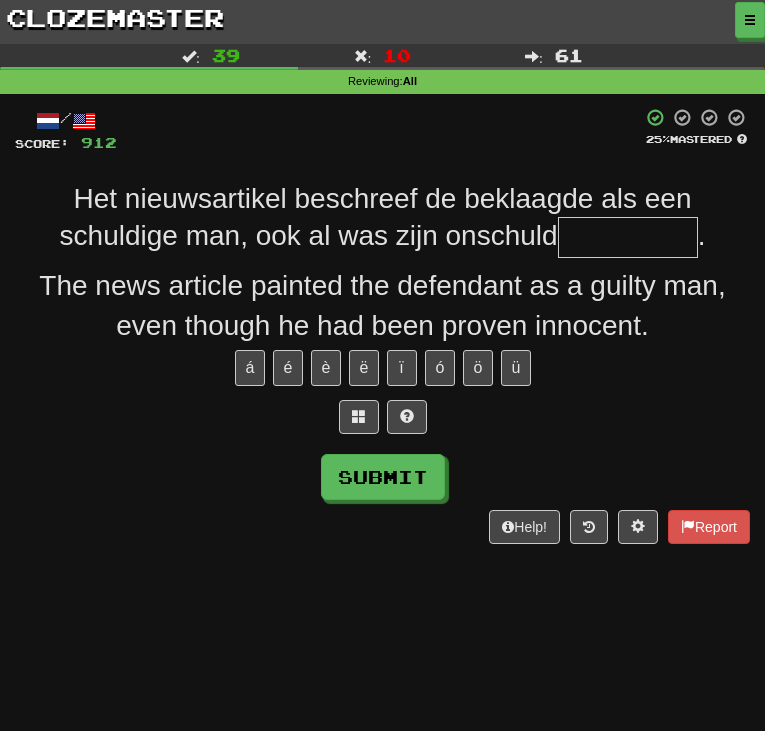 type on "*" 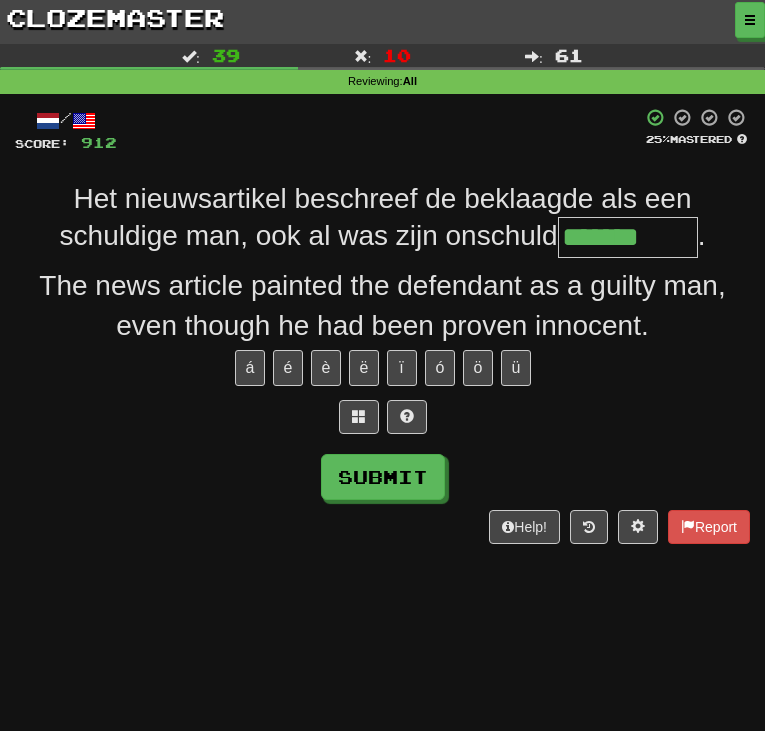 type on "*******" 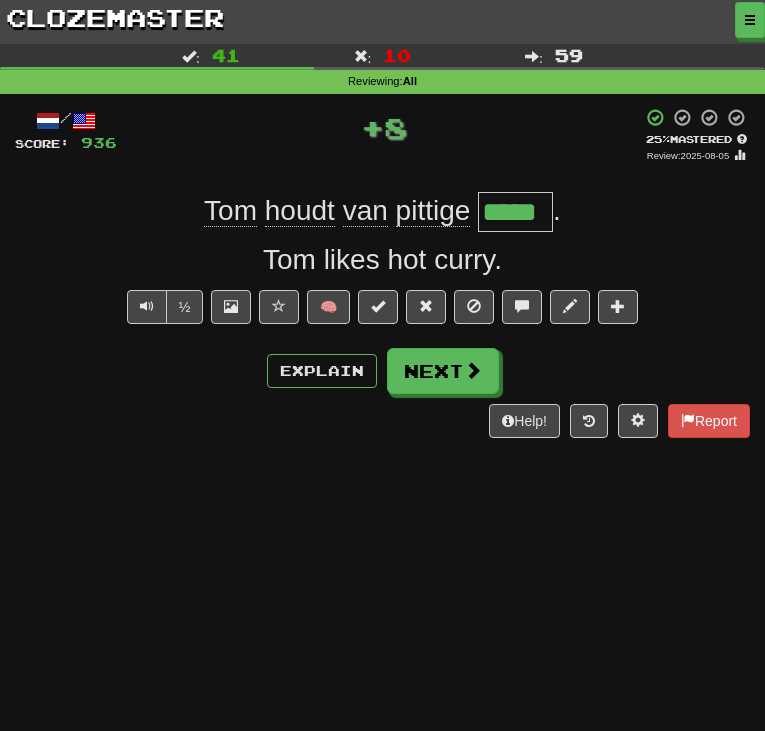 type on "*" 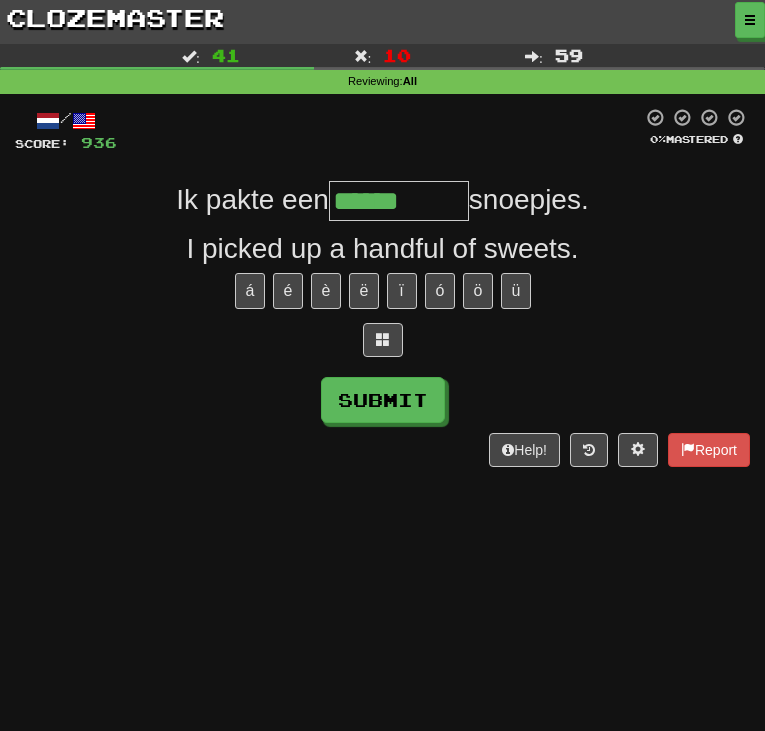 type on "*********" 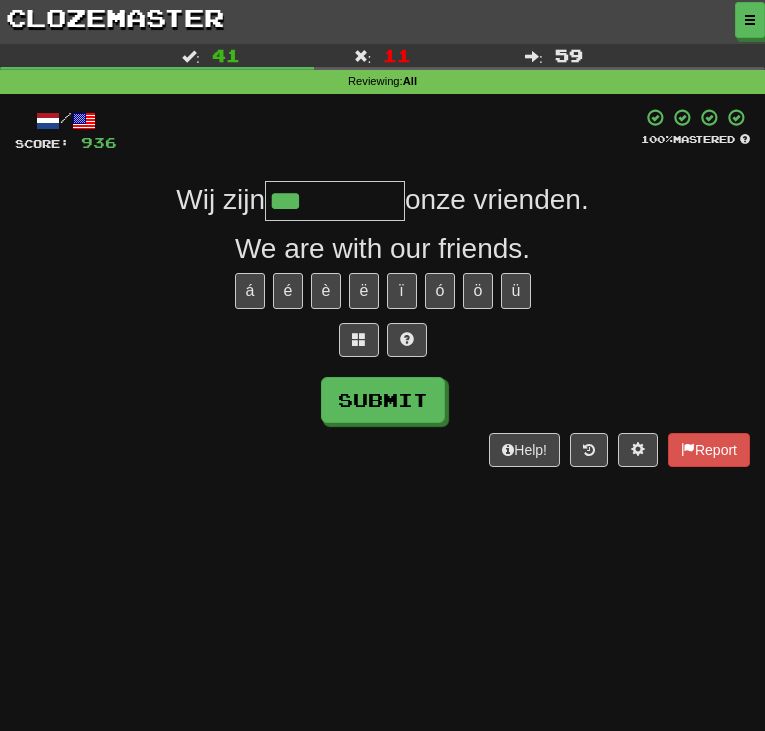 type on "***" 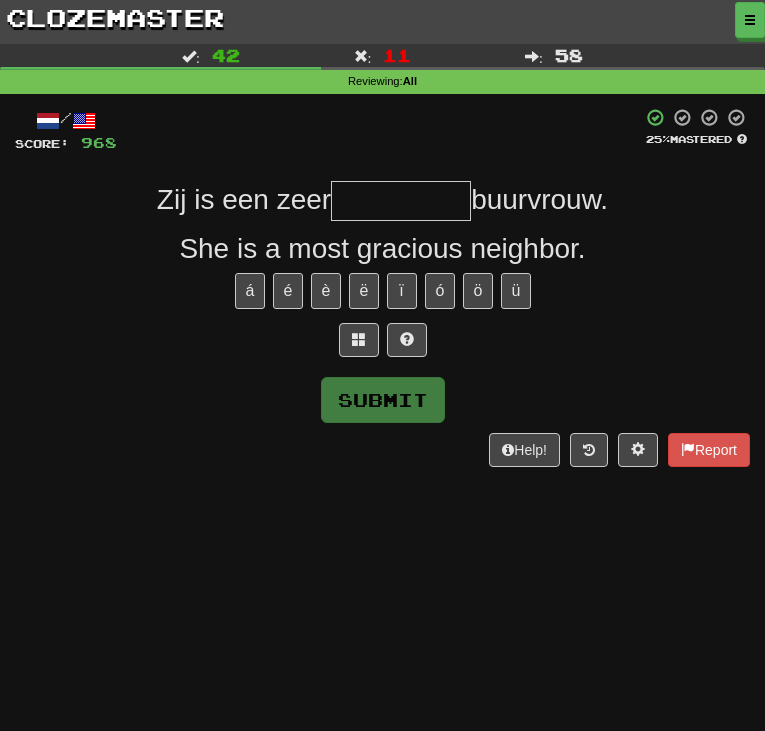type on "*" 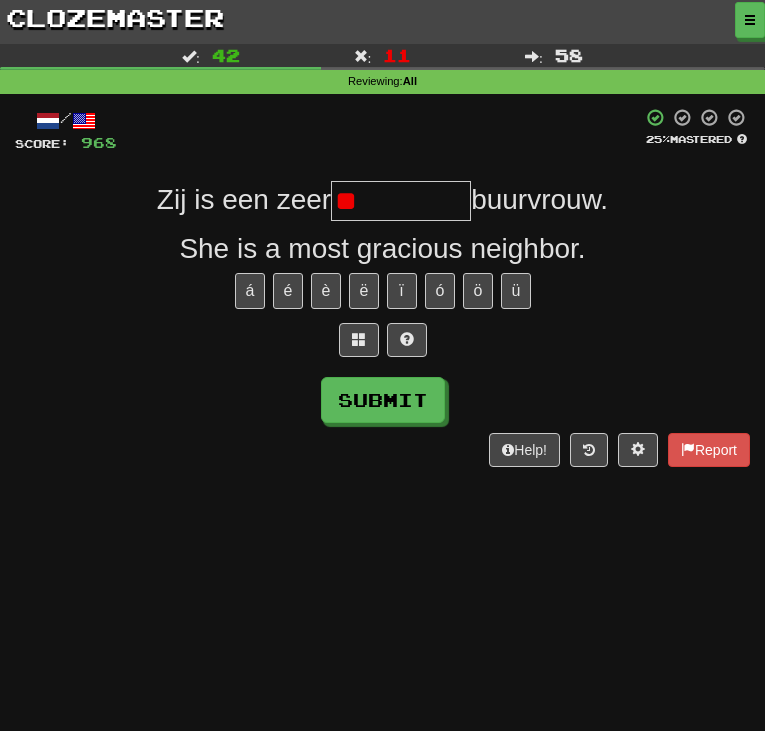 type on "*" 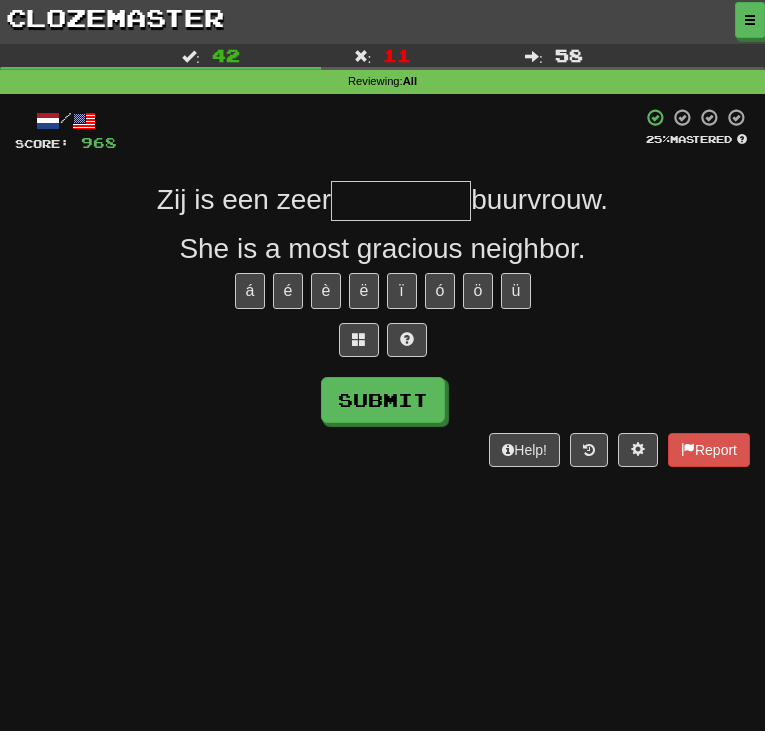 type on "*" 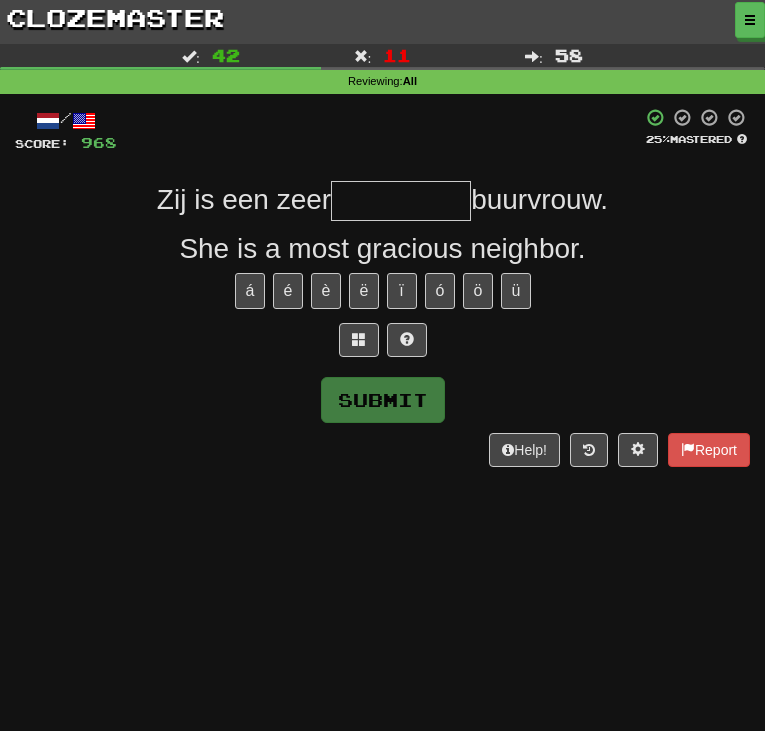 type on "*" 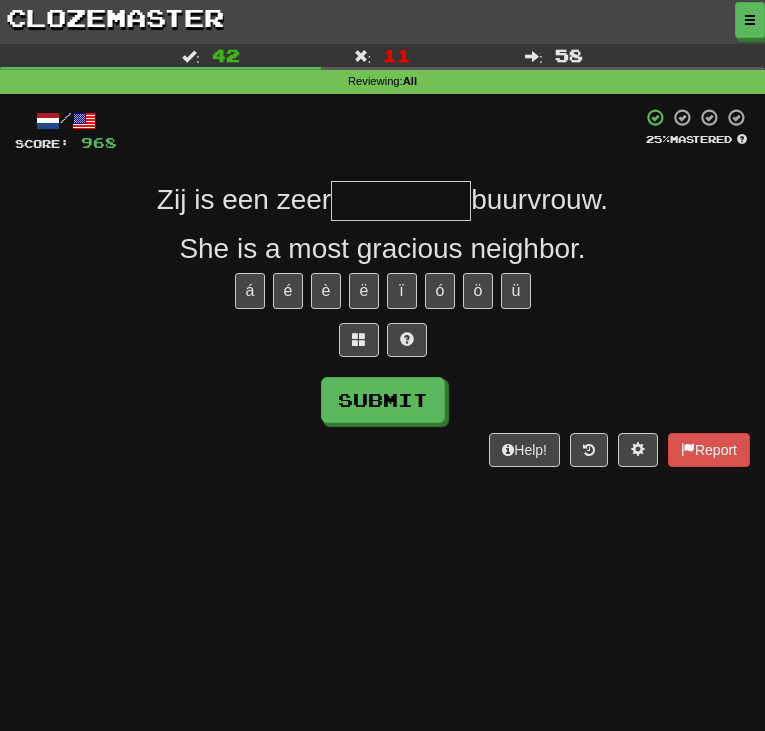 type on "*" 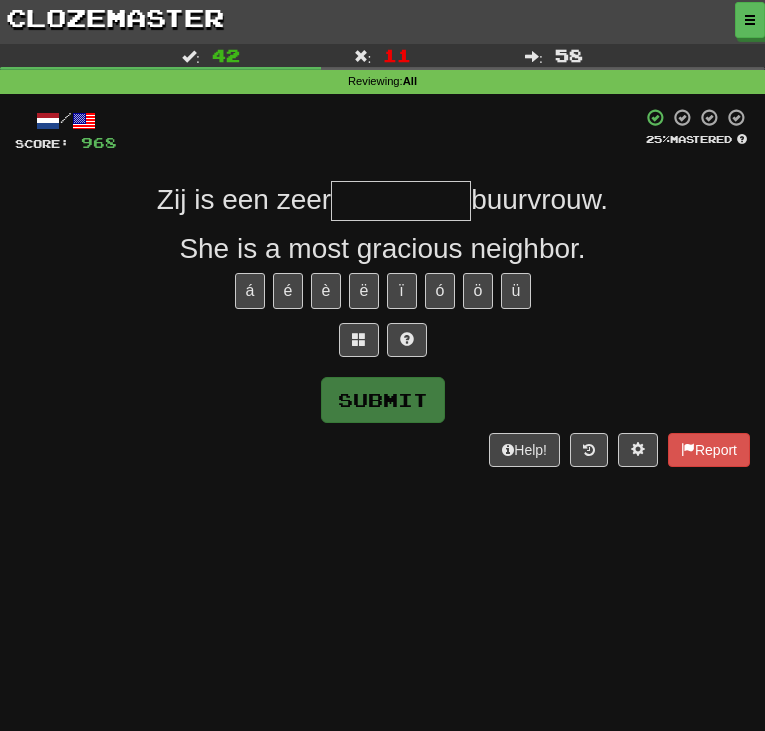 type on "*" 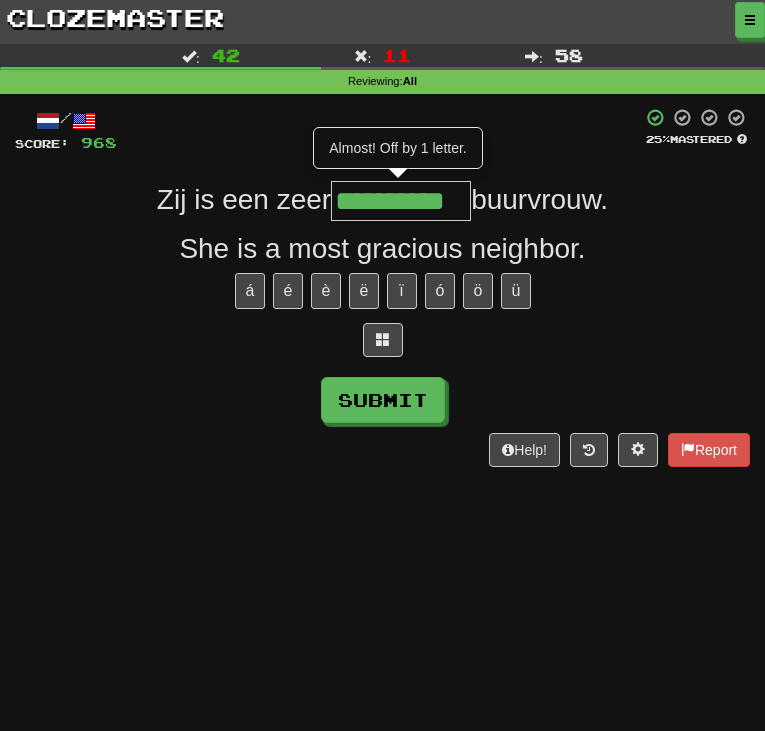 type on "**********" 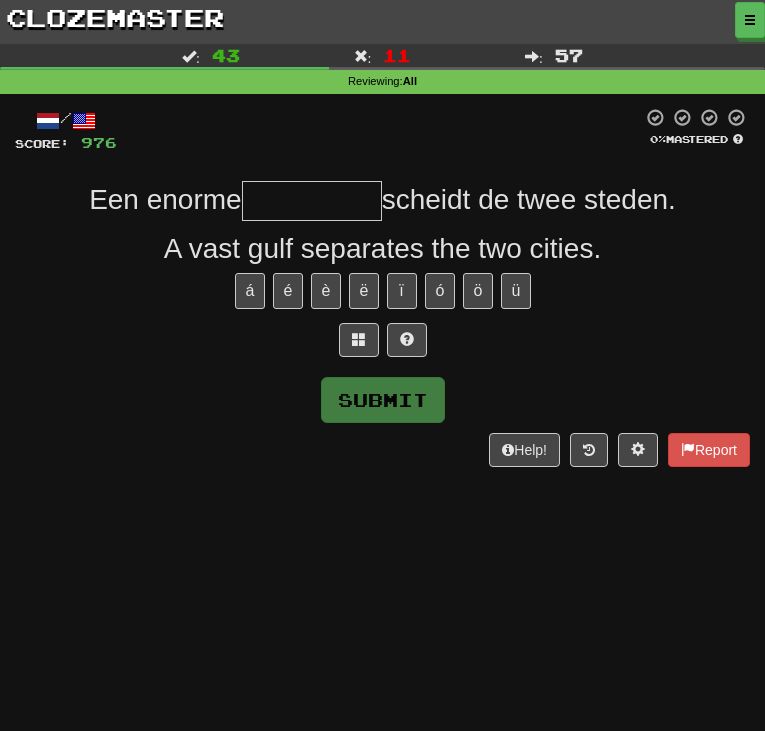 type on "*" 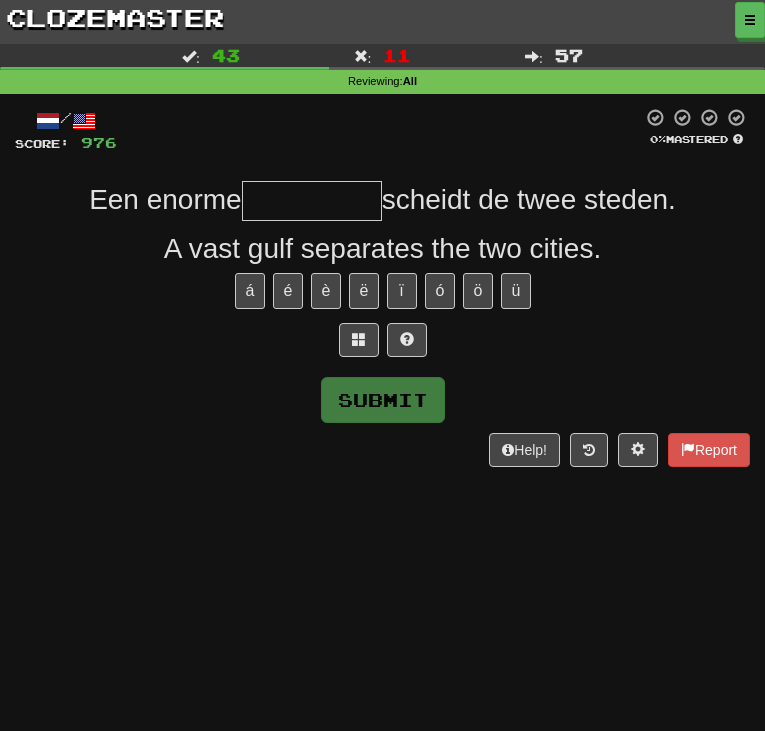 type on "*" 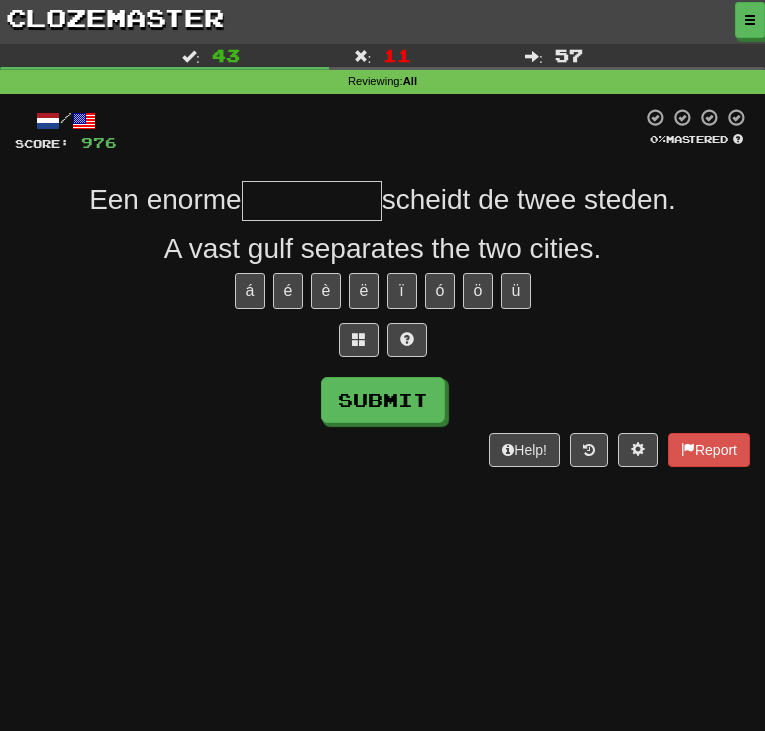type on "*" 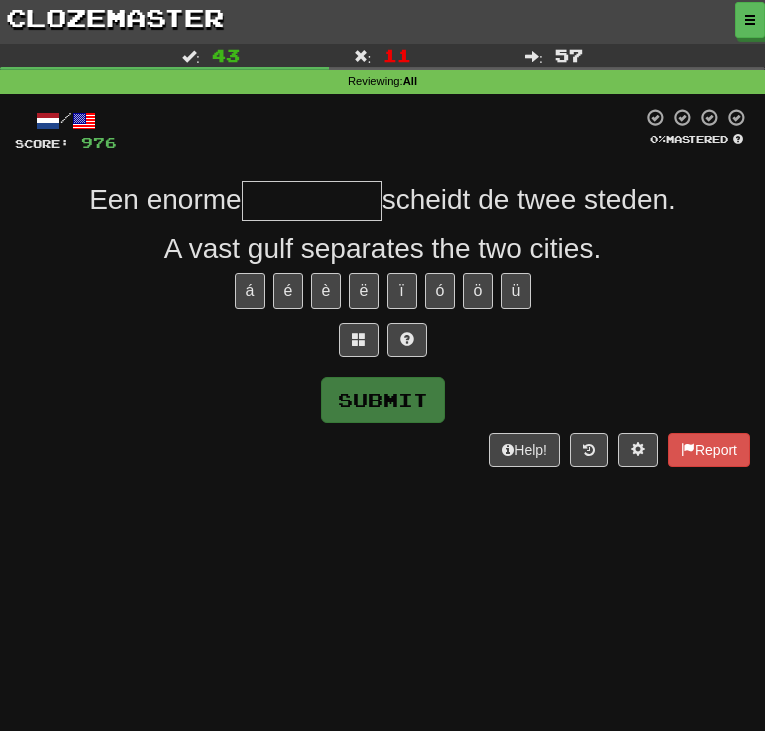type on "*" 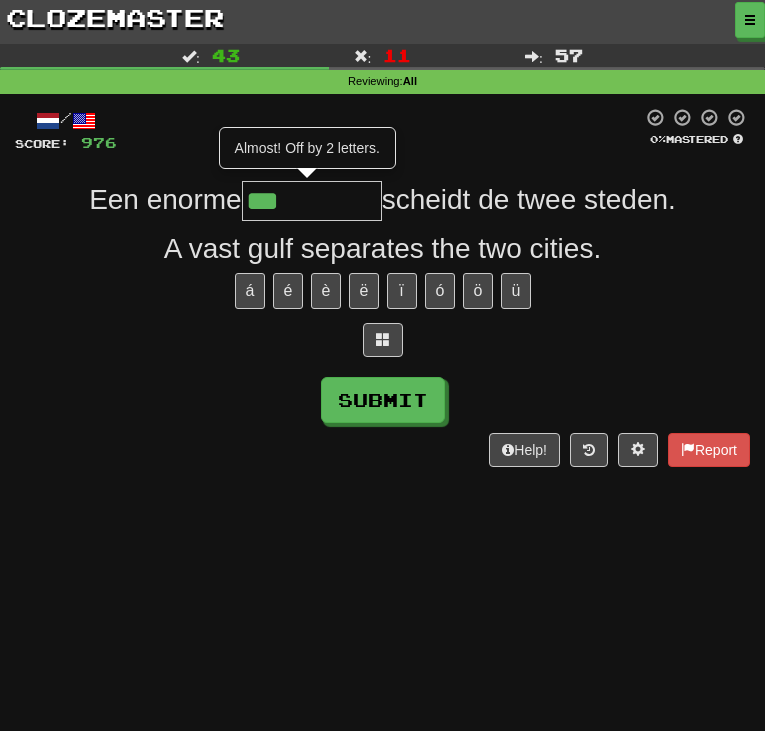 type on "*****" 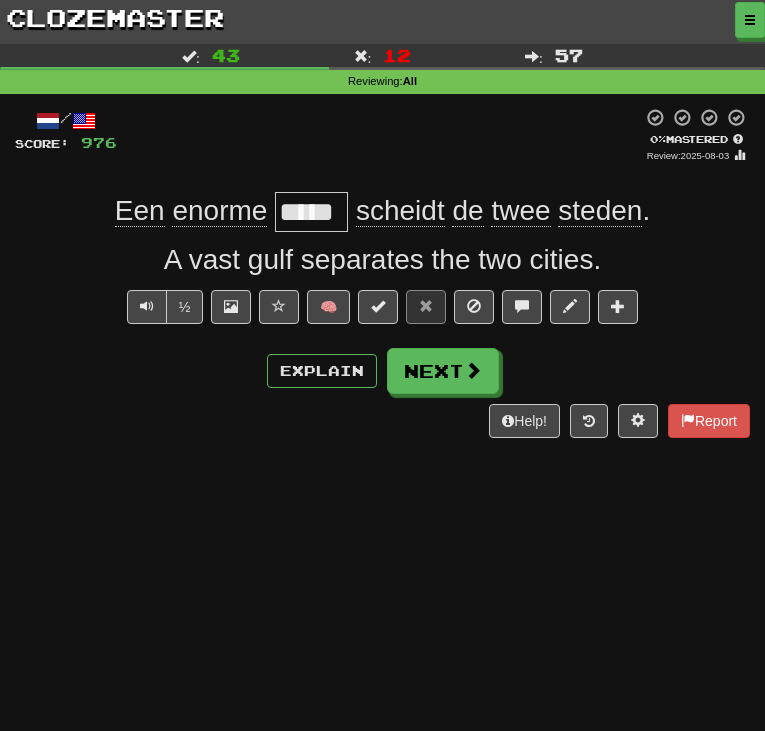 click on "*****" at bounding box center [311, 212] 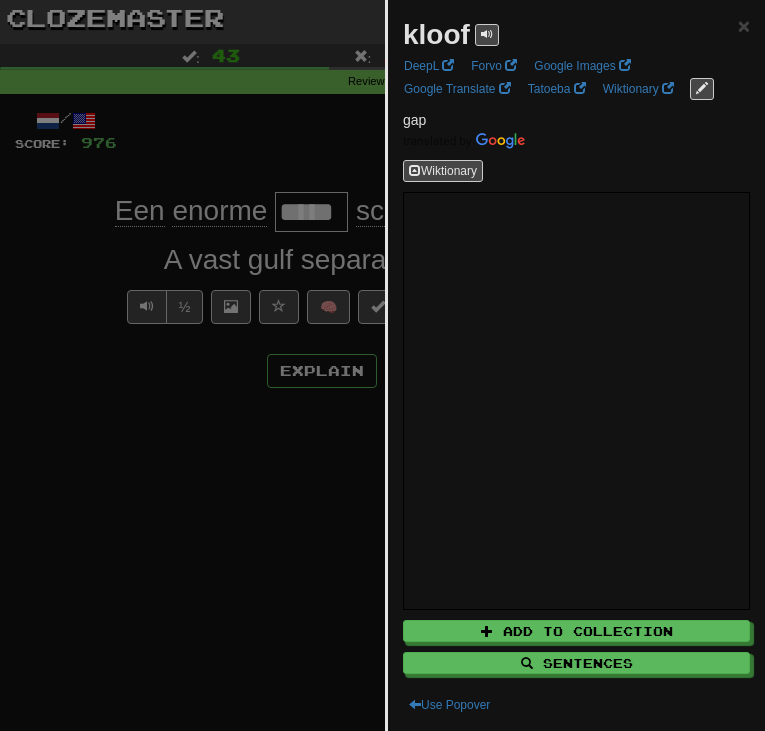 click at bounding box center [382, 365] 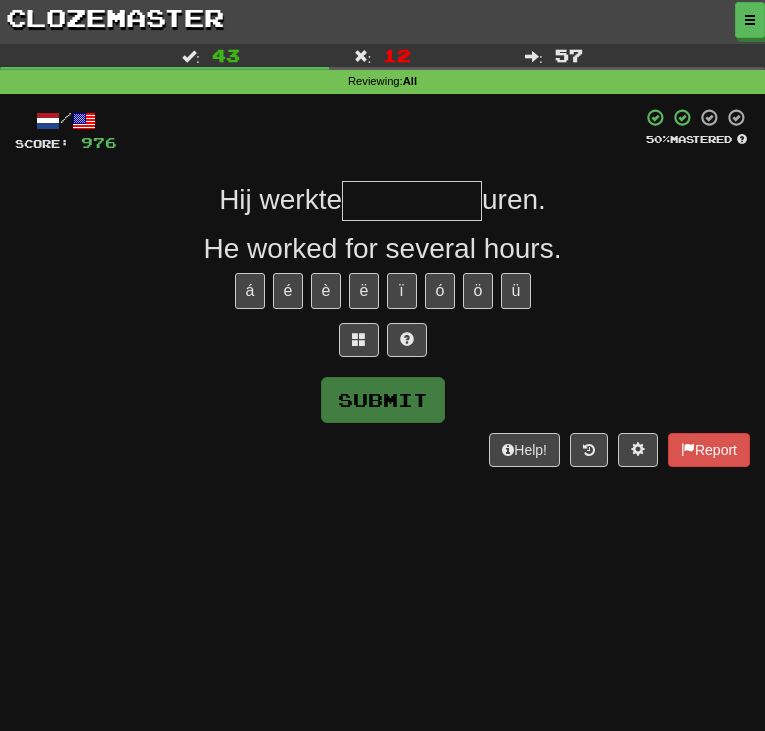type on "*" 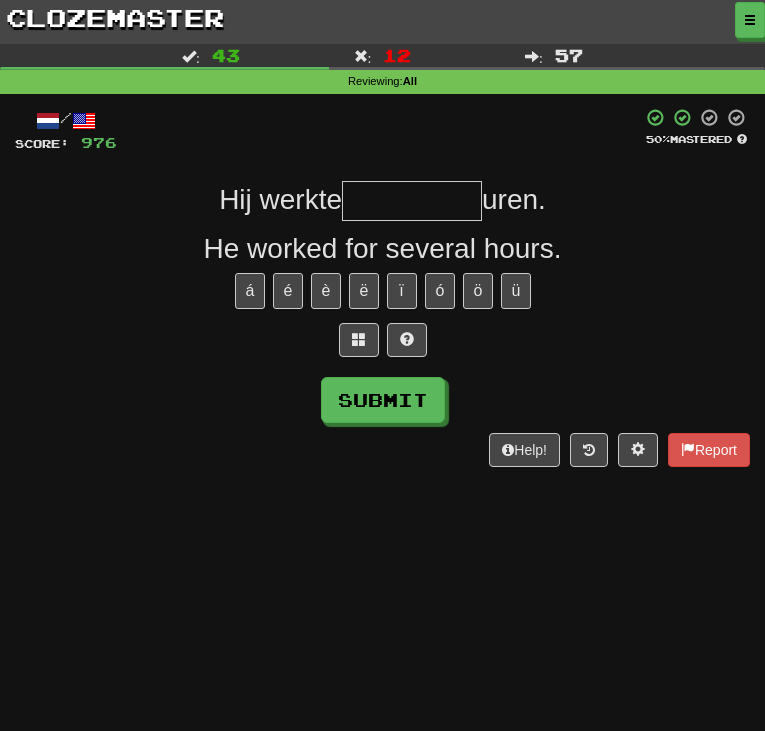 type on "*" 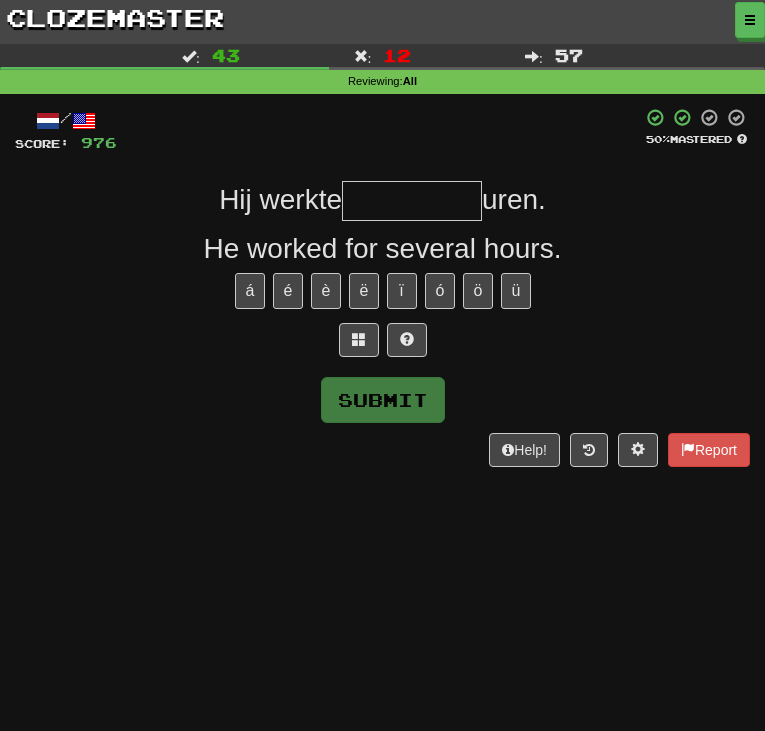 type on "*" 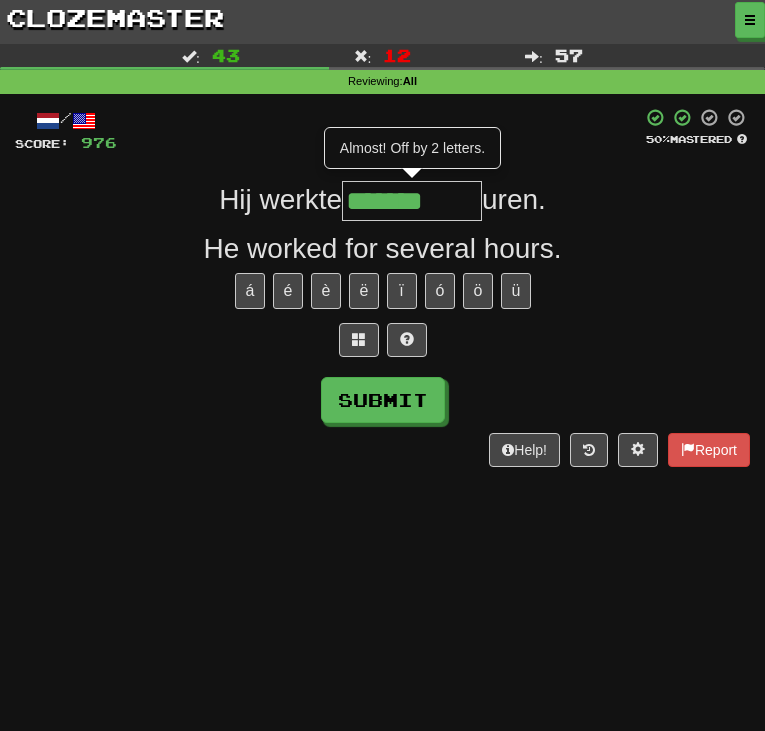 type on "********" 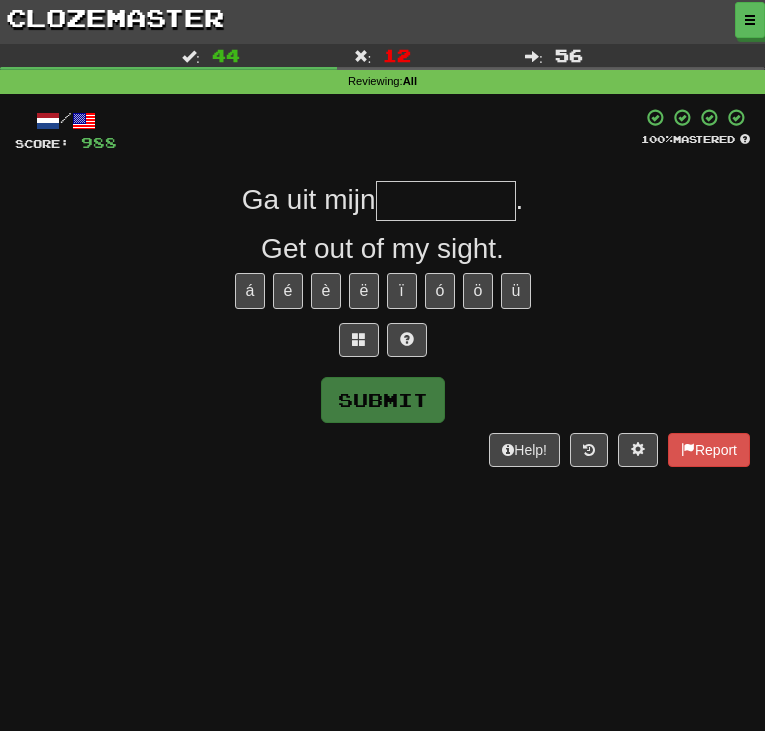 type on "*" 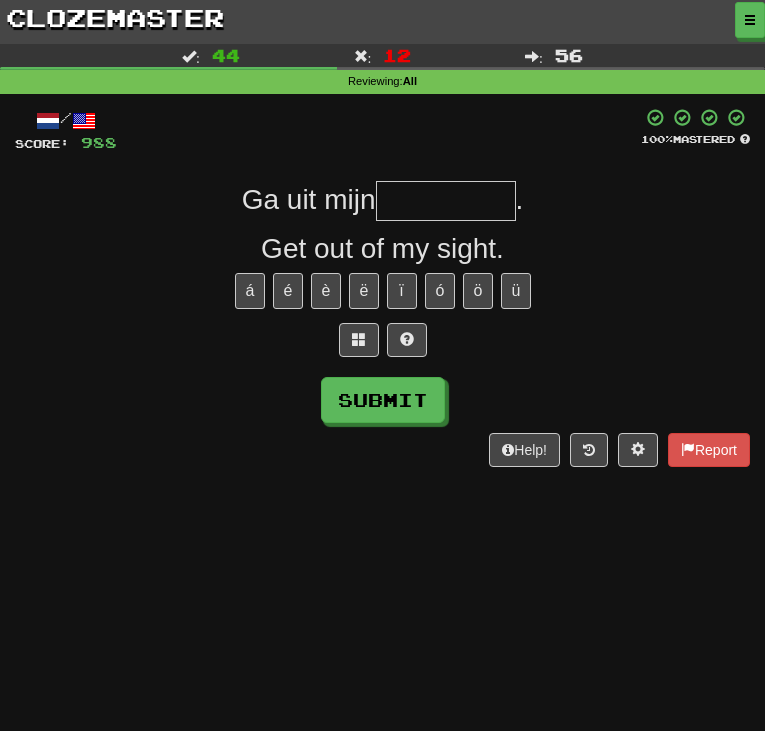 type on "*" 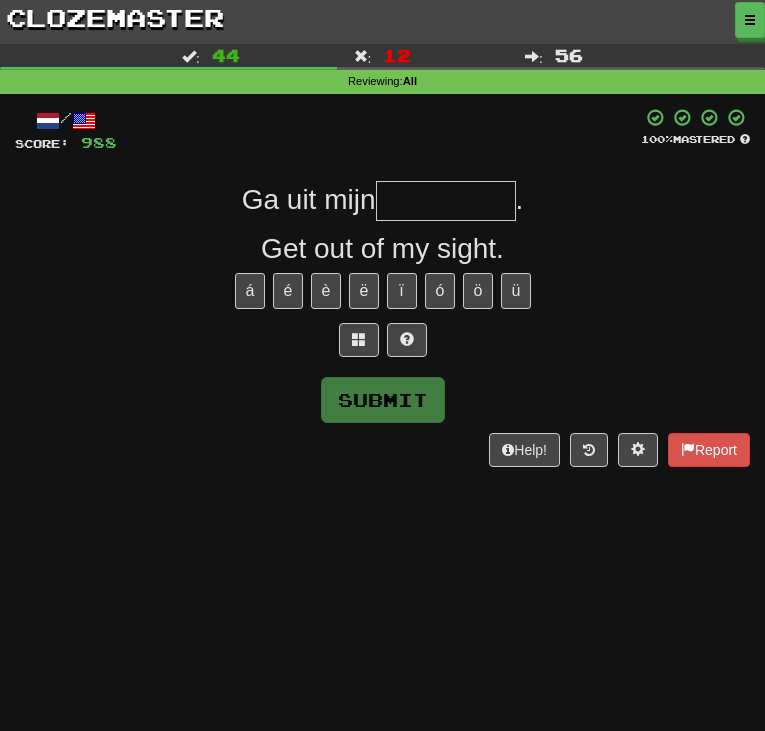 type on "*" 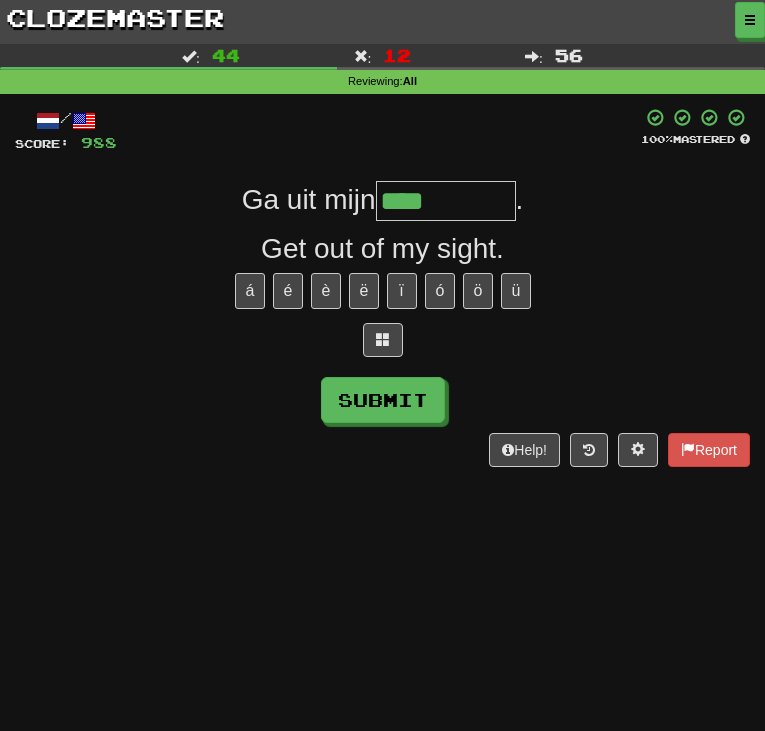 type on "****" 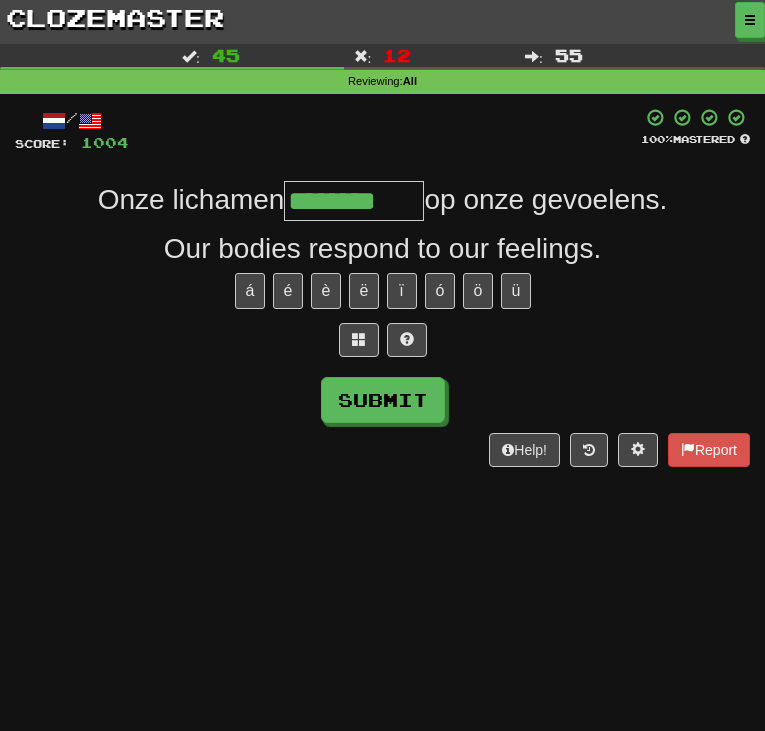 type on "********" 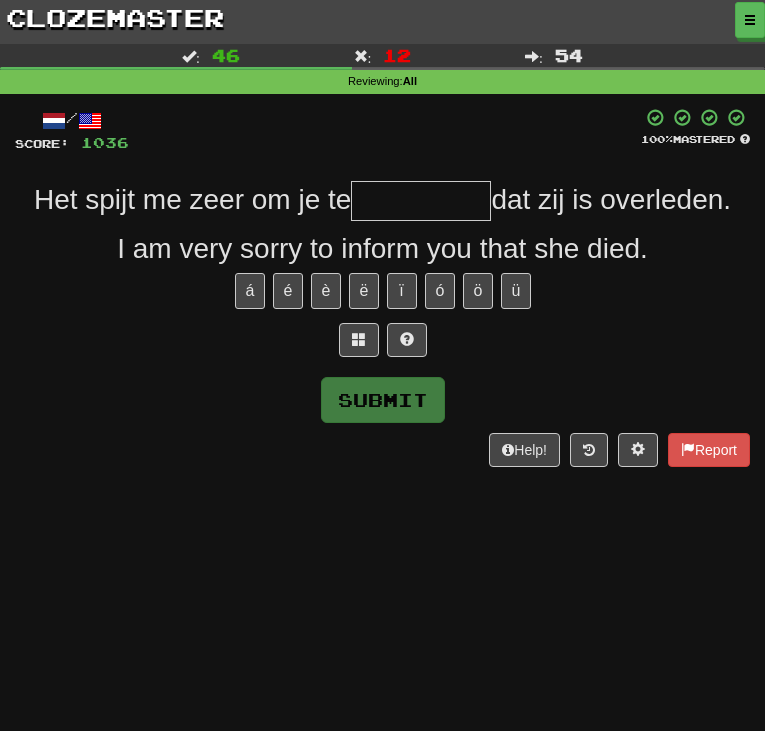 type on "*" 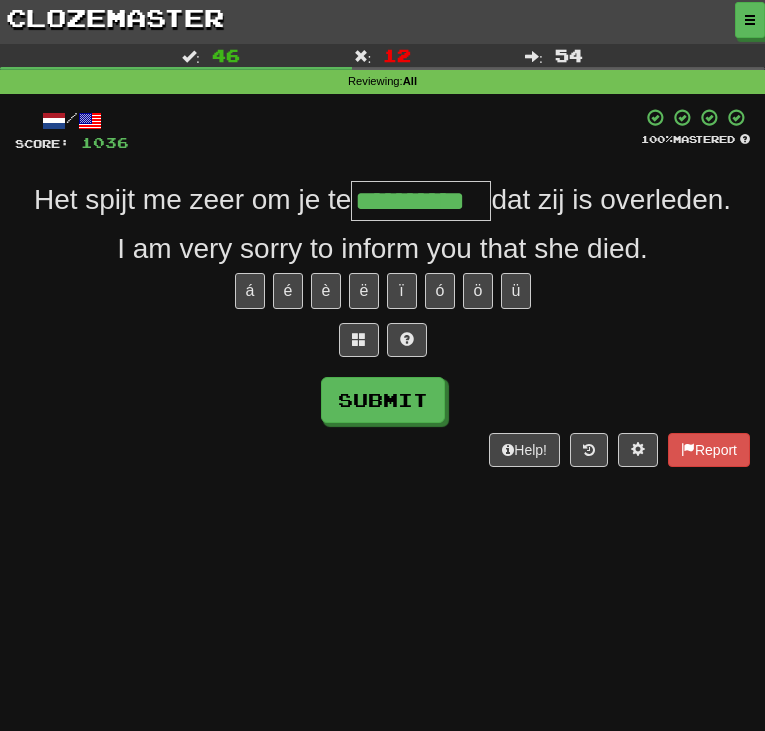 type on "**********" 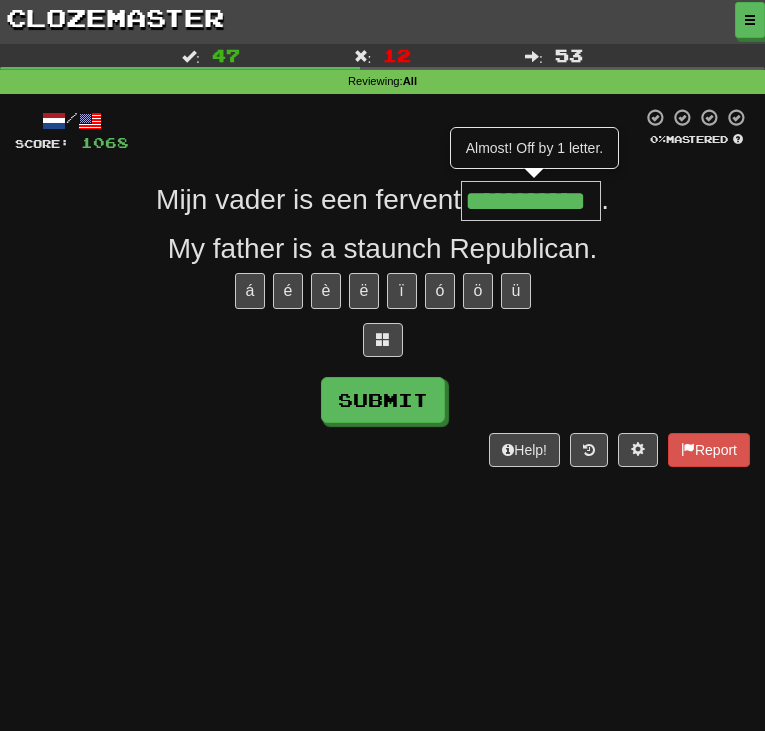 type on "**********" 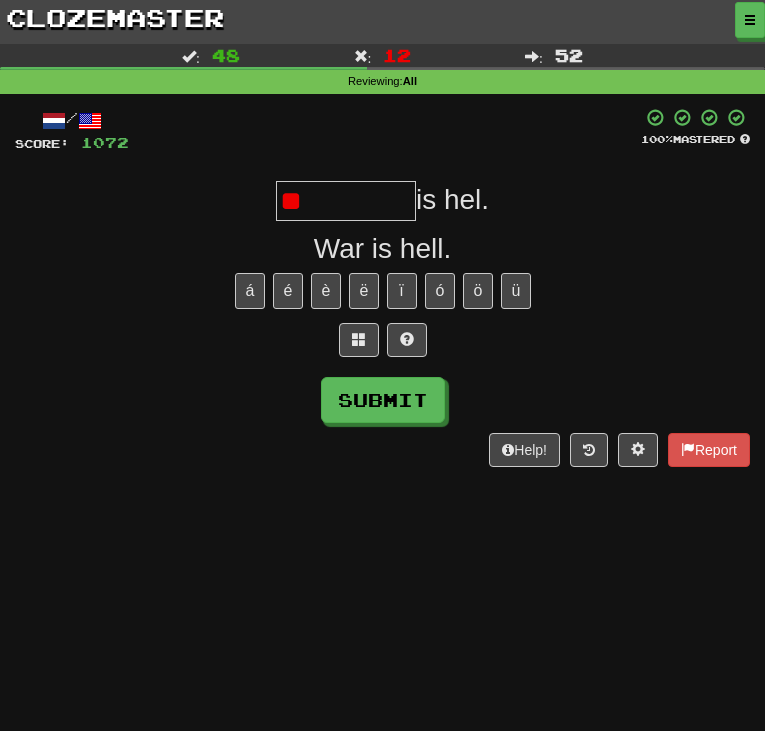 type on "*" 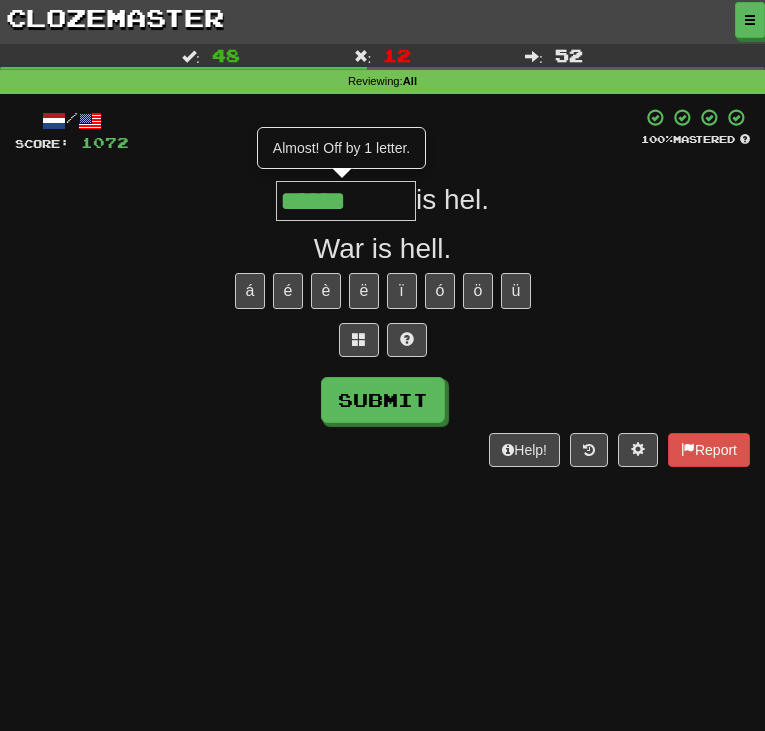 type on "******" 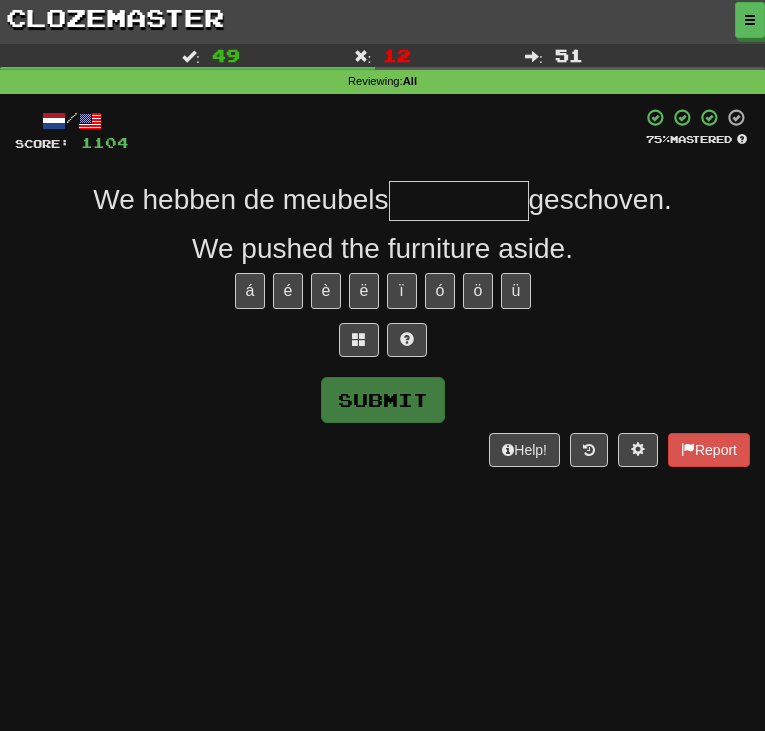 type on "*" 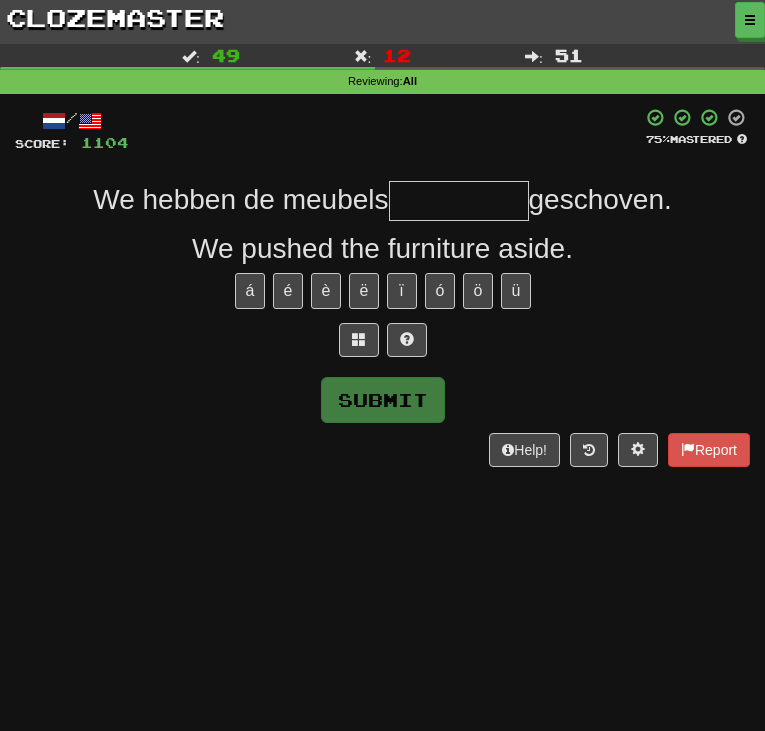 type on "*" 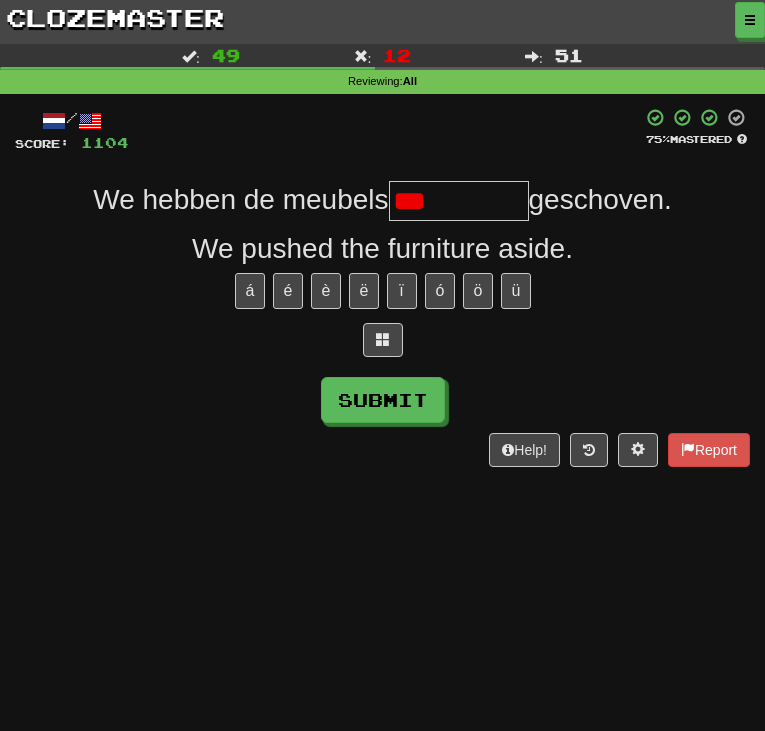 type on "*****" 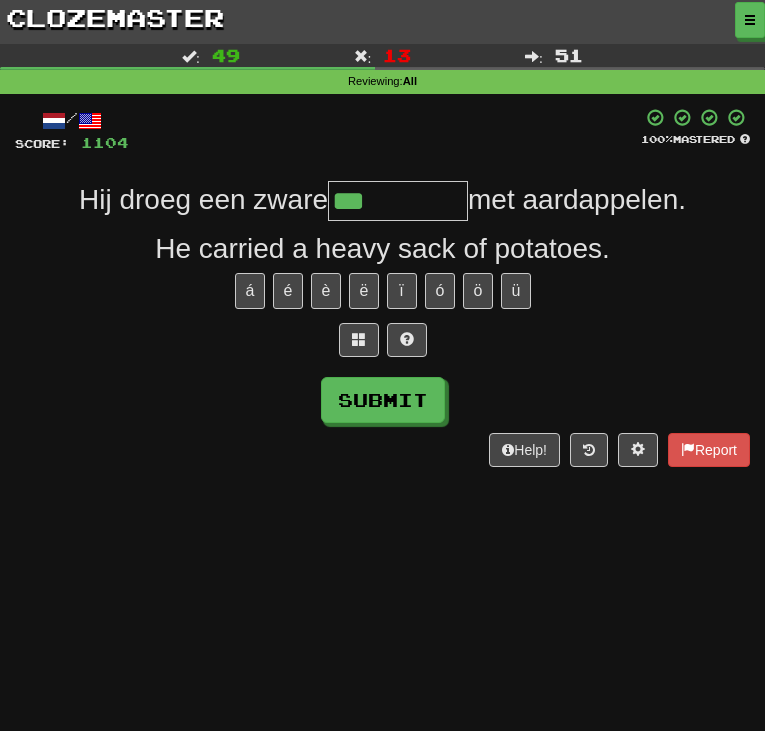 type on "***" 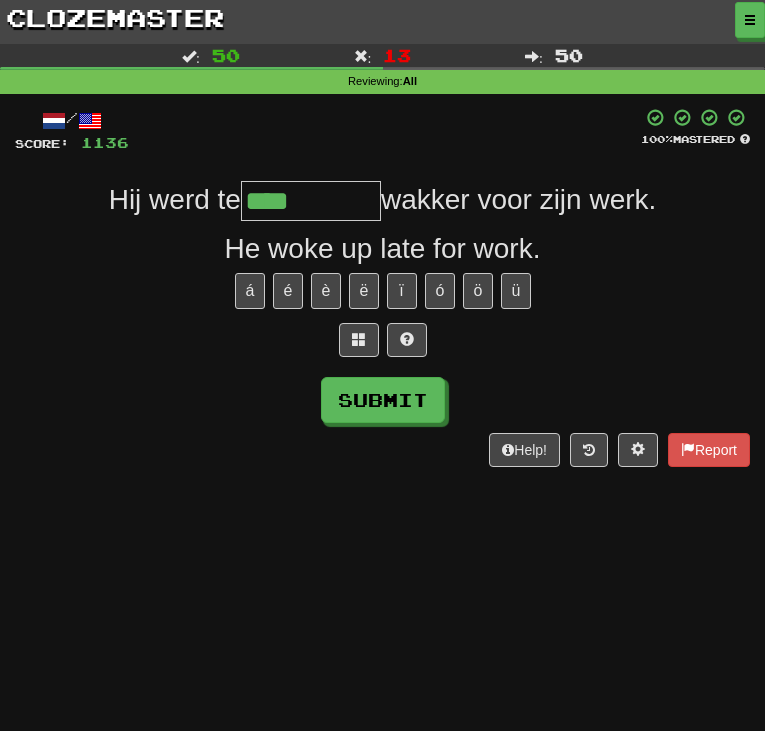 type on "****" 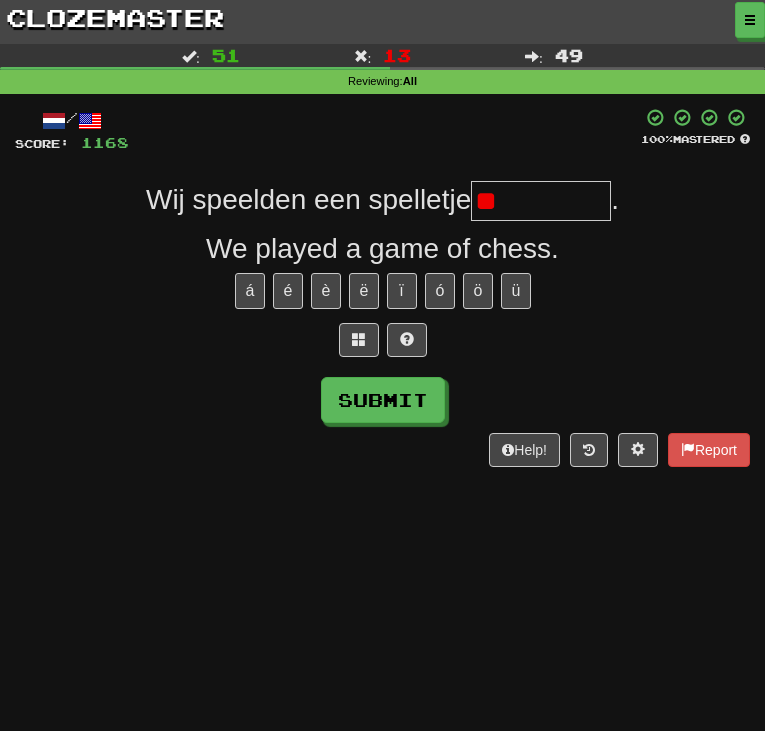 type on "*" 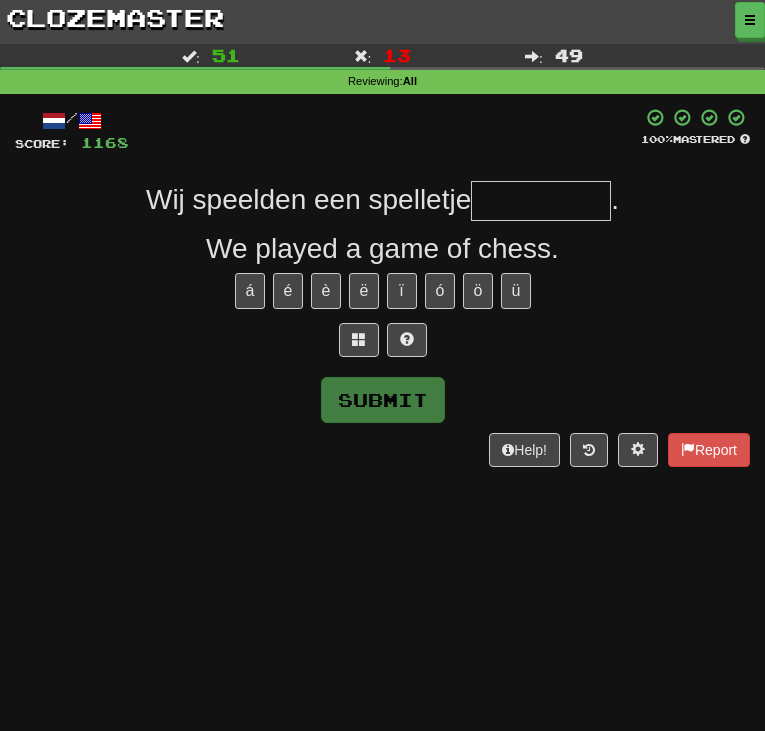 type on "*" 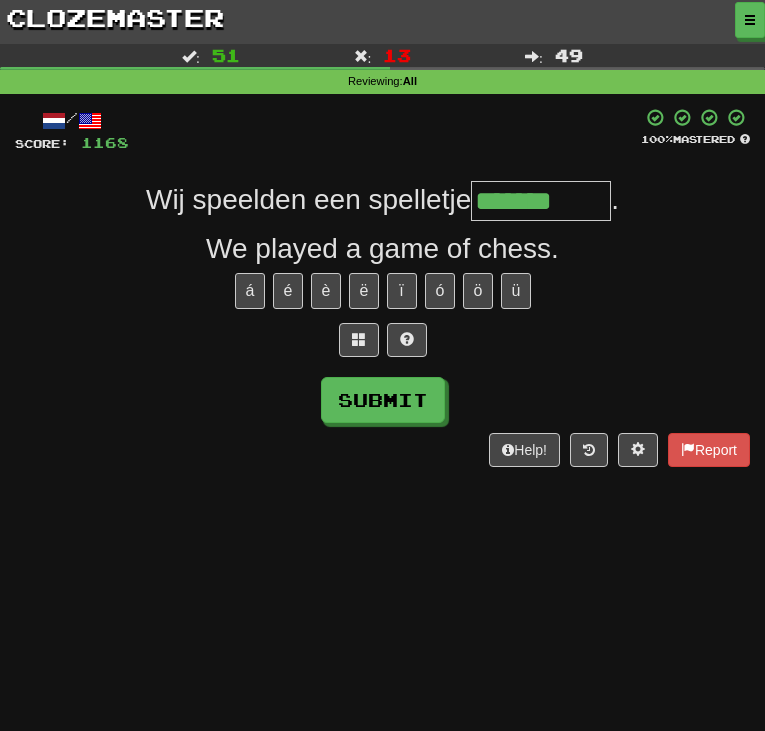 type on "*******" 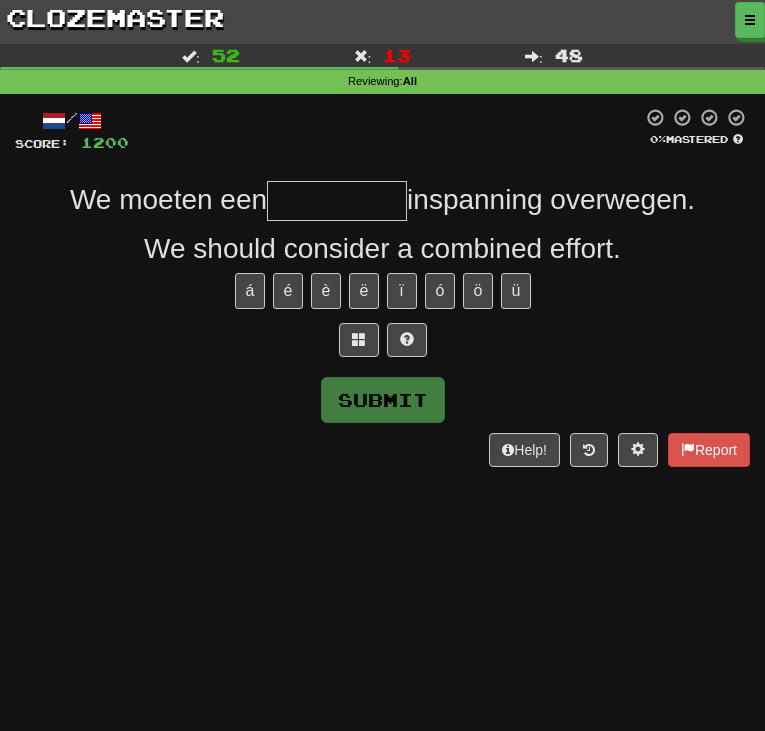 type on "*" 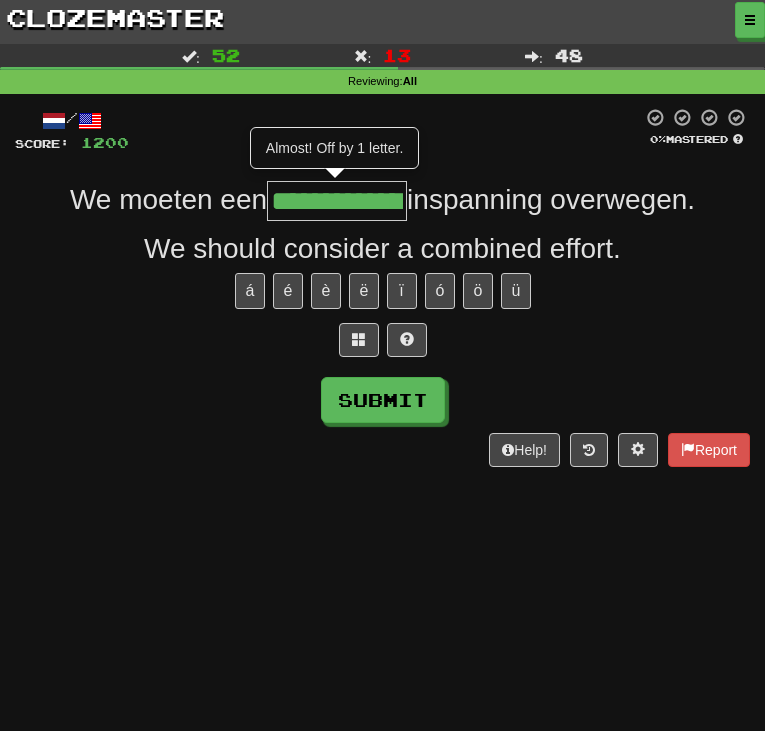 type on "**********" 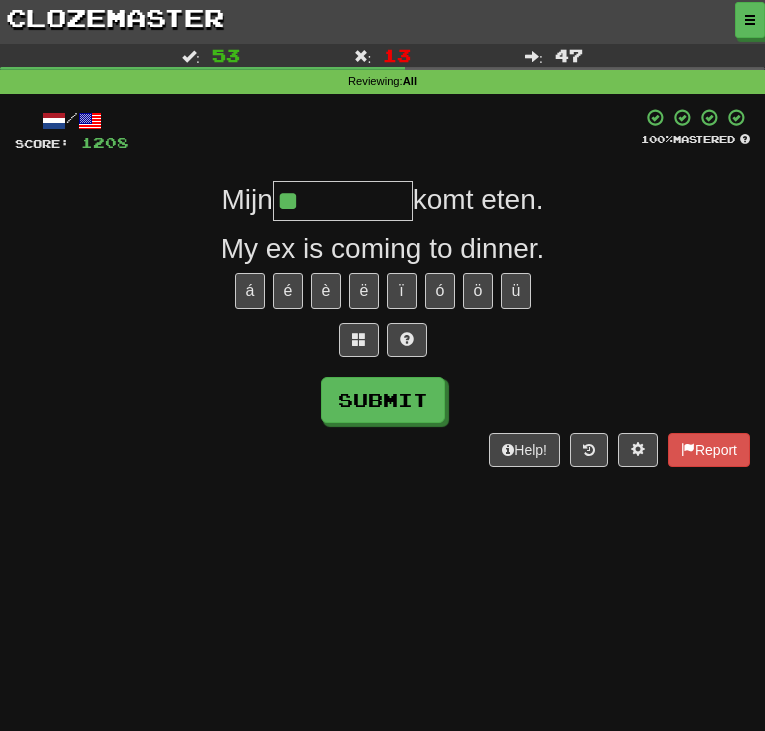 type on "**" 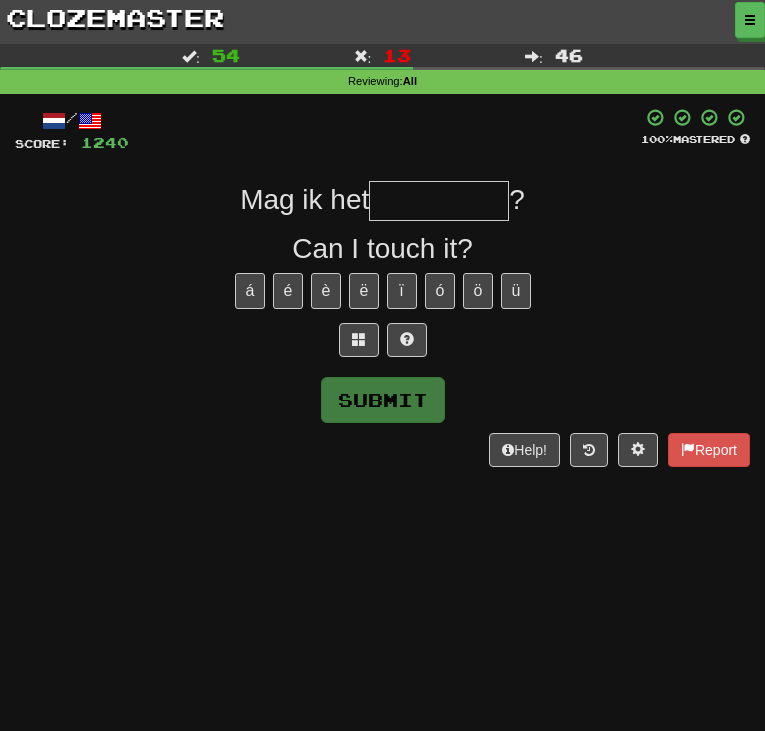 type on "*" 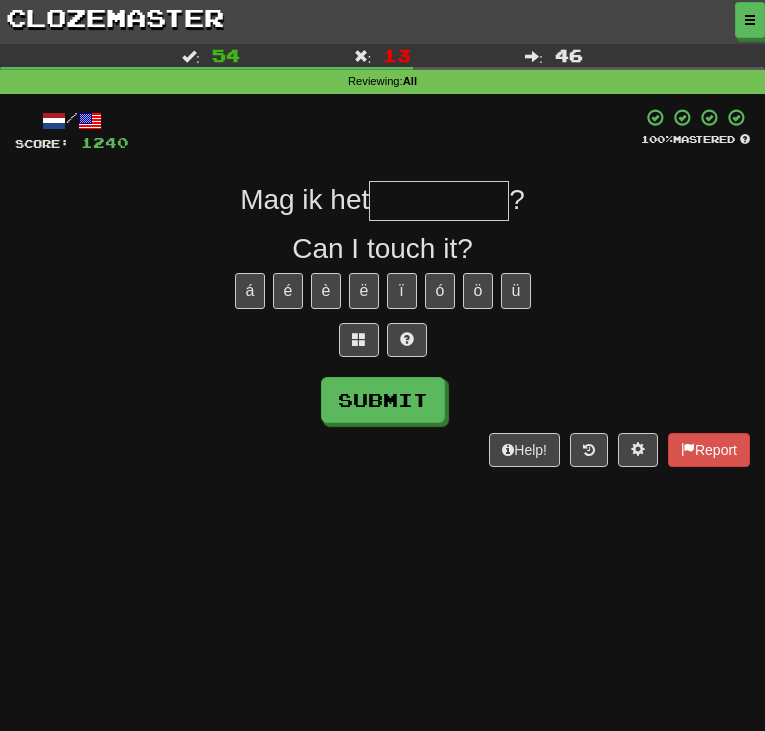 type on "*" 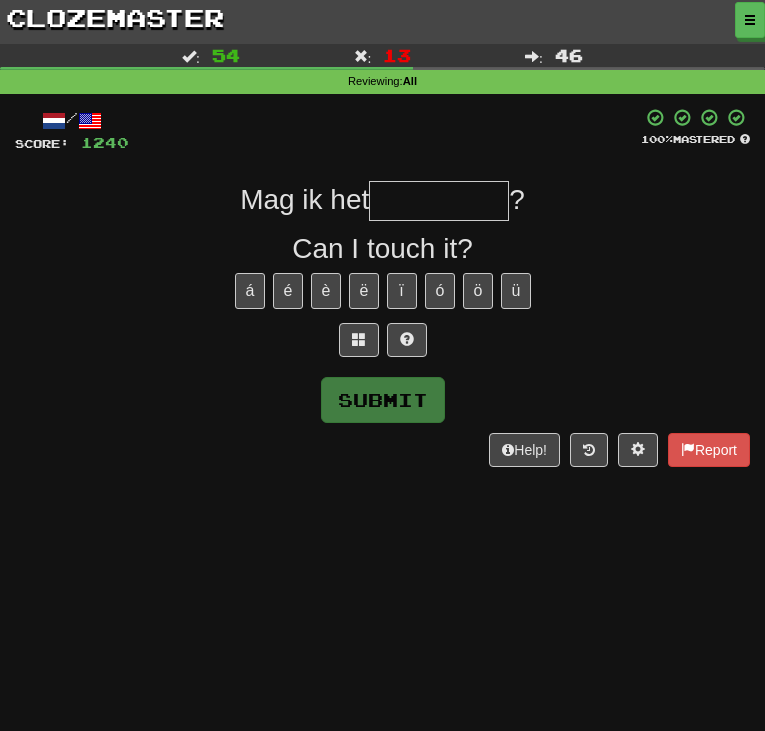 type on "*" 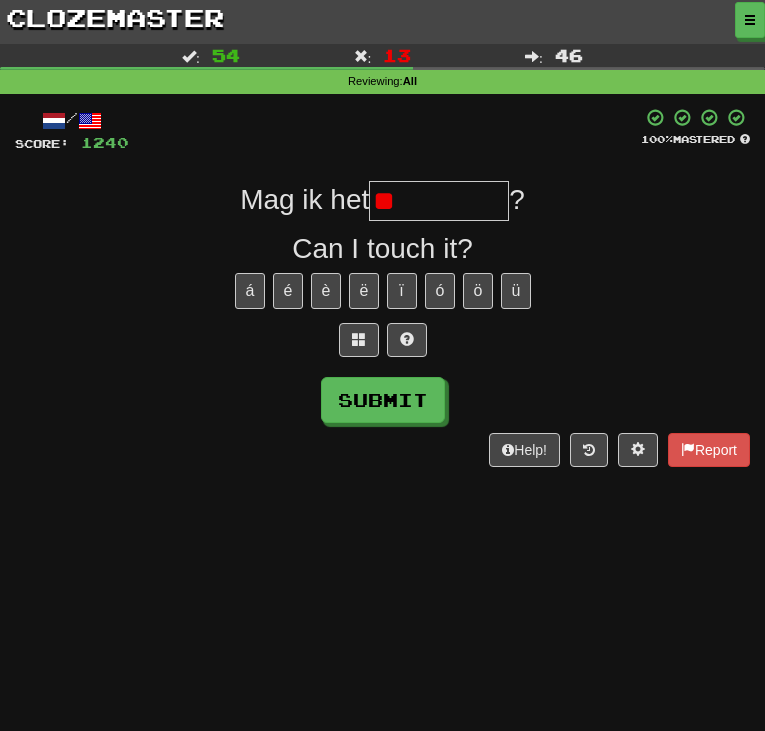 type on "*" 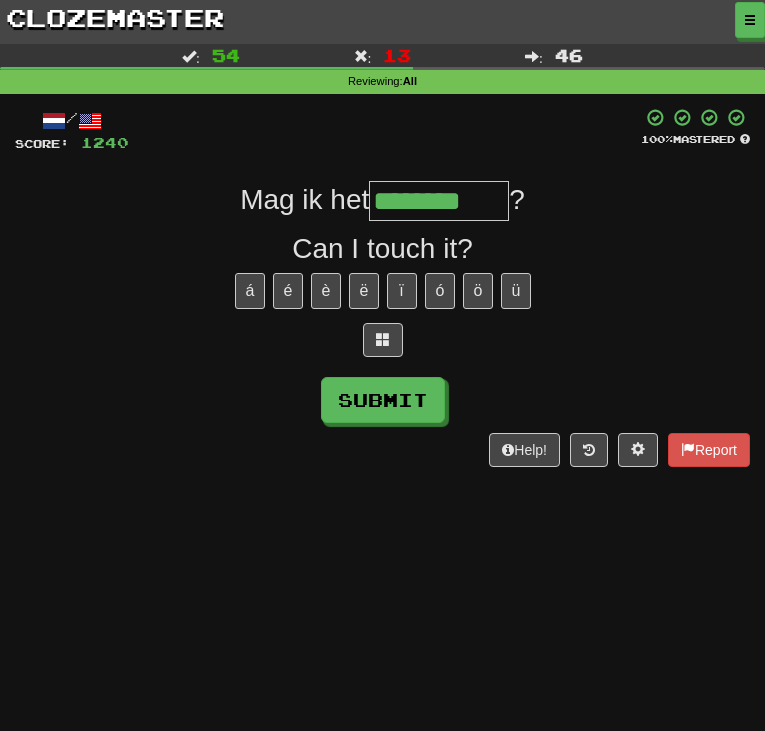type on "********" 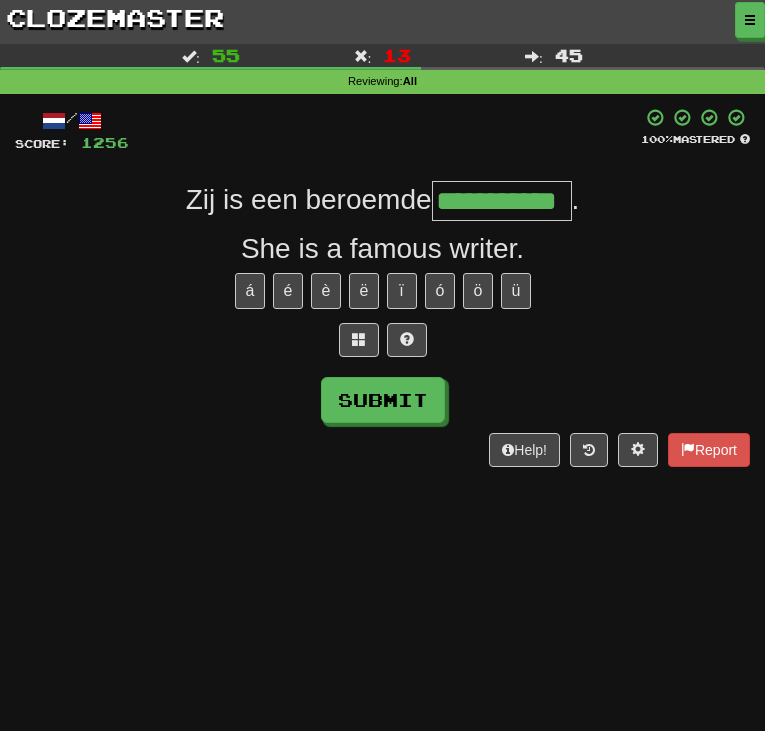 type on "**********" 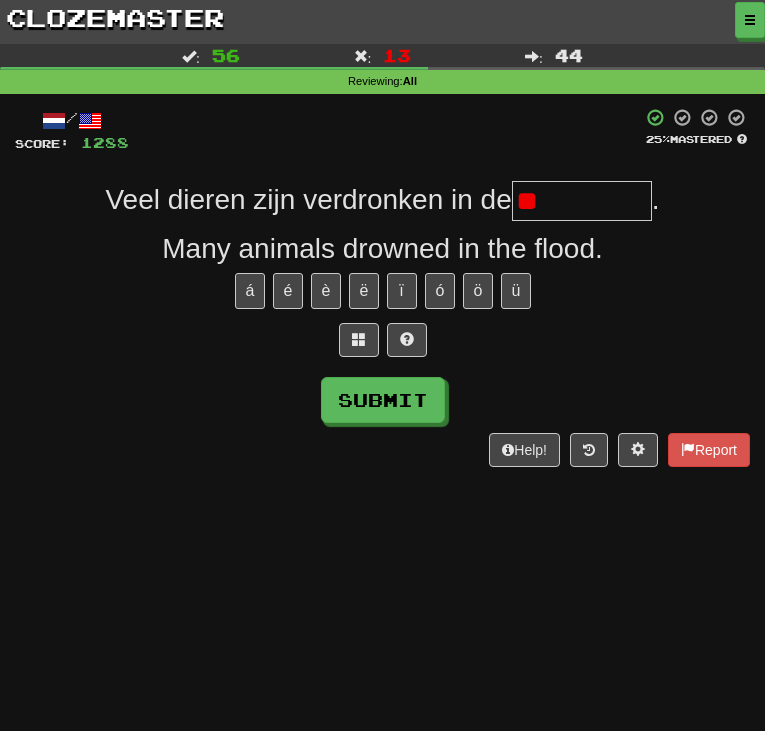 type on "*" 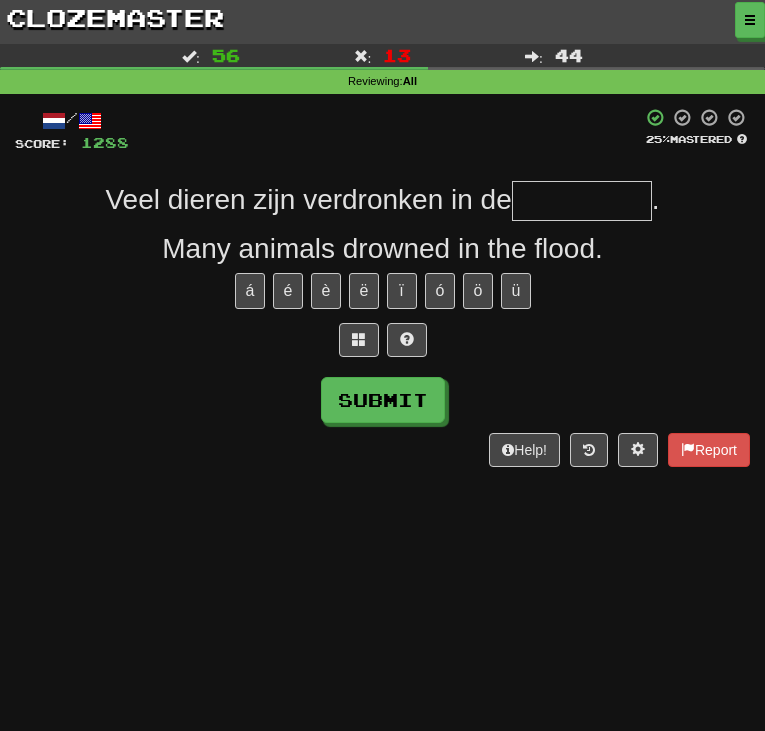 type on "*" 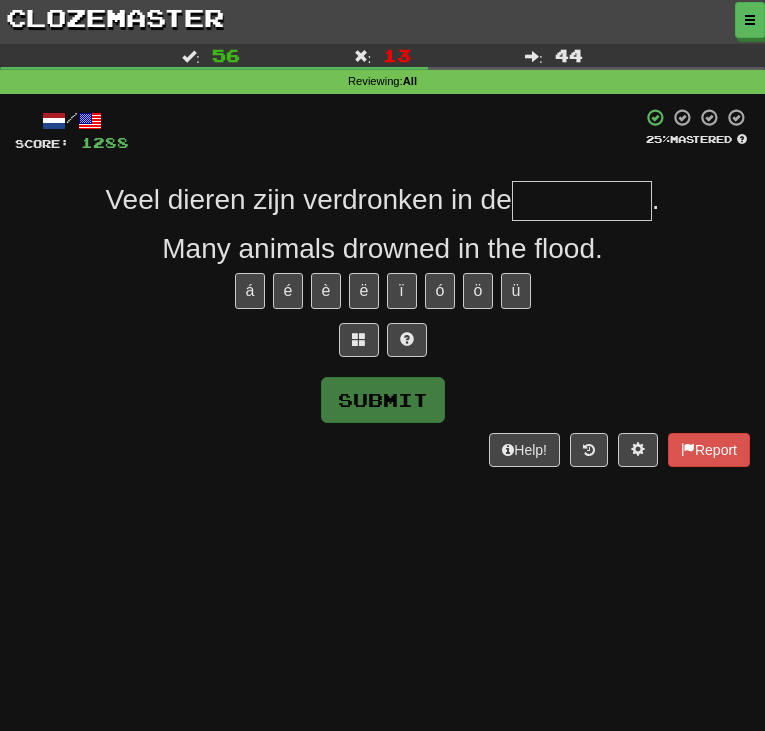 type on "*" 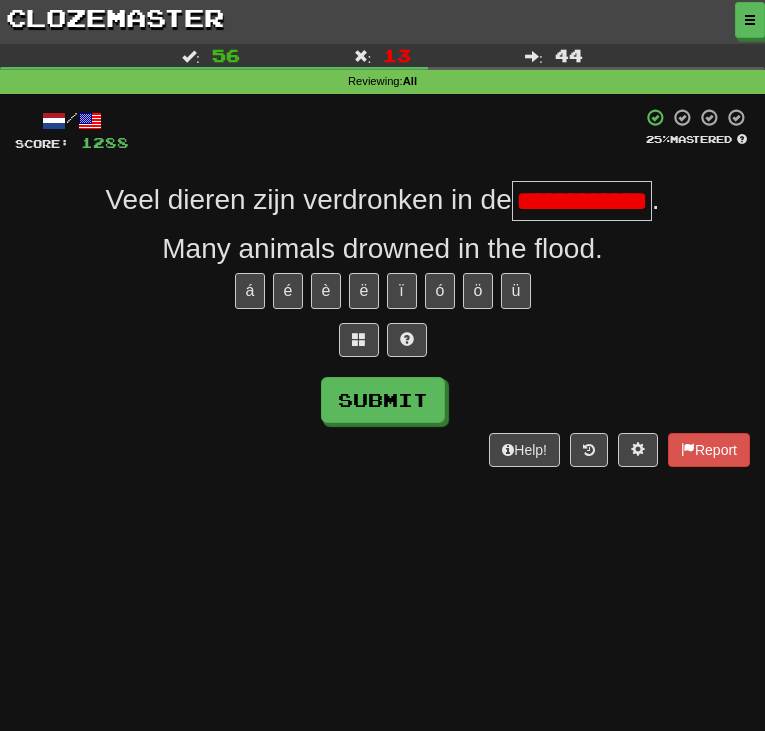 type on "**********" 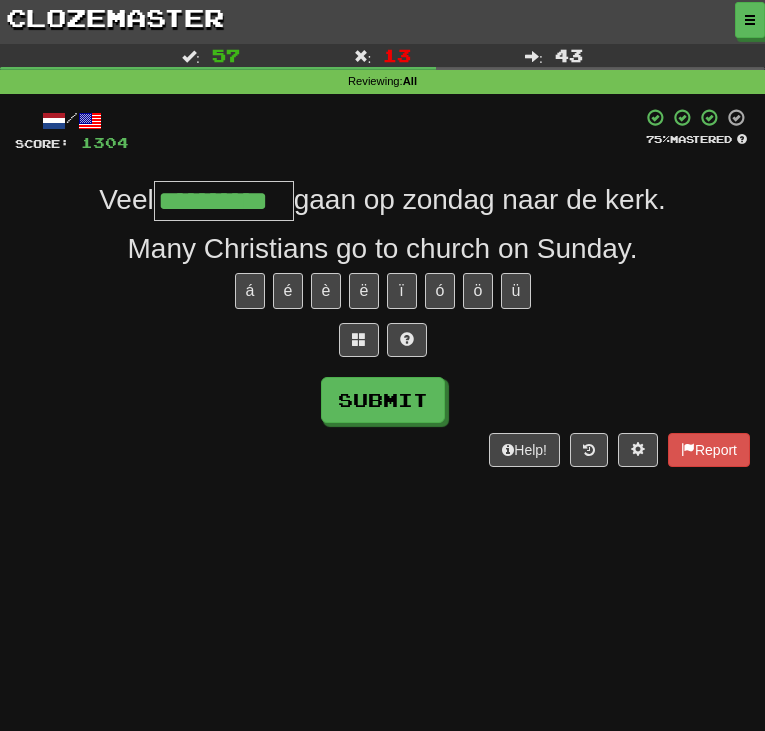 type on "**********" 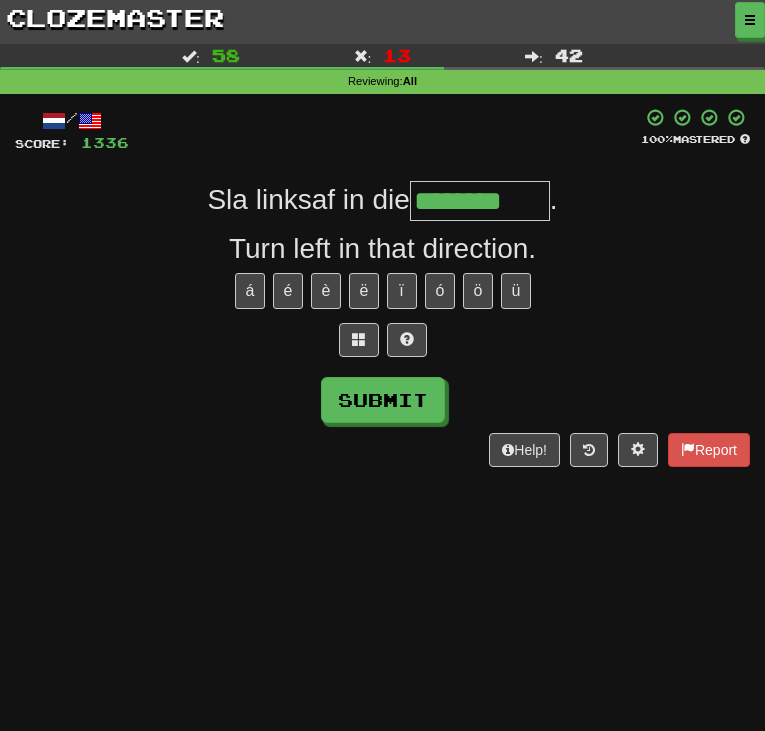 type on "********" 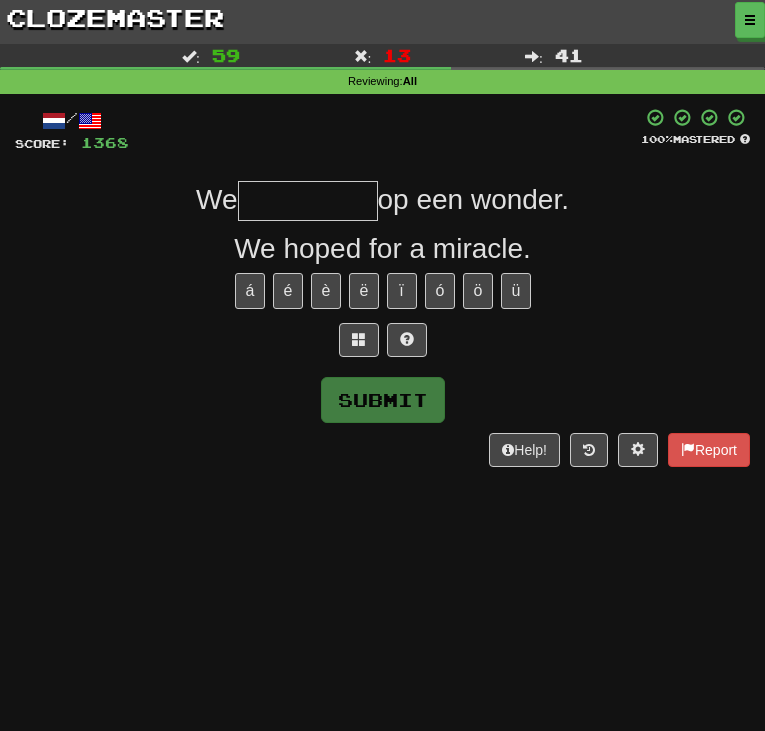 type on "*" 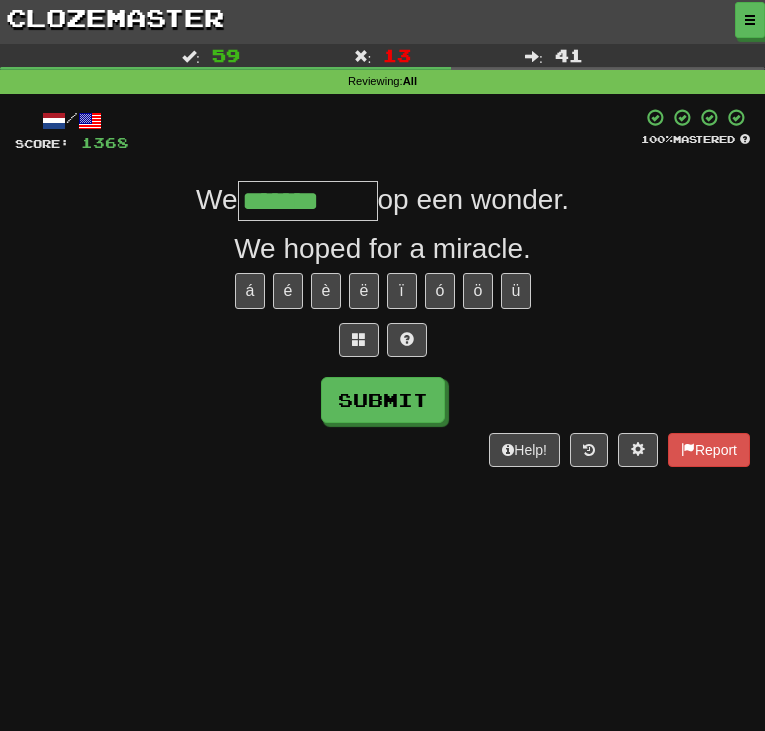 type on "*******" 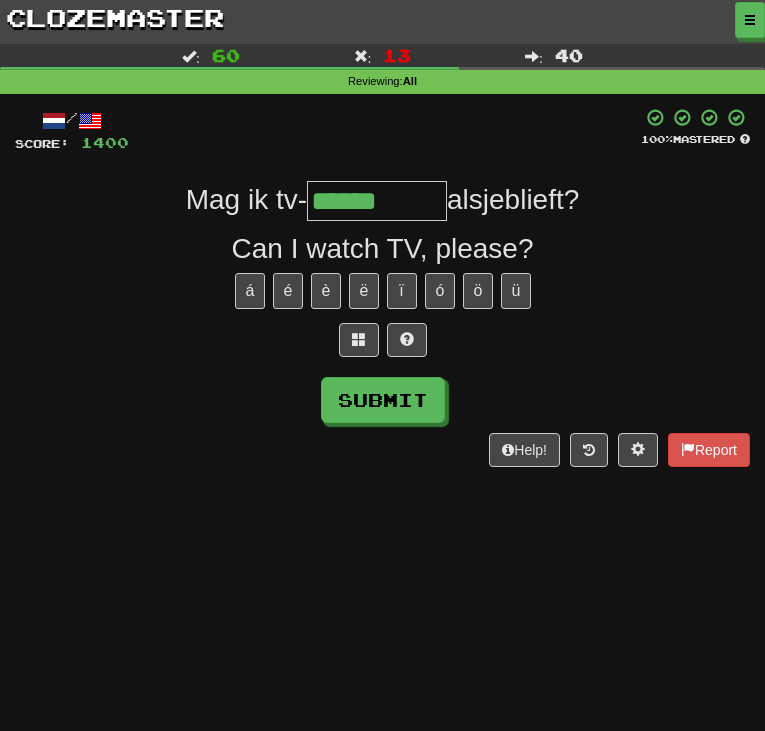 type on "******" 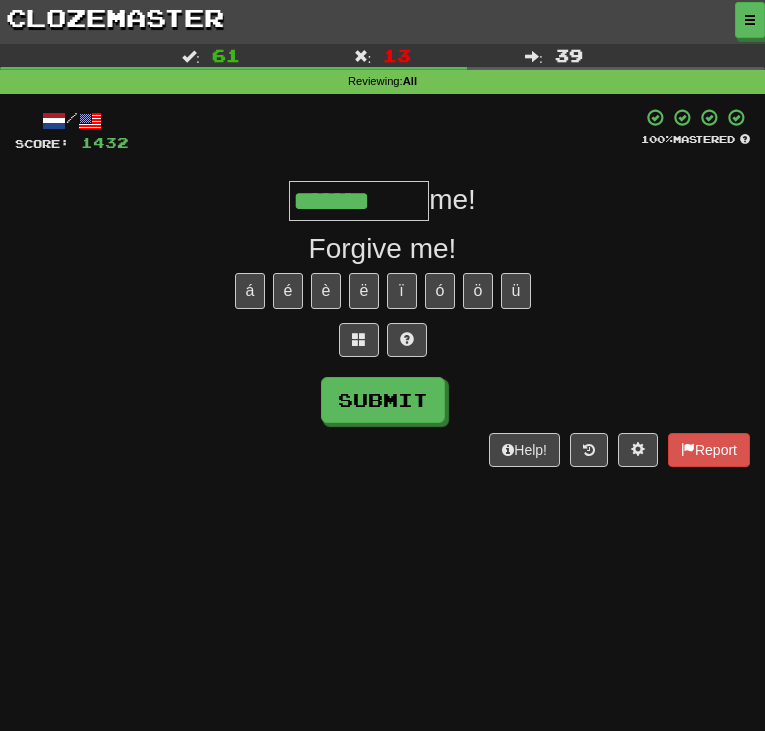 type on "*******" 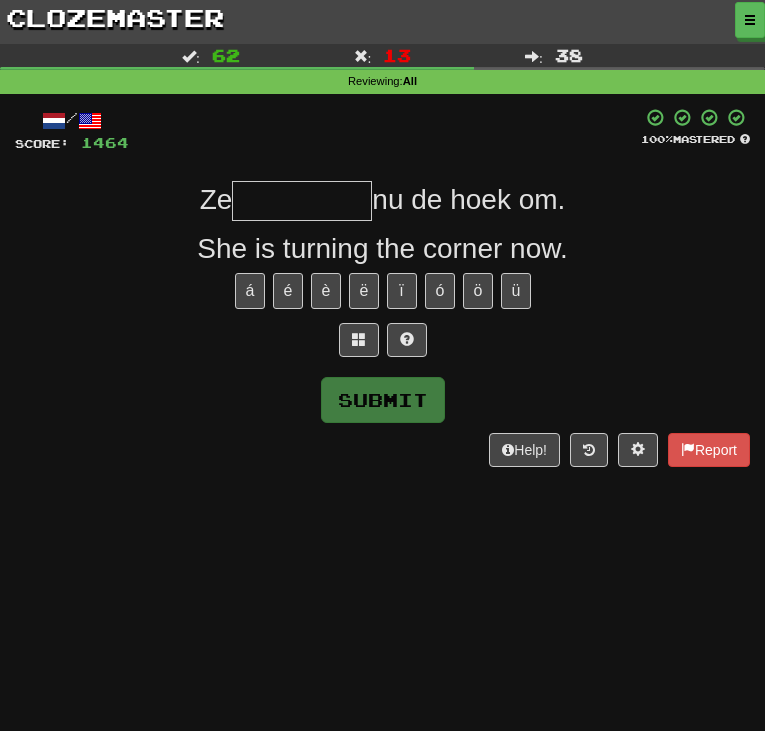 type on "*" 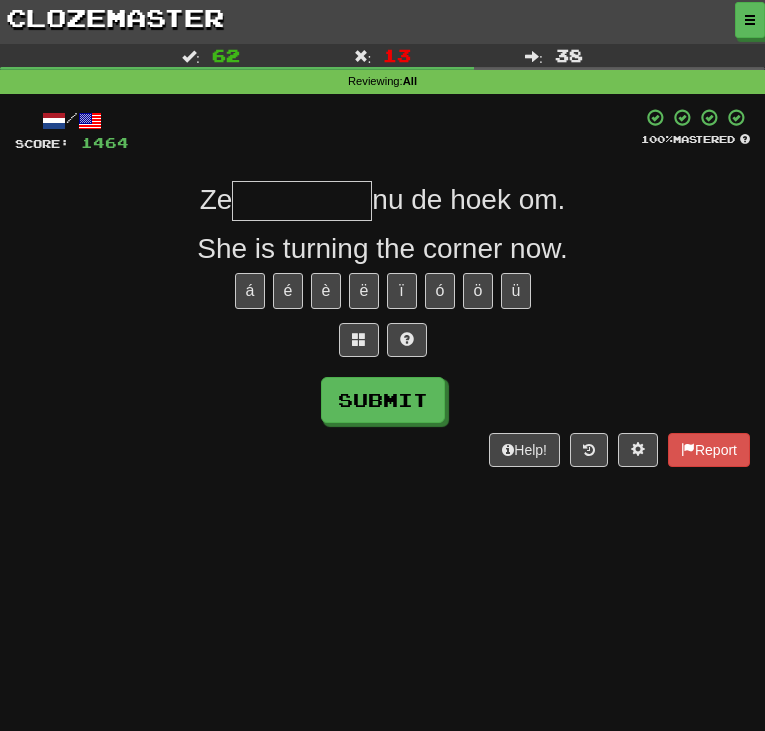 type on "*" 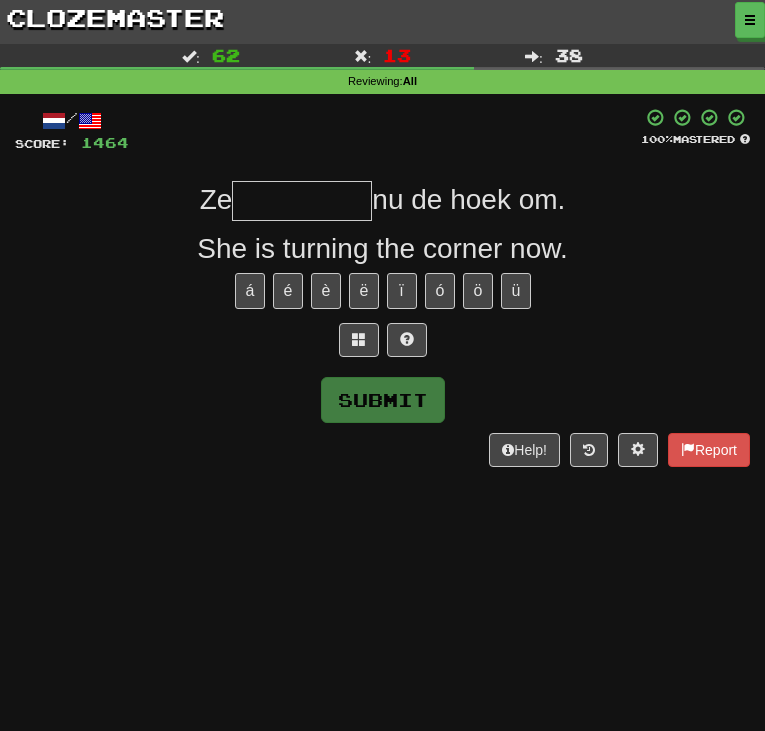 type on "*" 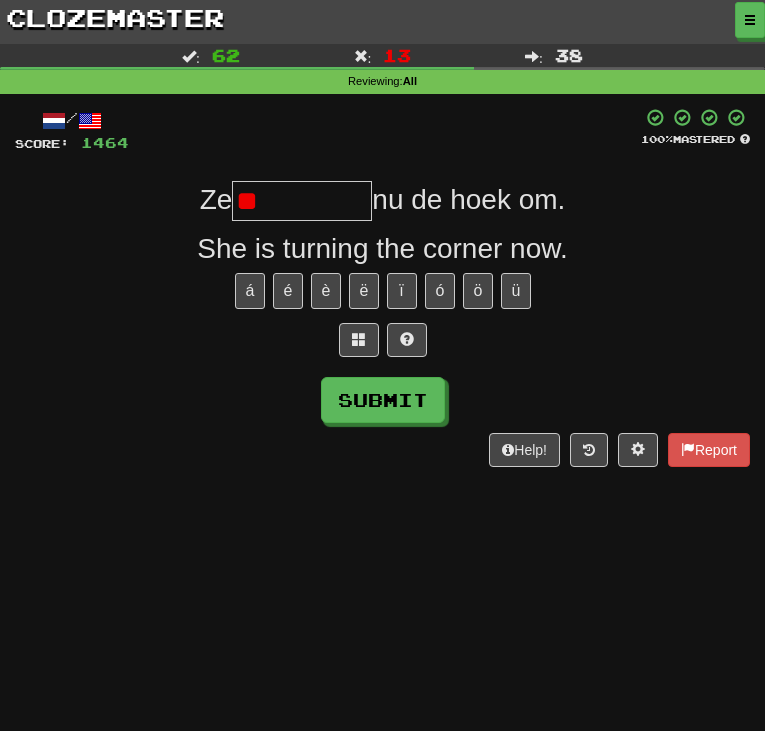 type on "*" 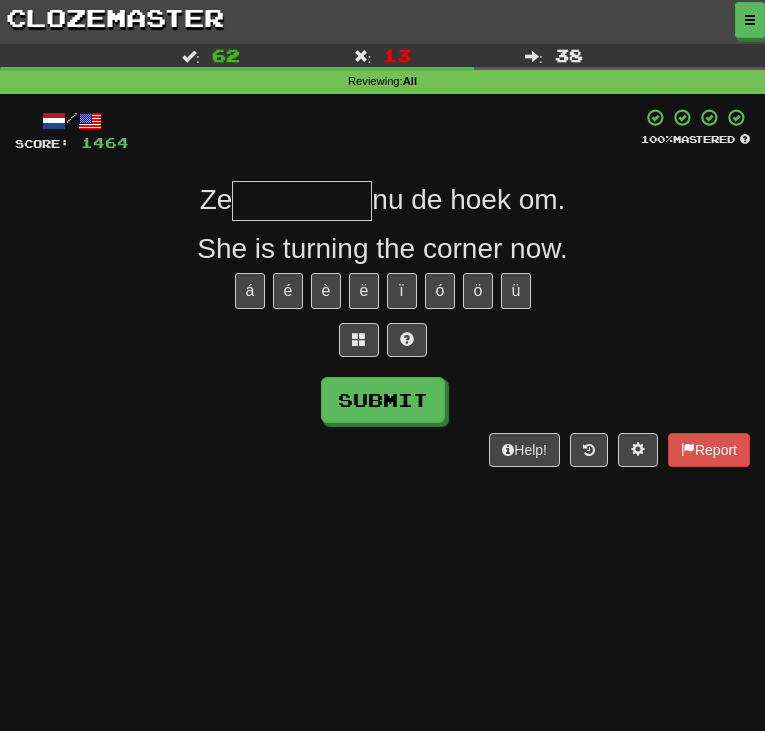 type on "*" 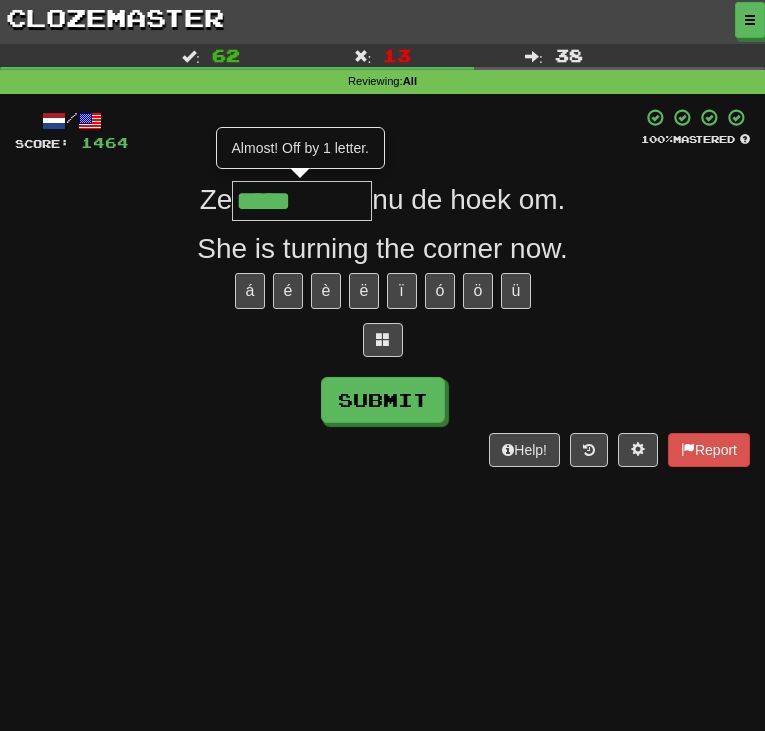type on "*****" 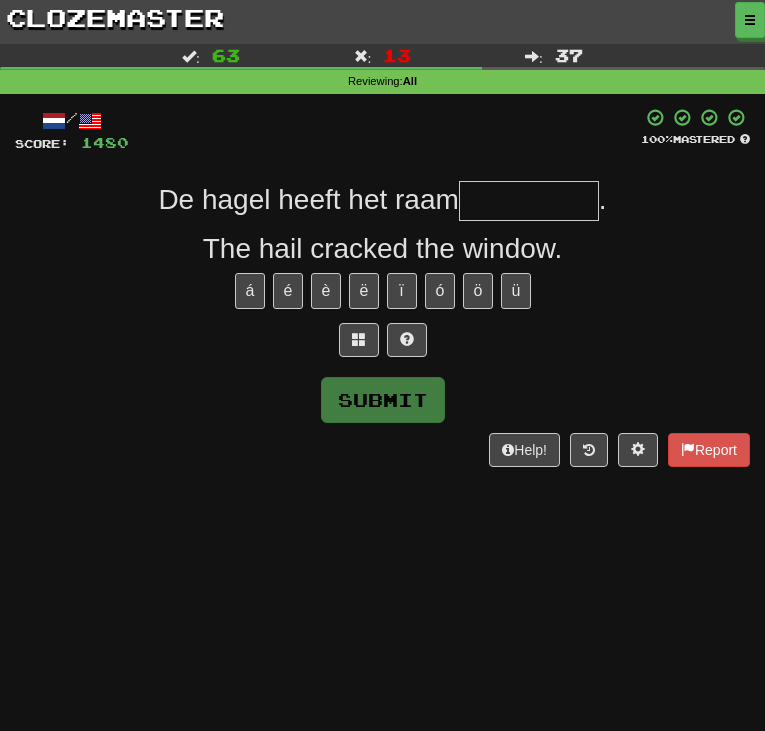 type on "*" 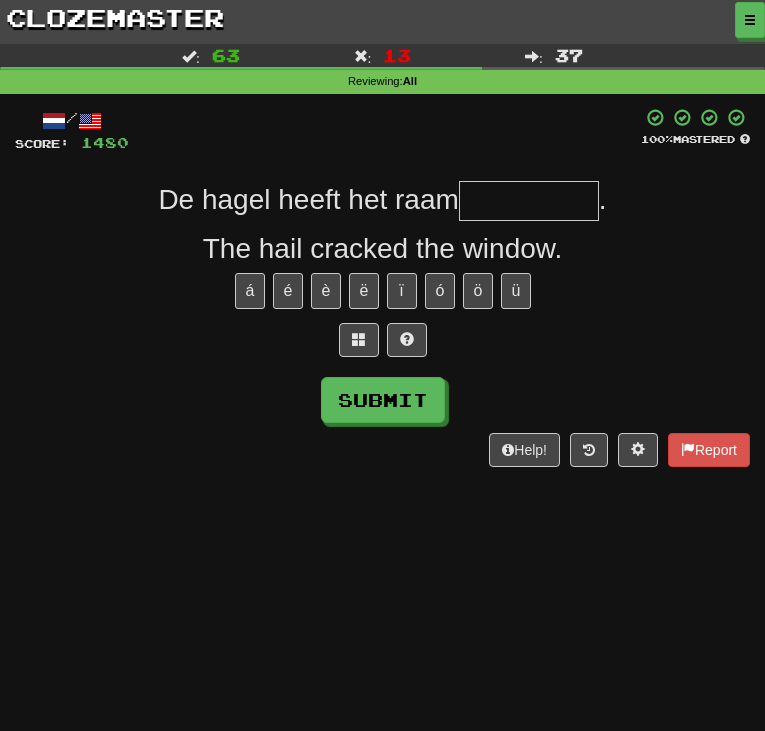 type on "*" 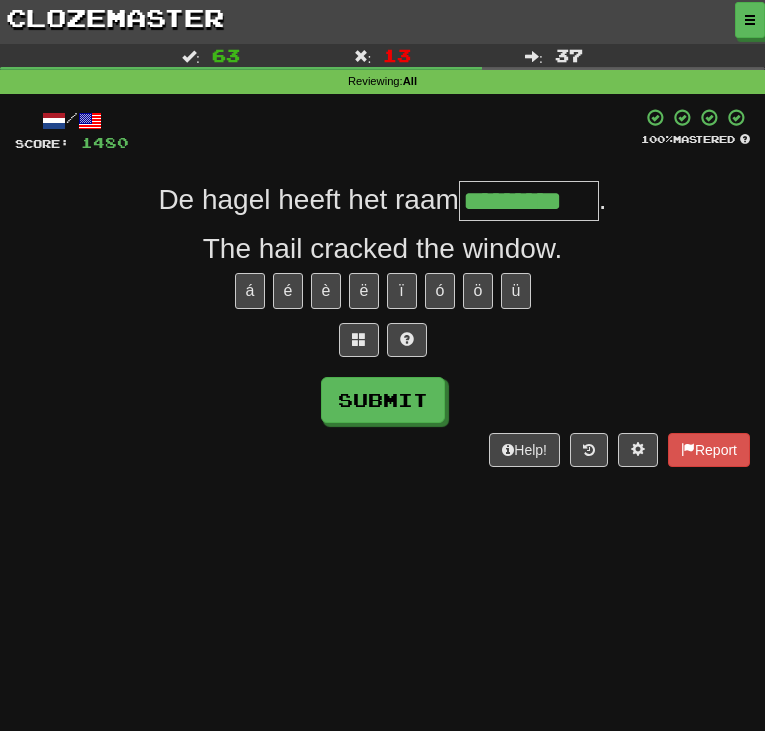 type on "*********" 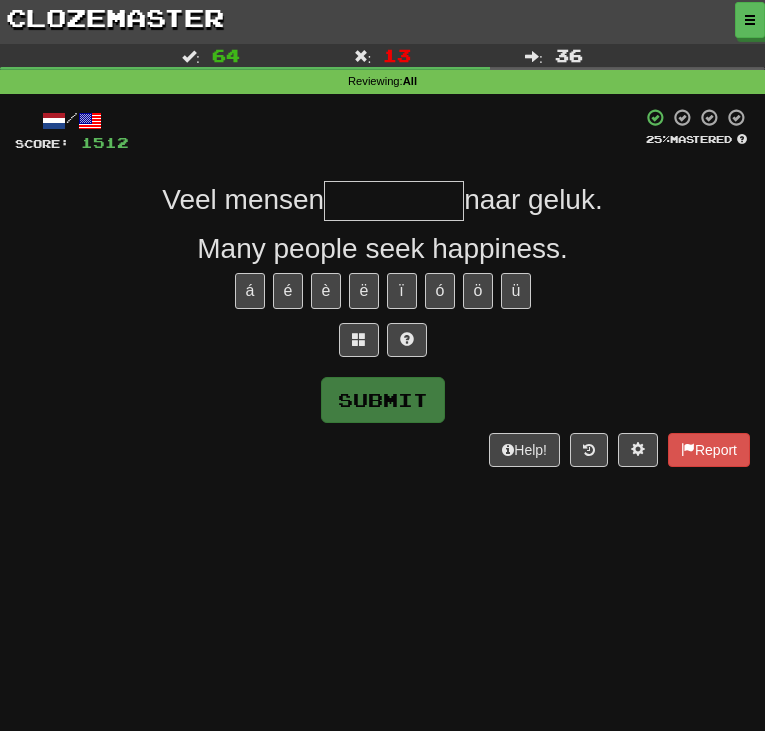 type 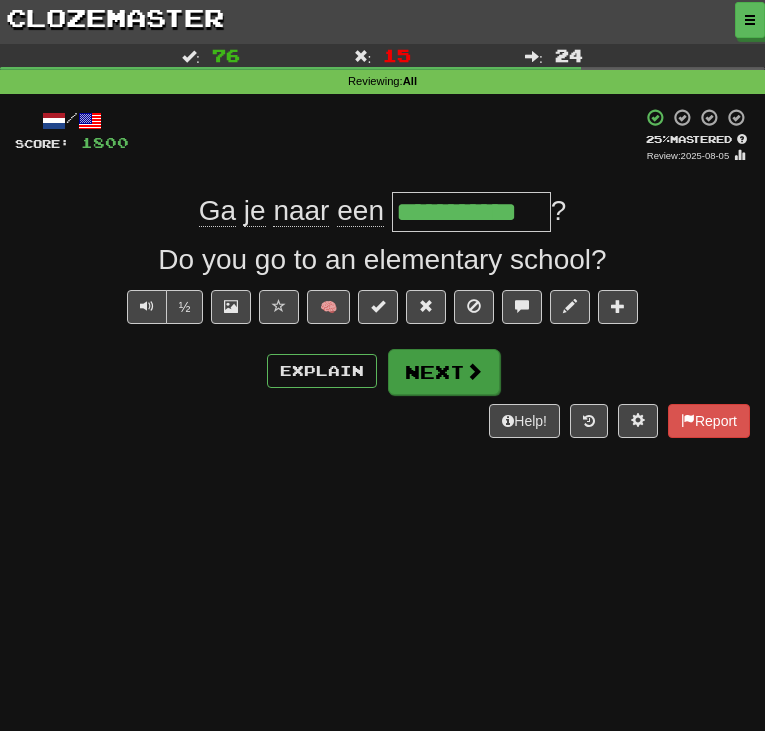 click on "Next" at bounding box center [444, 372] 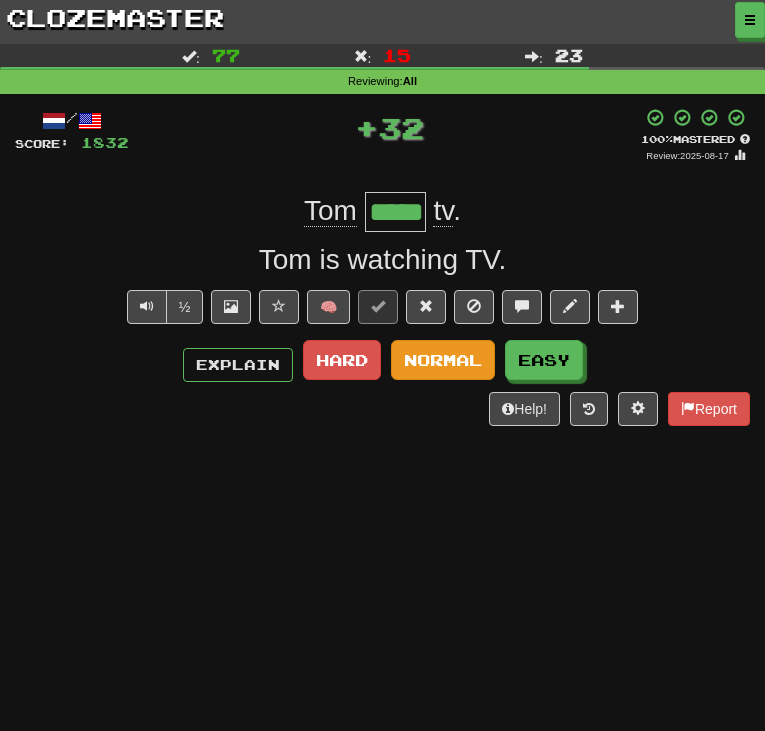 click on "Normal" at bounding box center [443, 359] 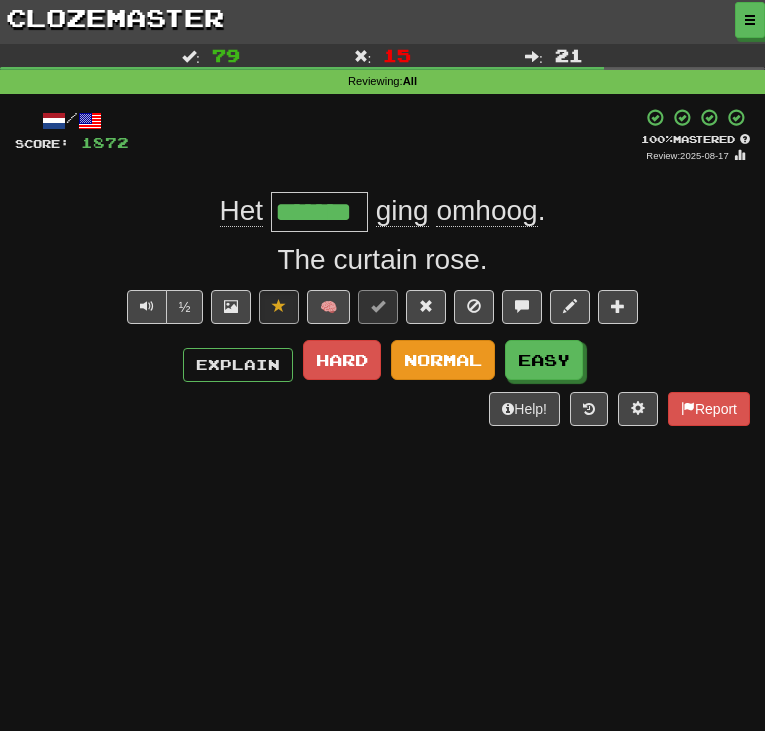 click on "Normal" at bounding box center (443, 359) 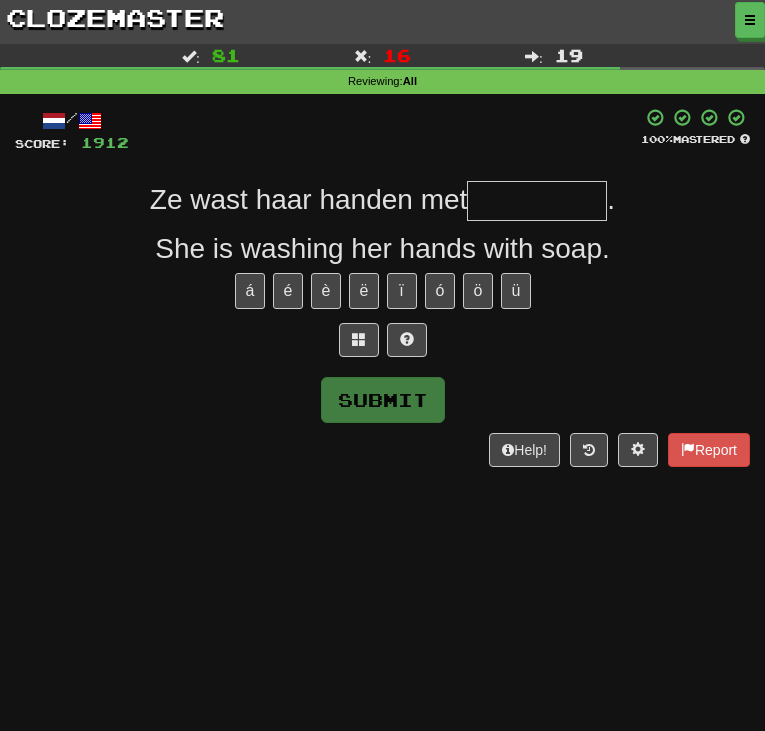 click at bounding box center [537, 201] 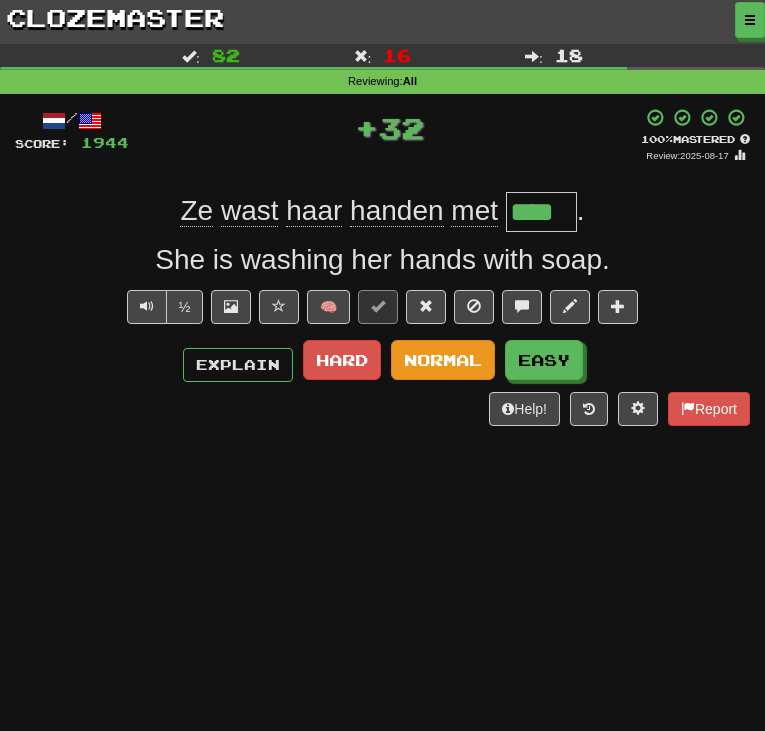 click on "2.  Normal" at bounding box center (443, 360) 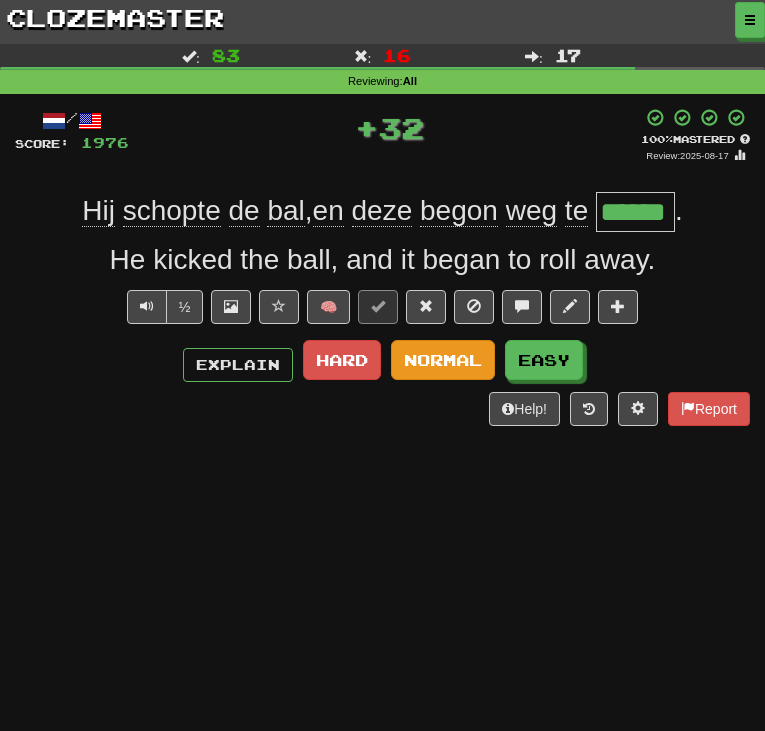 click on "Normal" at bounding box center [443, 359] 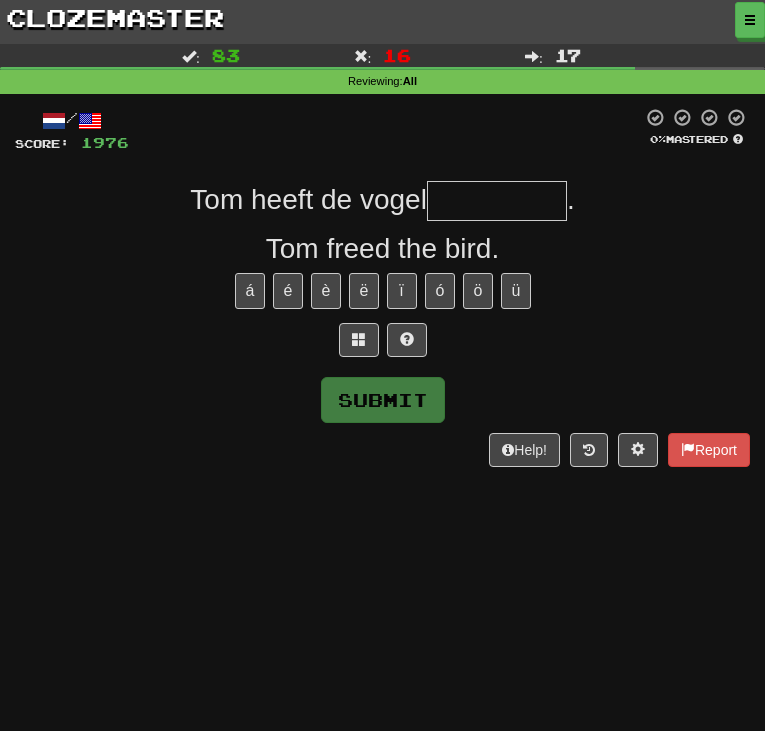 click at bounding box center [497, 201] 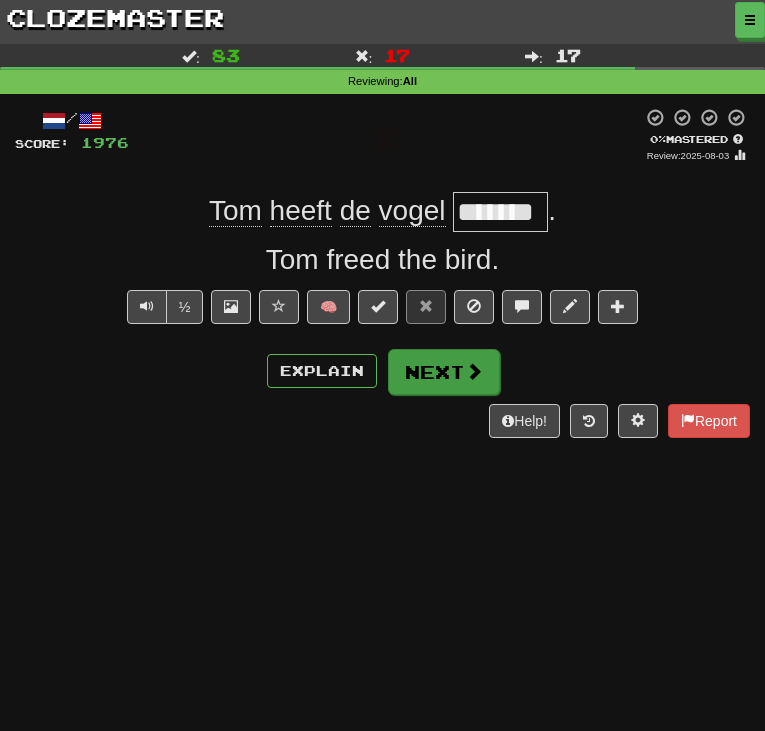 click on "Next" at bounding box center [444, 372] 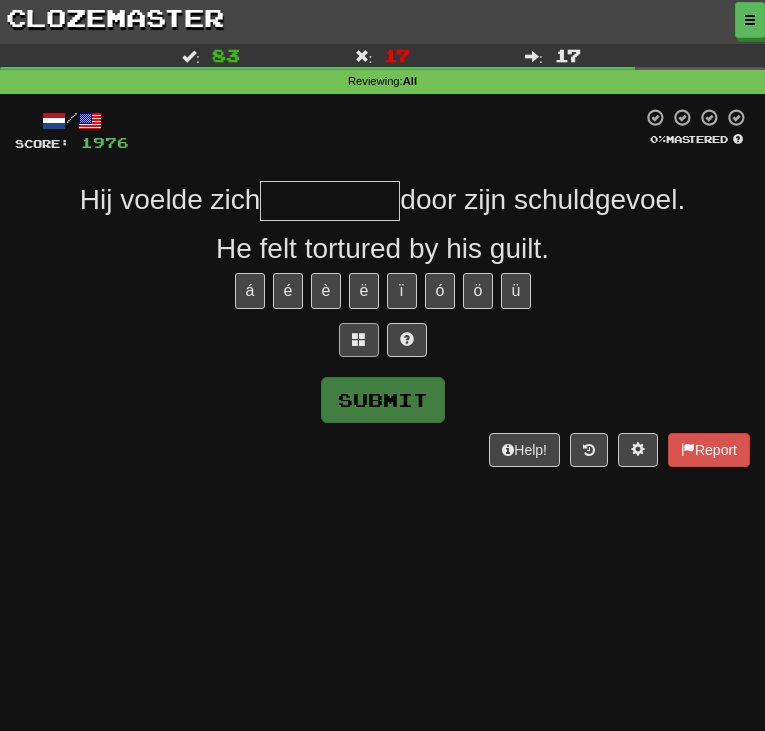 click at bounding box center (359, 339) 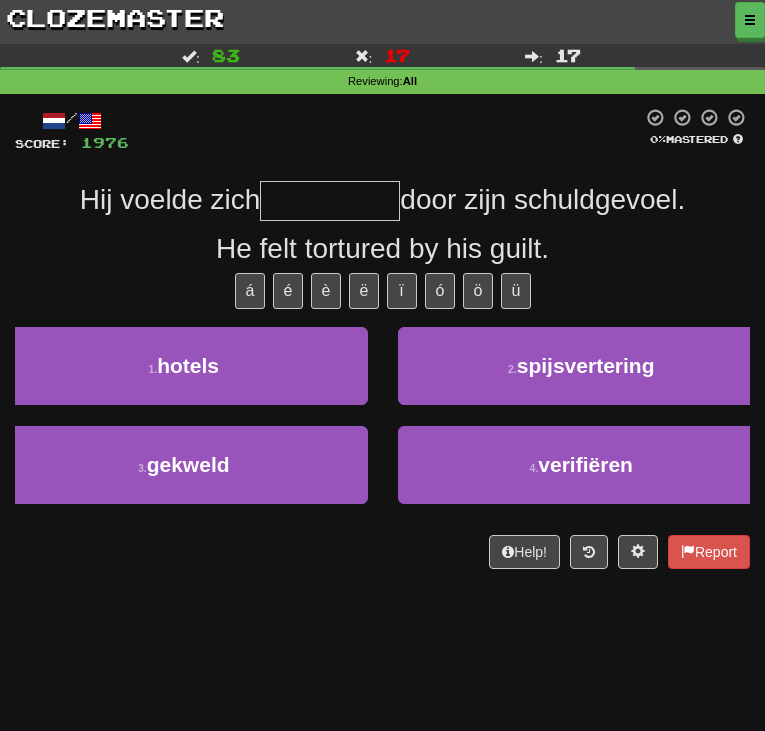 click on "3 .  gekweld" at bounding box center [184, 475] 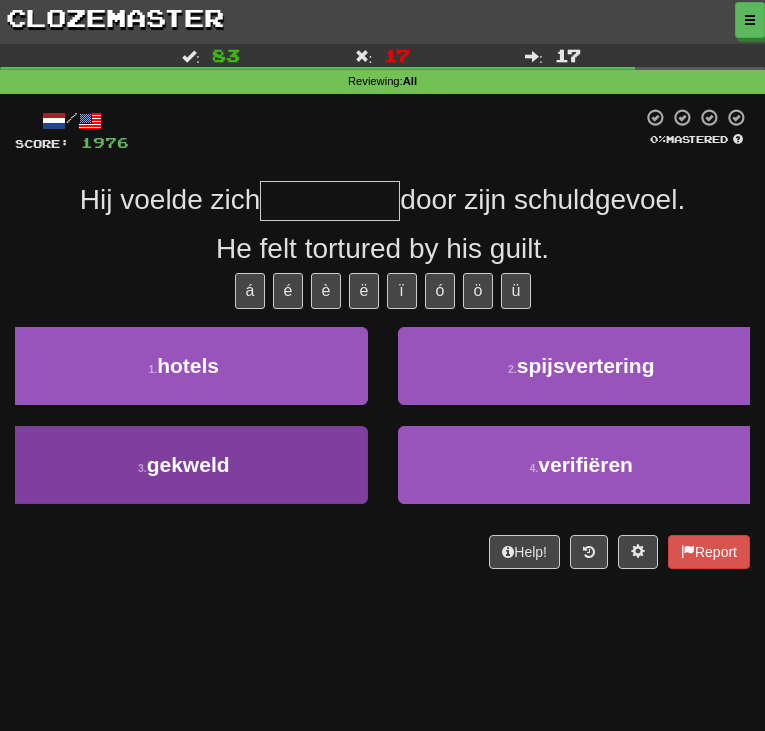 click on "3 .  gekweld" at bounding box center (184, 465) 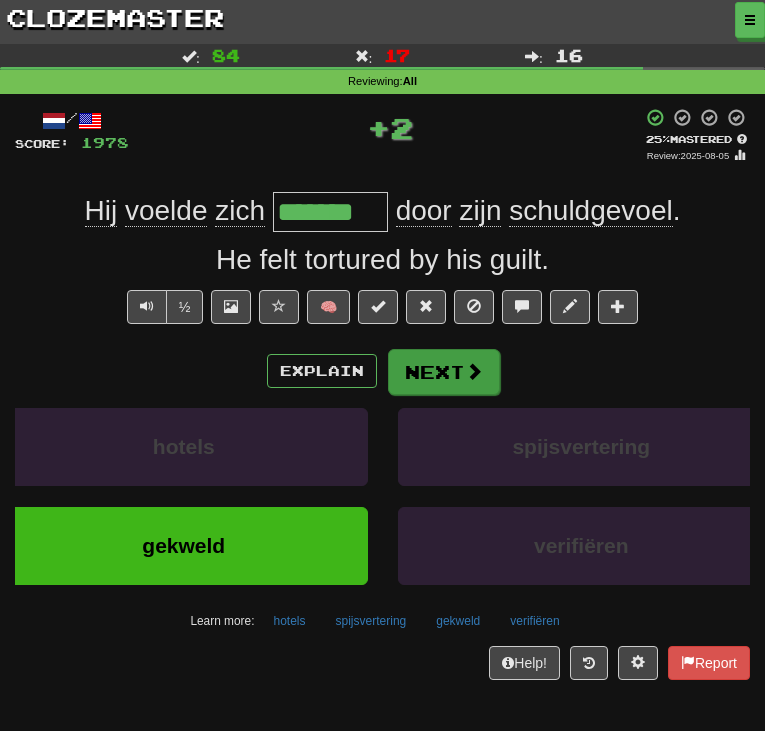 click on "Next" at bounding box center (444, 372) 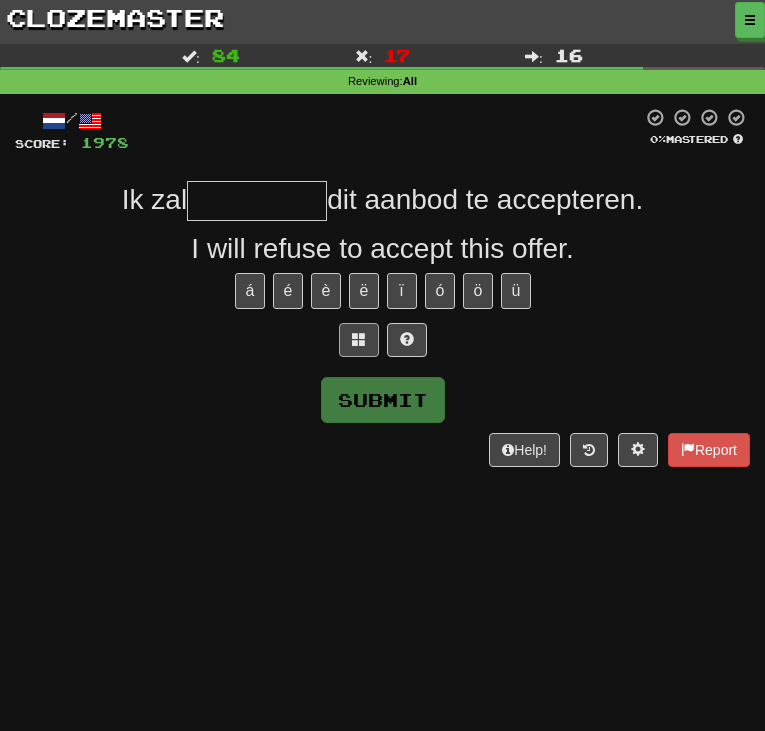 click at bounding box center (359, 340) 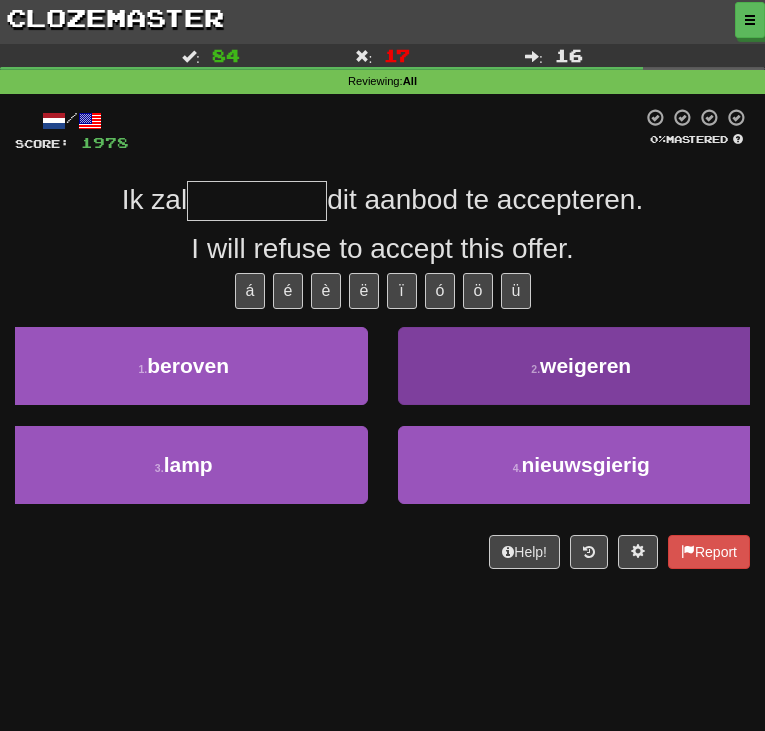 click on "2 .  weigeren" at bounding box center [582, 366] 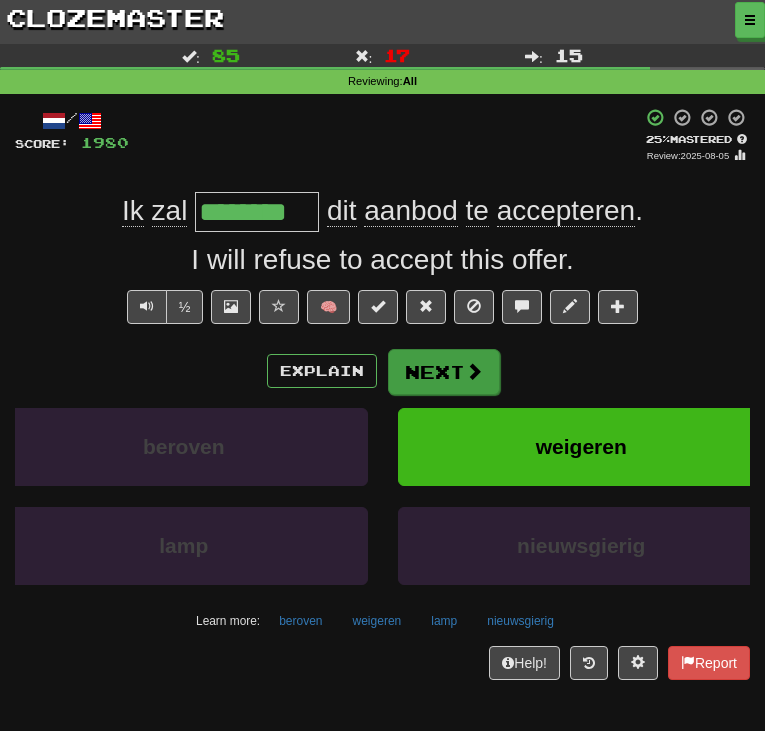 click on "Next" at bounding box center (444, 372) 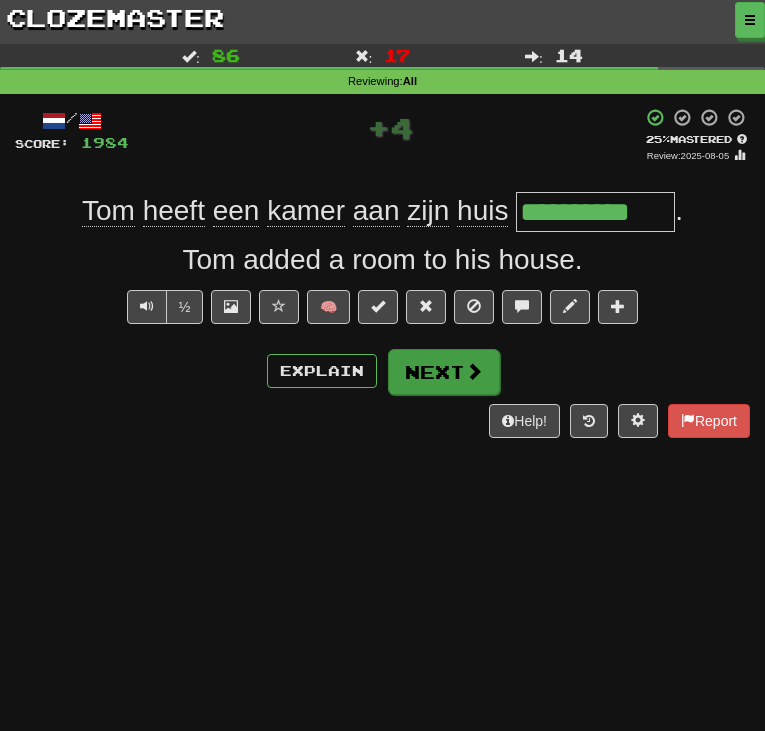 click on "Next" at bounding box center [444, 372] 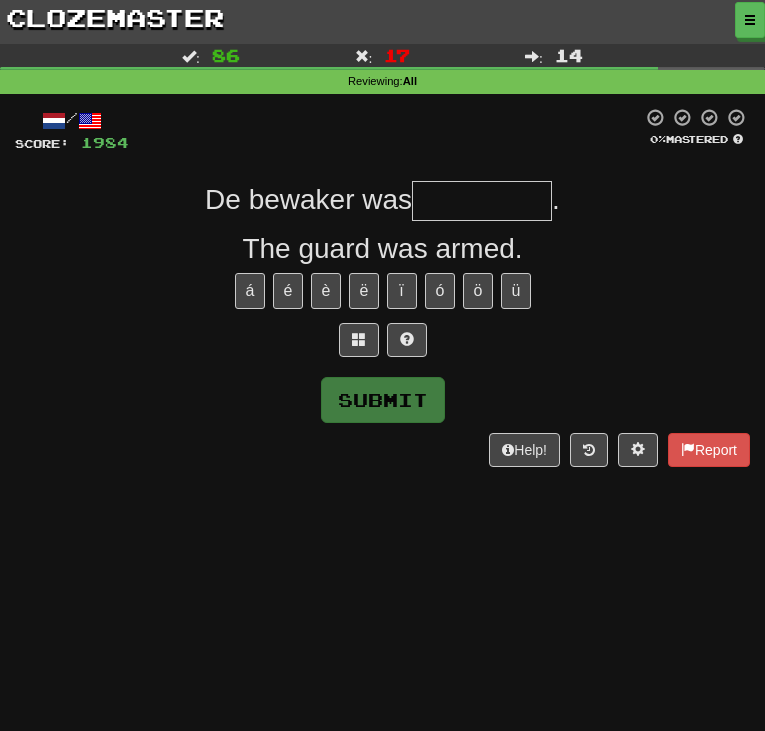 click on "/  Score:   1984 0 %  Mastered De bewaker was  . The guard was armed. á é è ë ï ó ö ü Submit  Help!  Report" at bounding box center [382, 287] 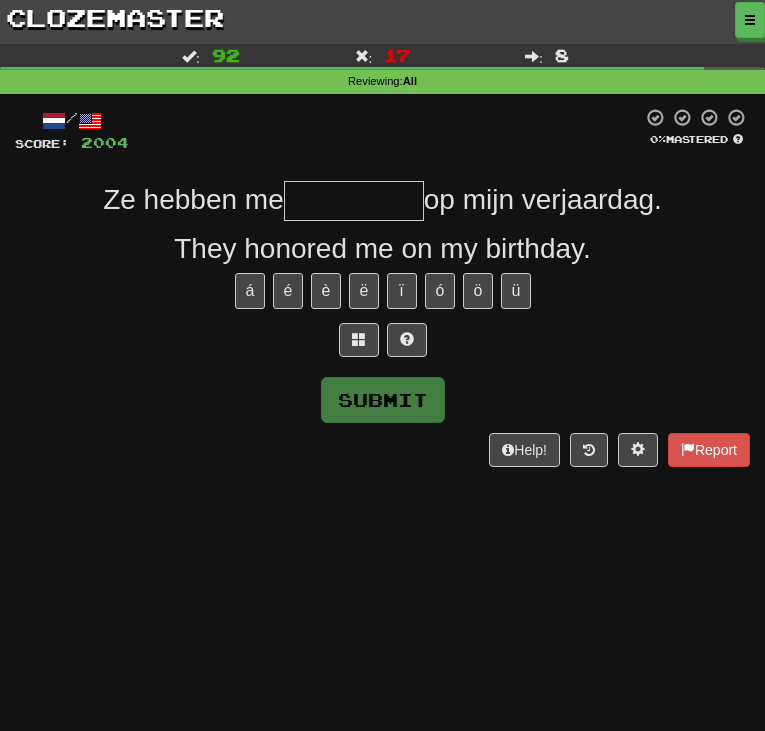 click on "/  Score:   2004 0 %  Mastered Ze hebben me   op mijn verjaardag. They honored me on my birthday. á é è ë ï ó ö ü Submit  Help!  Report" at bounding box center (382, 287) 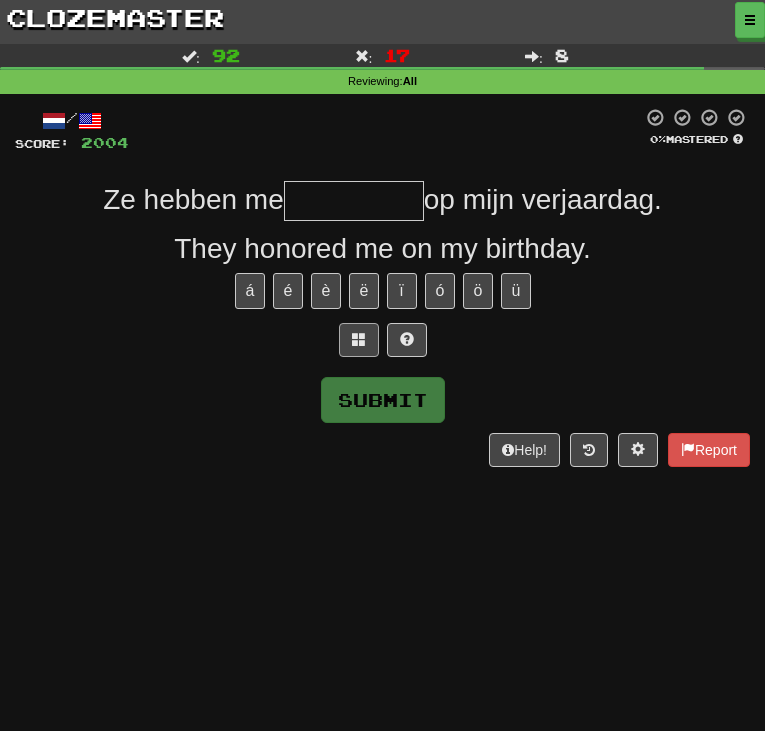 click at bounding box center [359, 340] 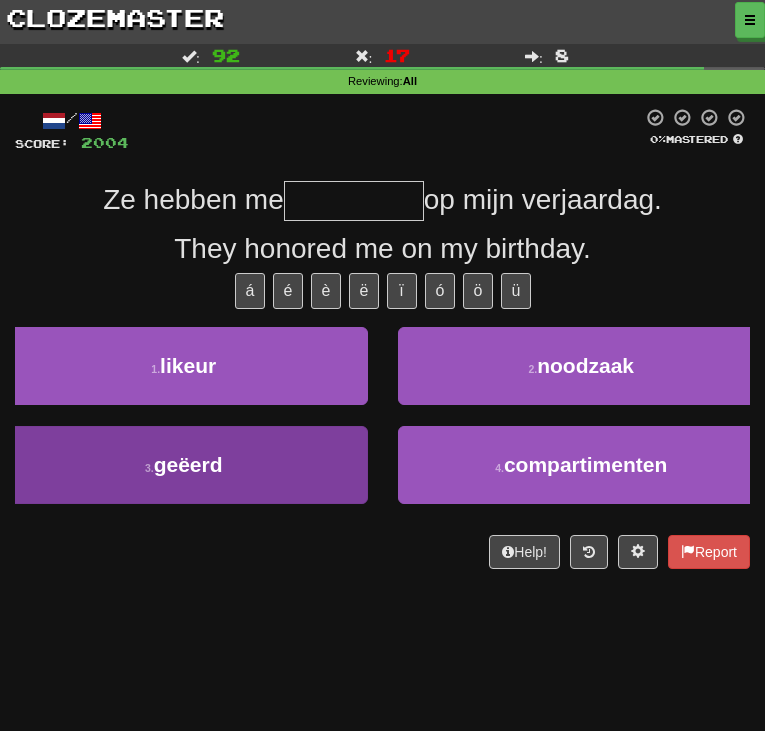 click on "3 .  geëerd" at bounding box center [184, 465] 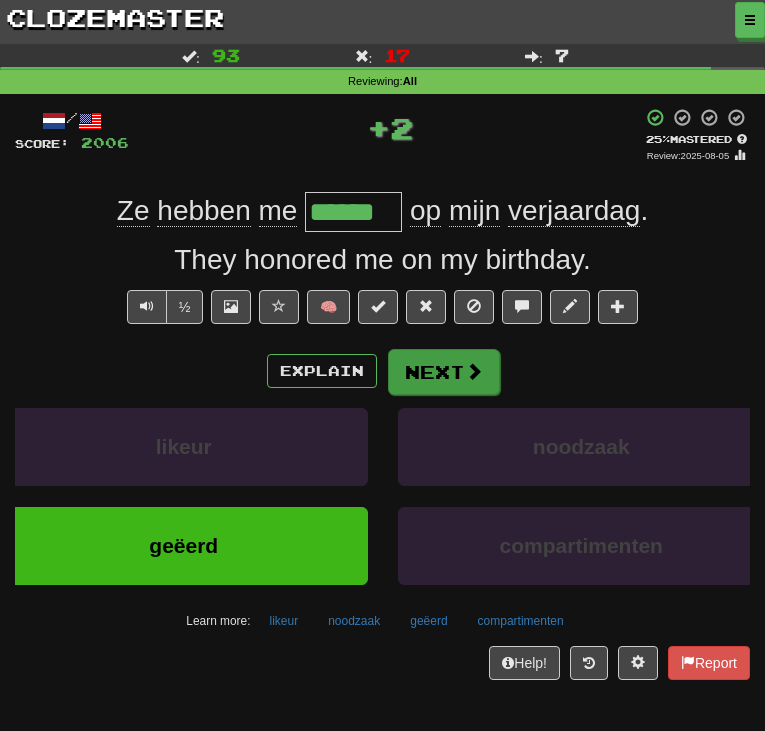 click on "Next" at bounding box center [444, 372] 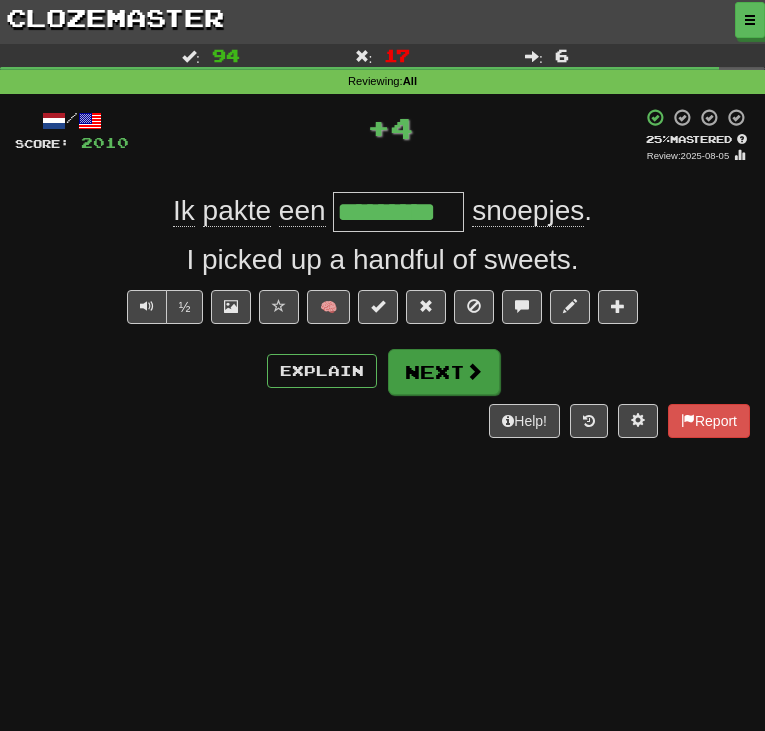 click on "Next" at bounding box center (444, 372) 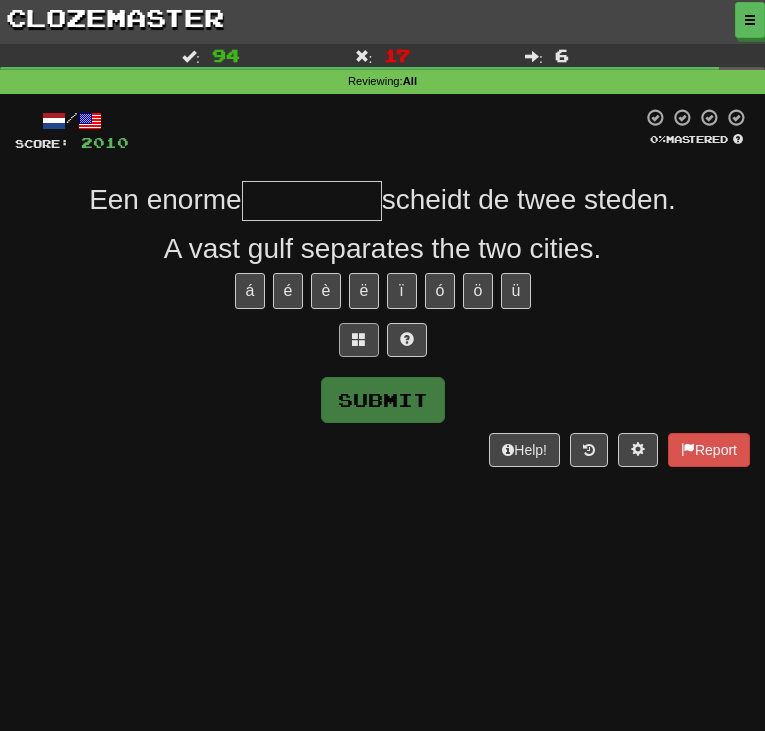 click at bounding box center (359, 339) 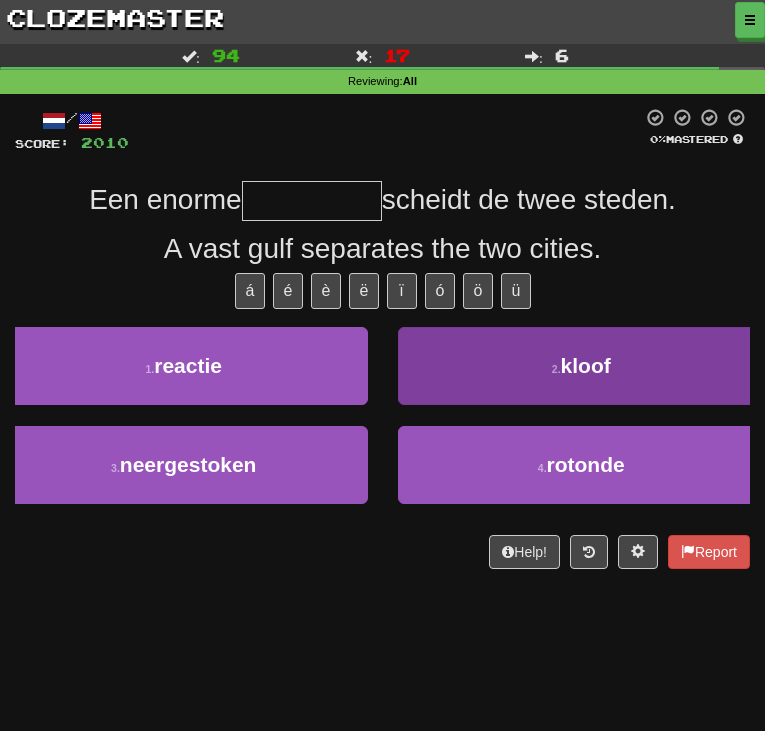 click on "2 .  kloof" at bounding box center [582, 366] 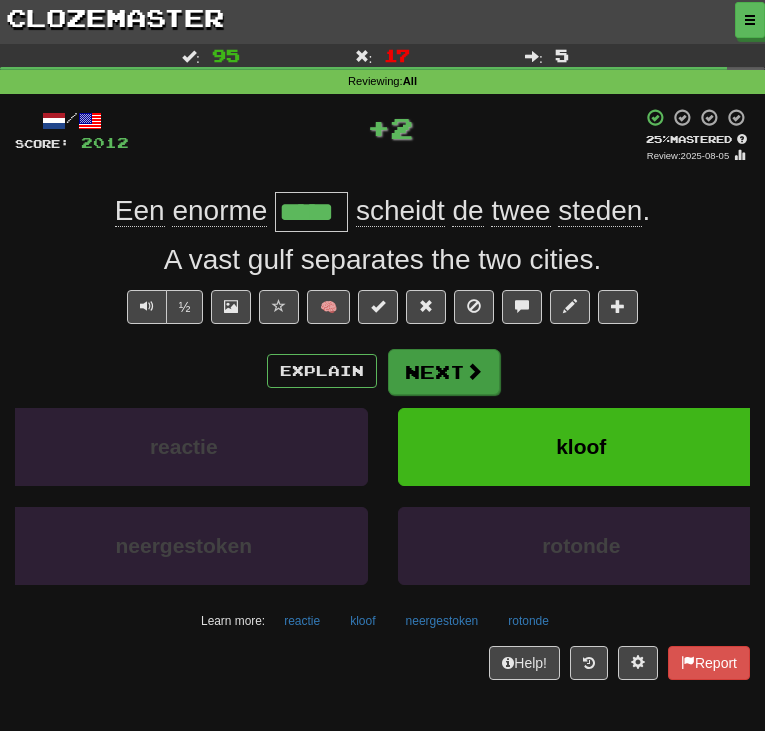 click at bounding box center (474, 371) 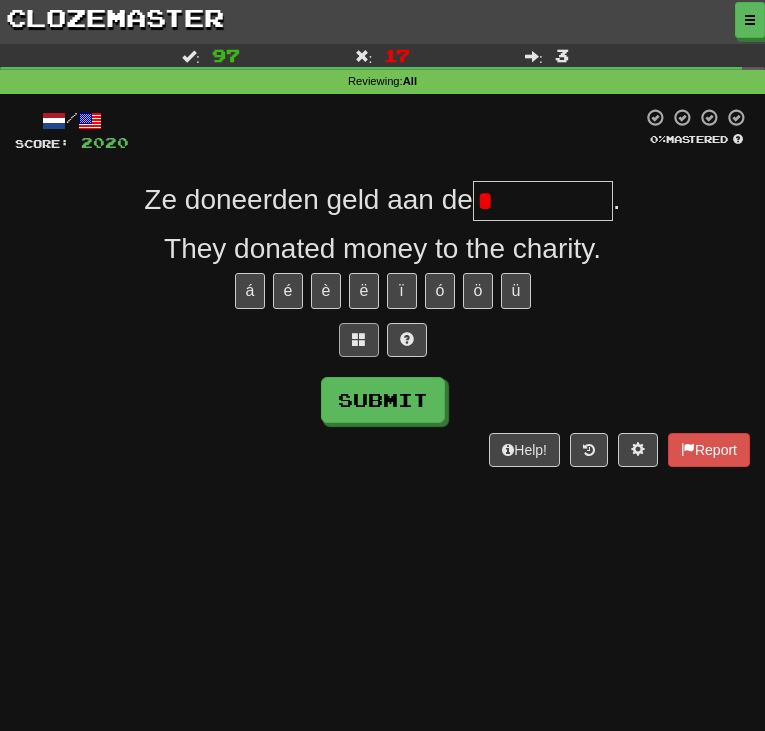 click at bounding box center [359, 339] 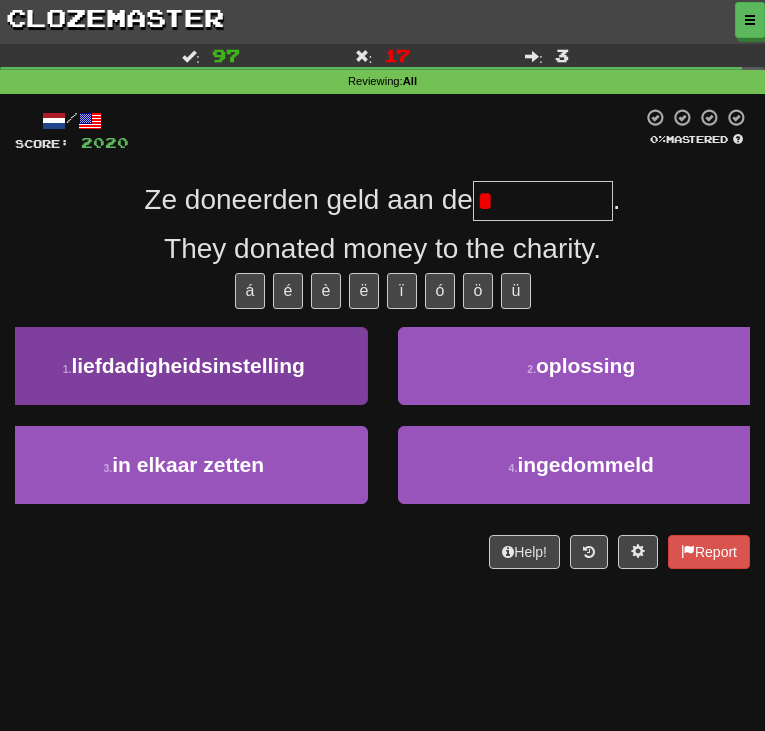 click on "liefdadigheidsinstelling" at bounding box center [187, 365] 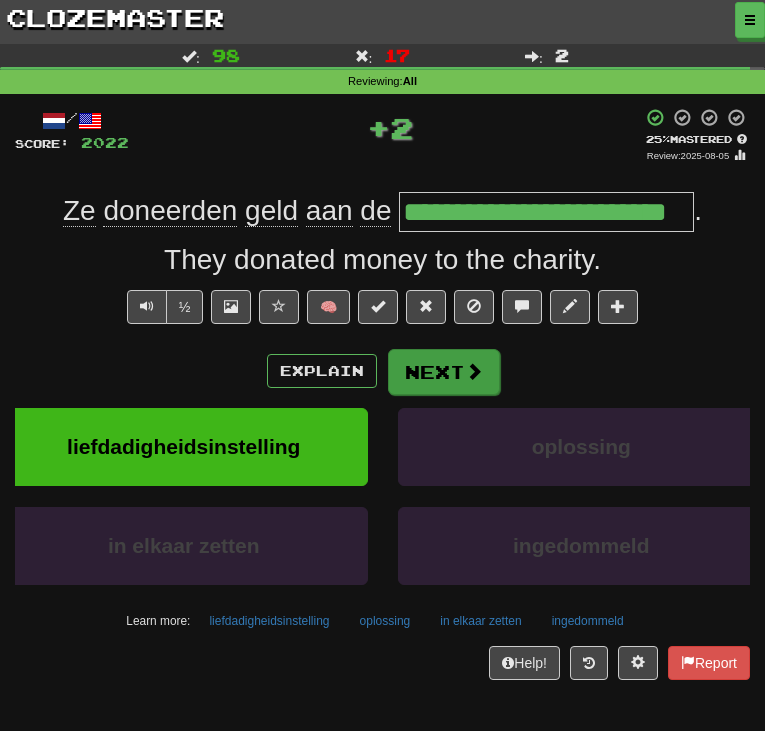 click on "Next" at bounding box center (444, 372) 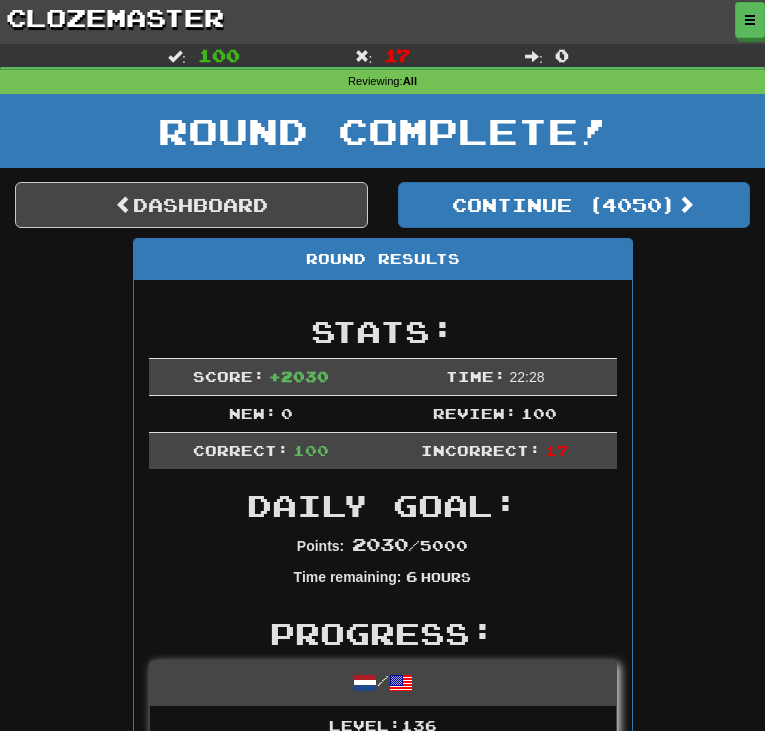 scroll, scrollTop: 0, scrollLeft: 0, axis: both 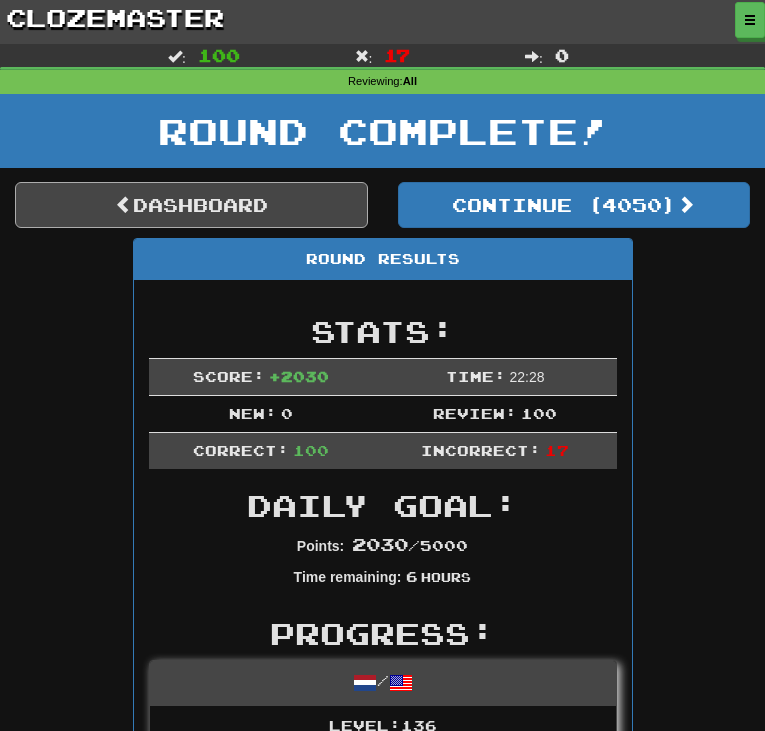 click at bounding box center (124, 204) 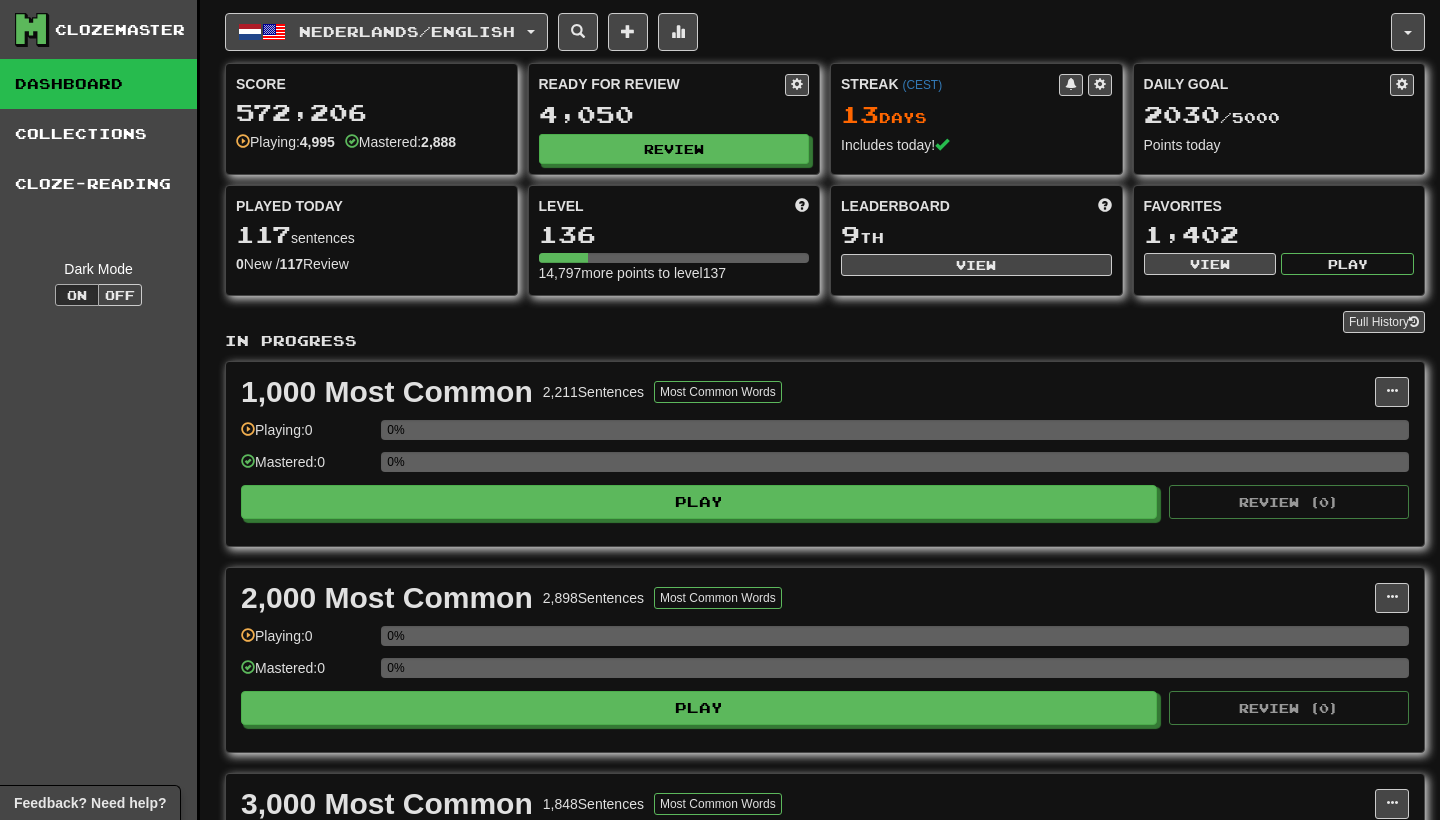 scroll, scrollTop: 0, scrollLeft: 0, axis: both 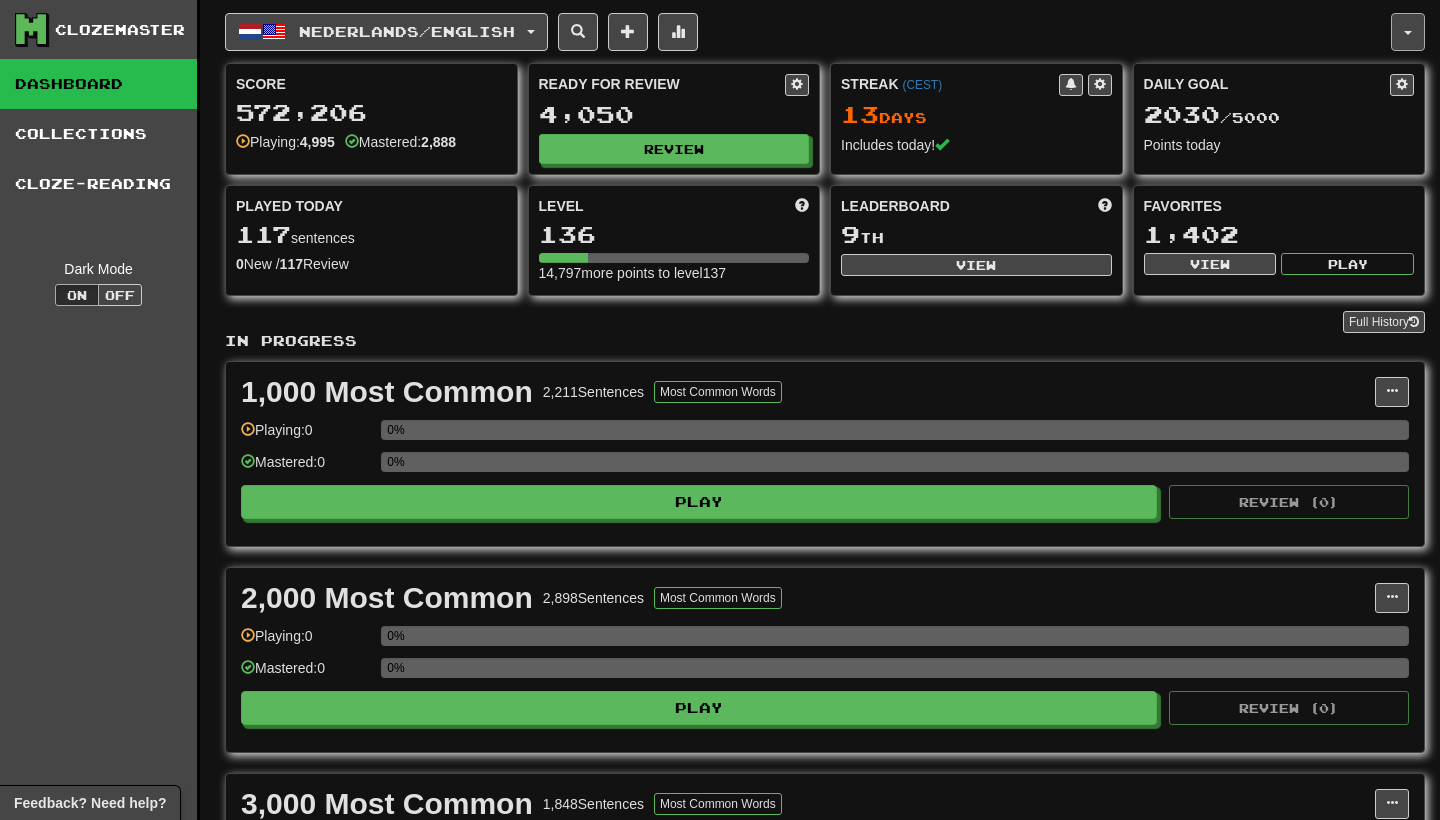 click at bounding box center [1408, 32] 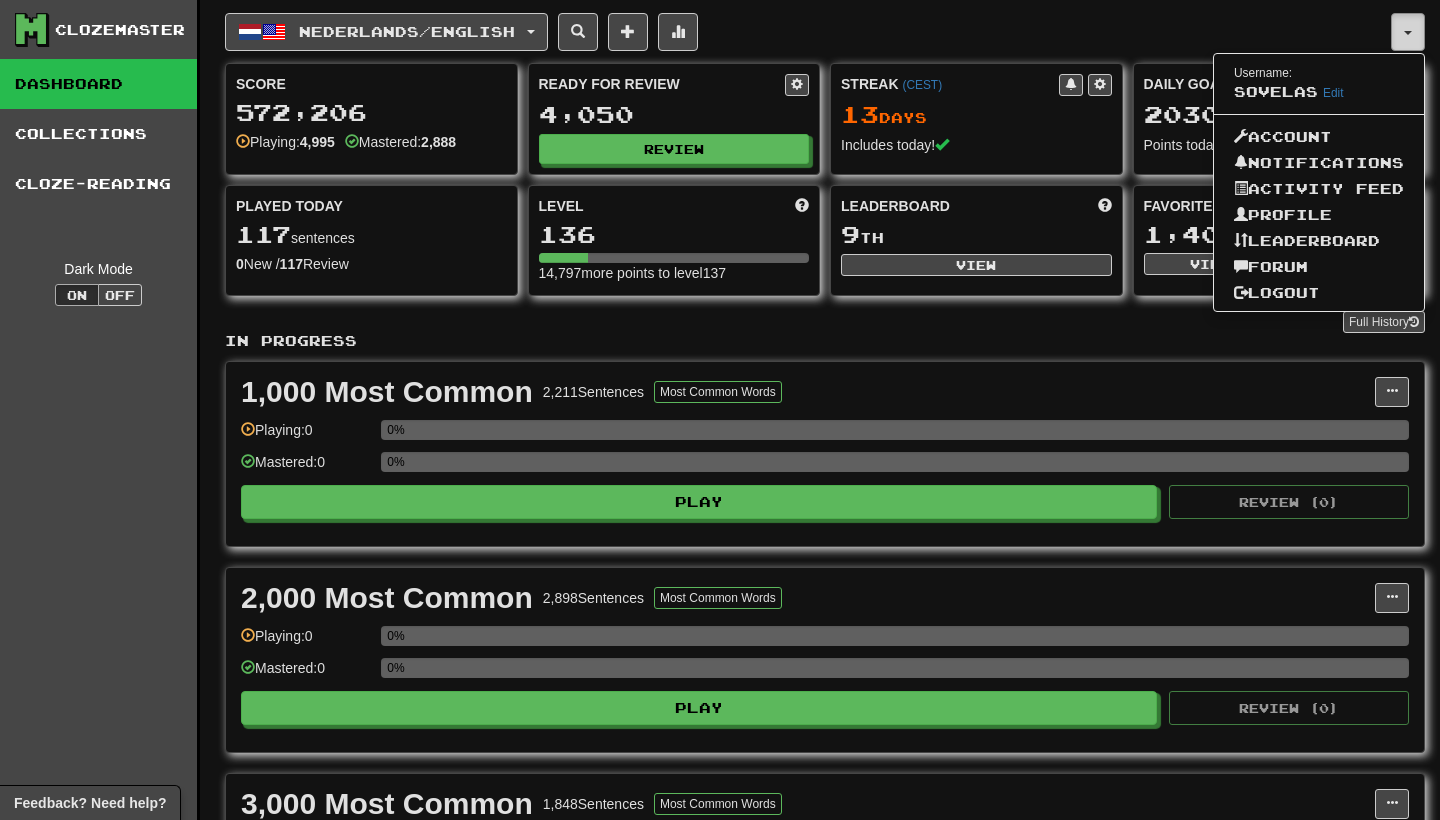 click at bounding box center (1408, 32) 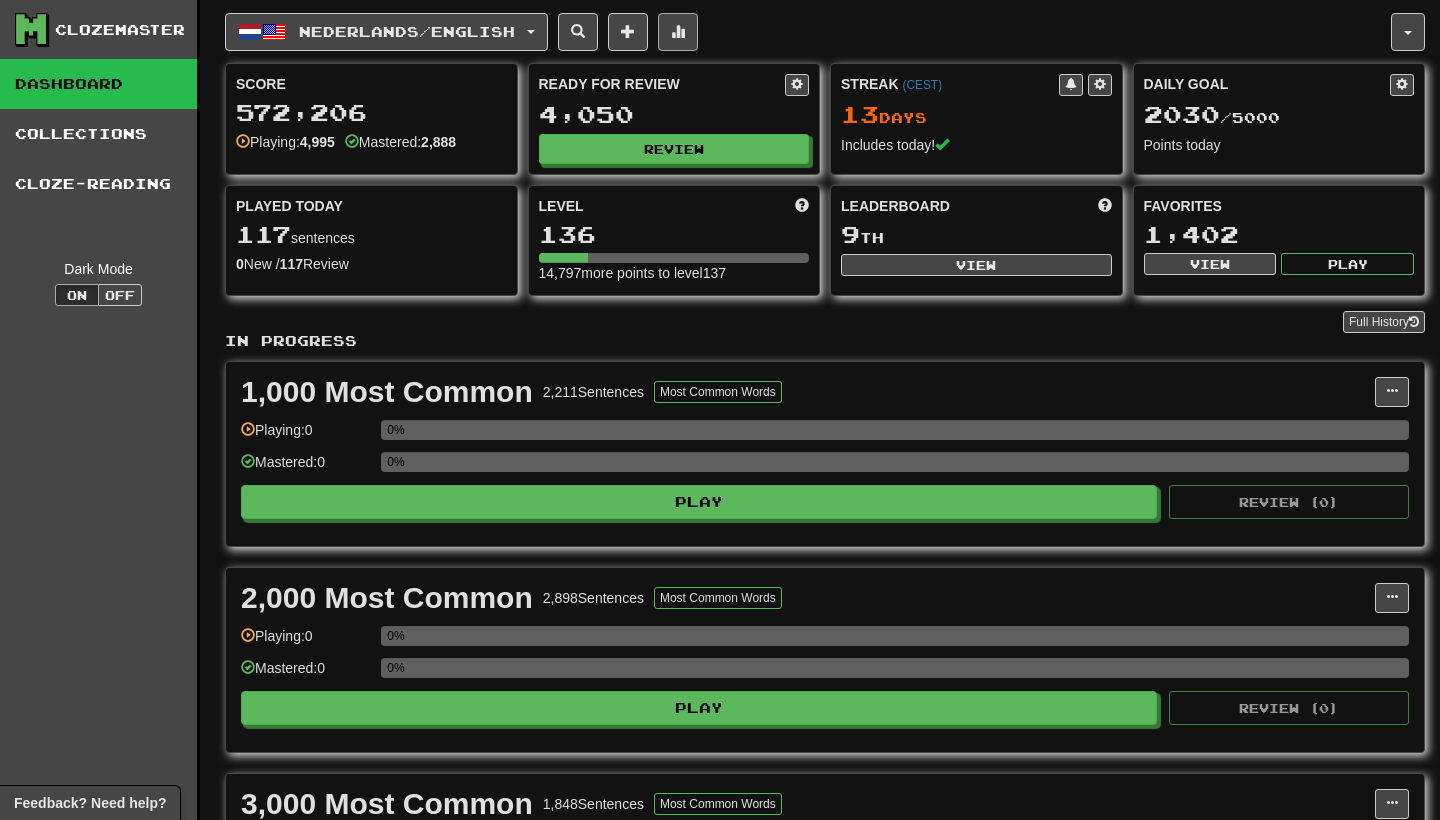 click at bounding box center [678, 31] 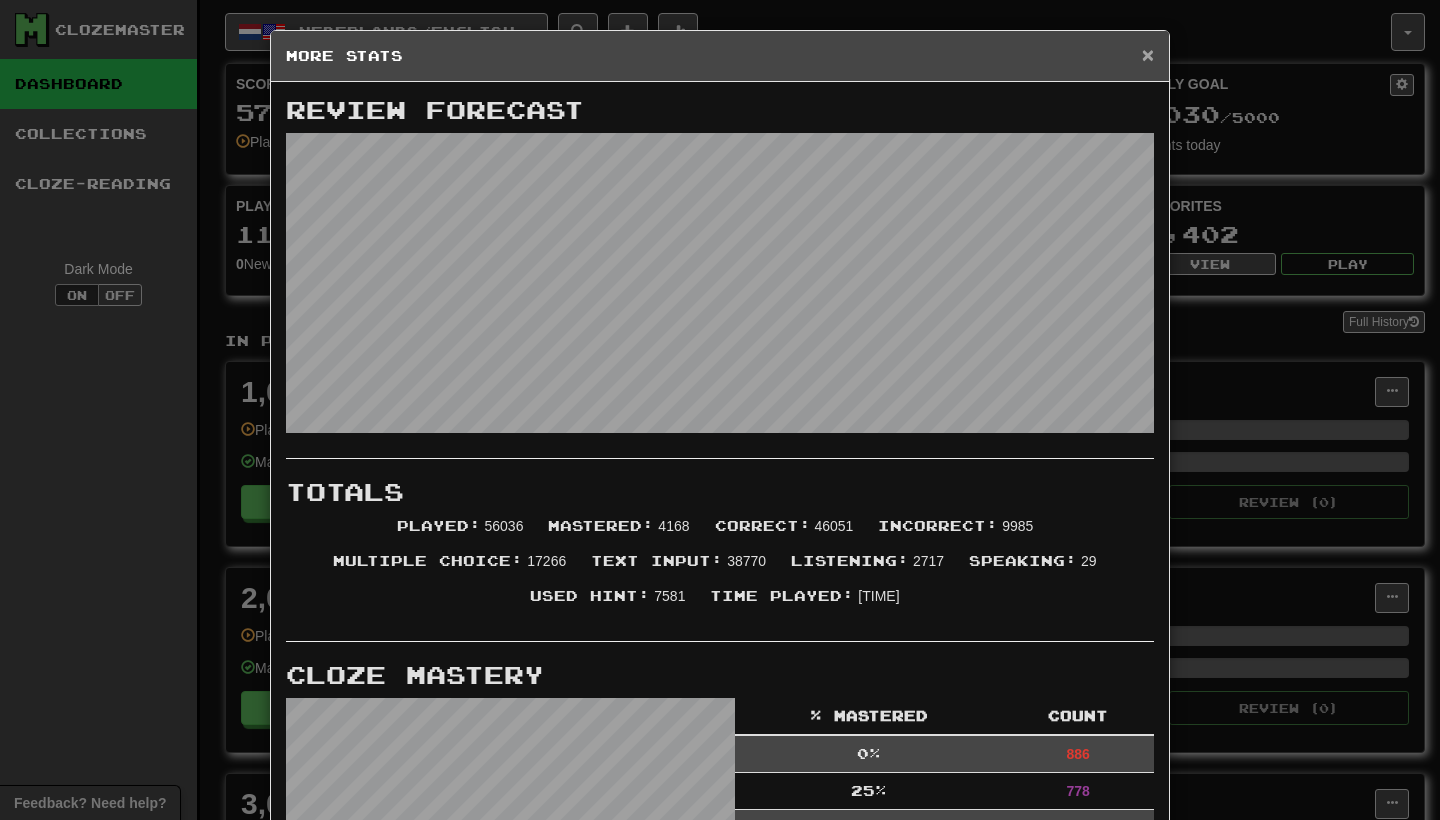 click on "×" at bounding box center [1148, 54] 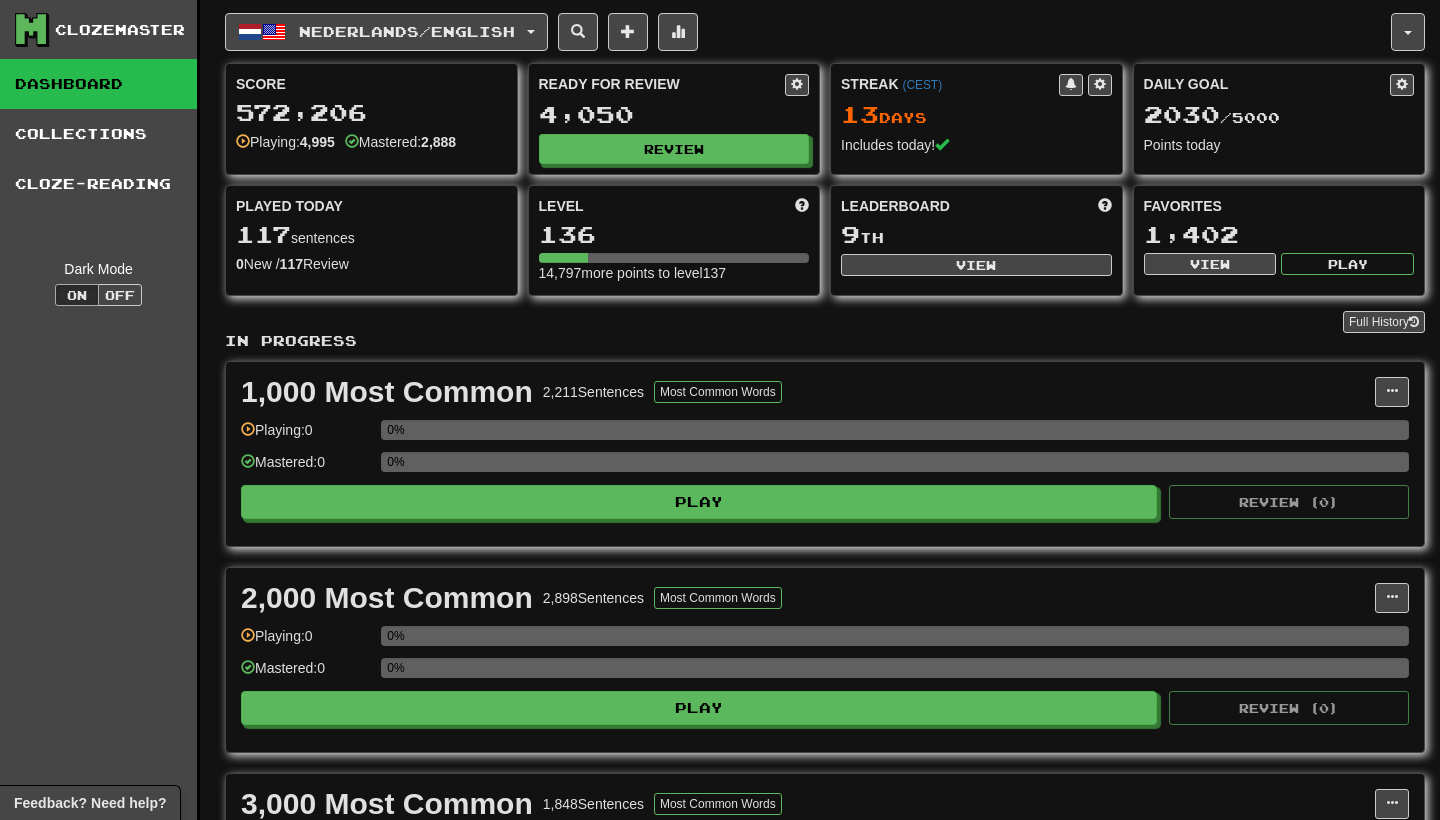 click on "0  New /  117  Review" at bounding box center [371, 264] 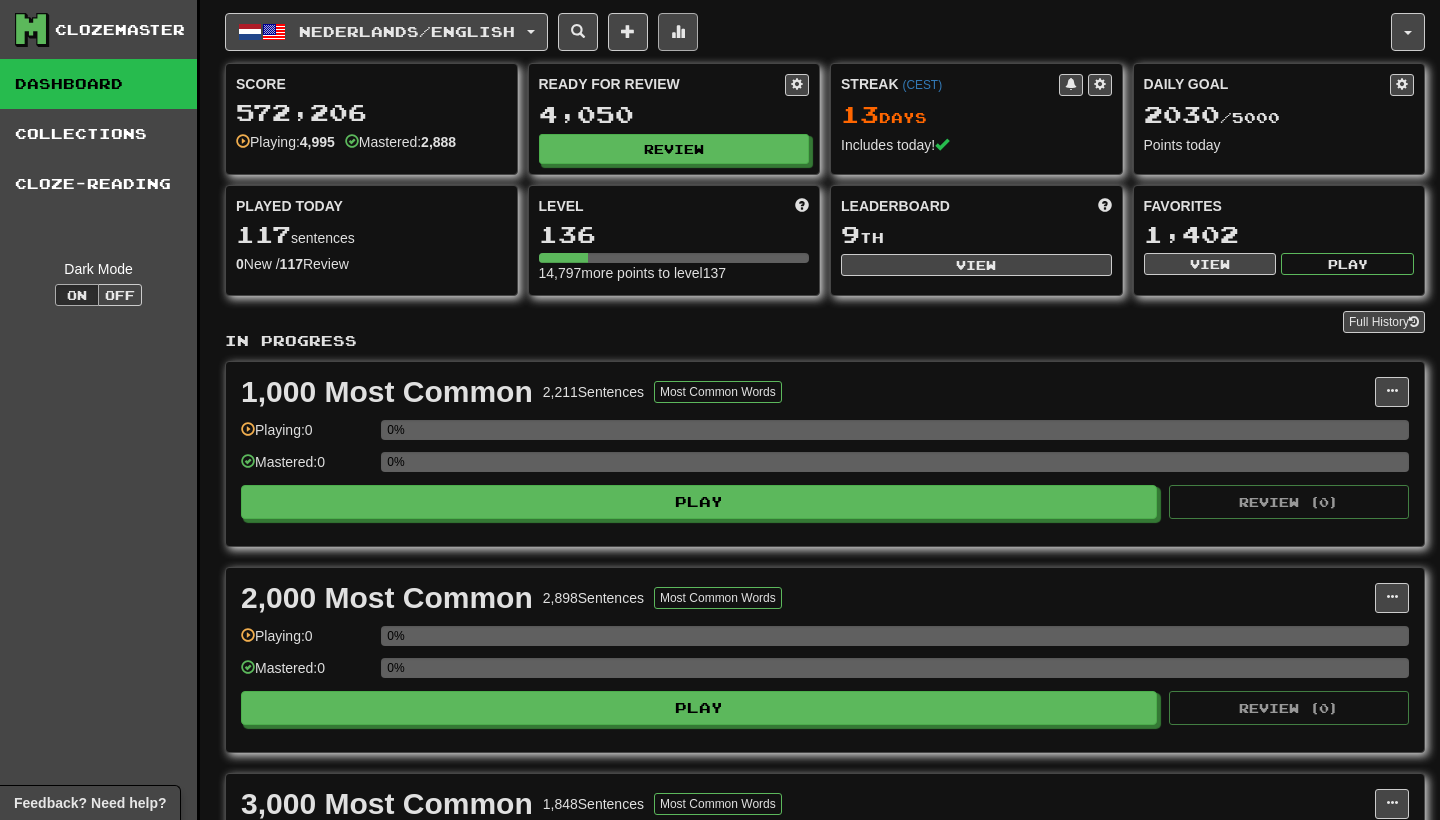 click at bounding box center (678, 31) 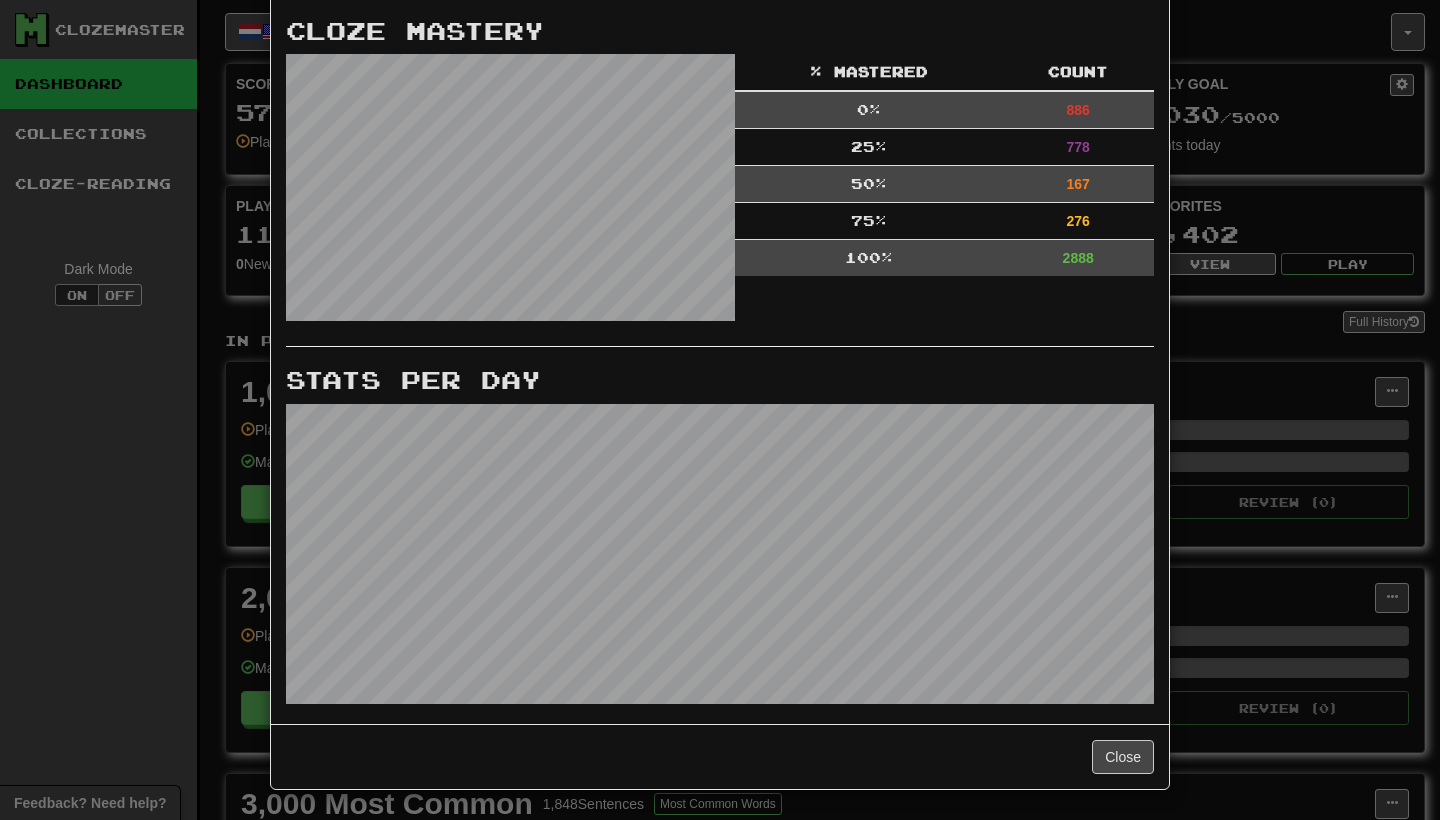 scroll, scrollTop: 642, scrollLeft: 0, axis: vertical 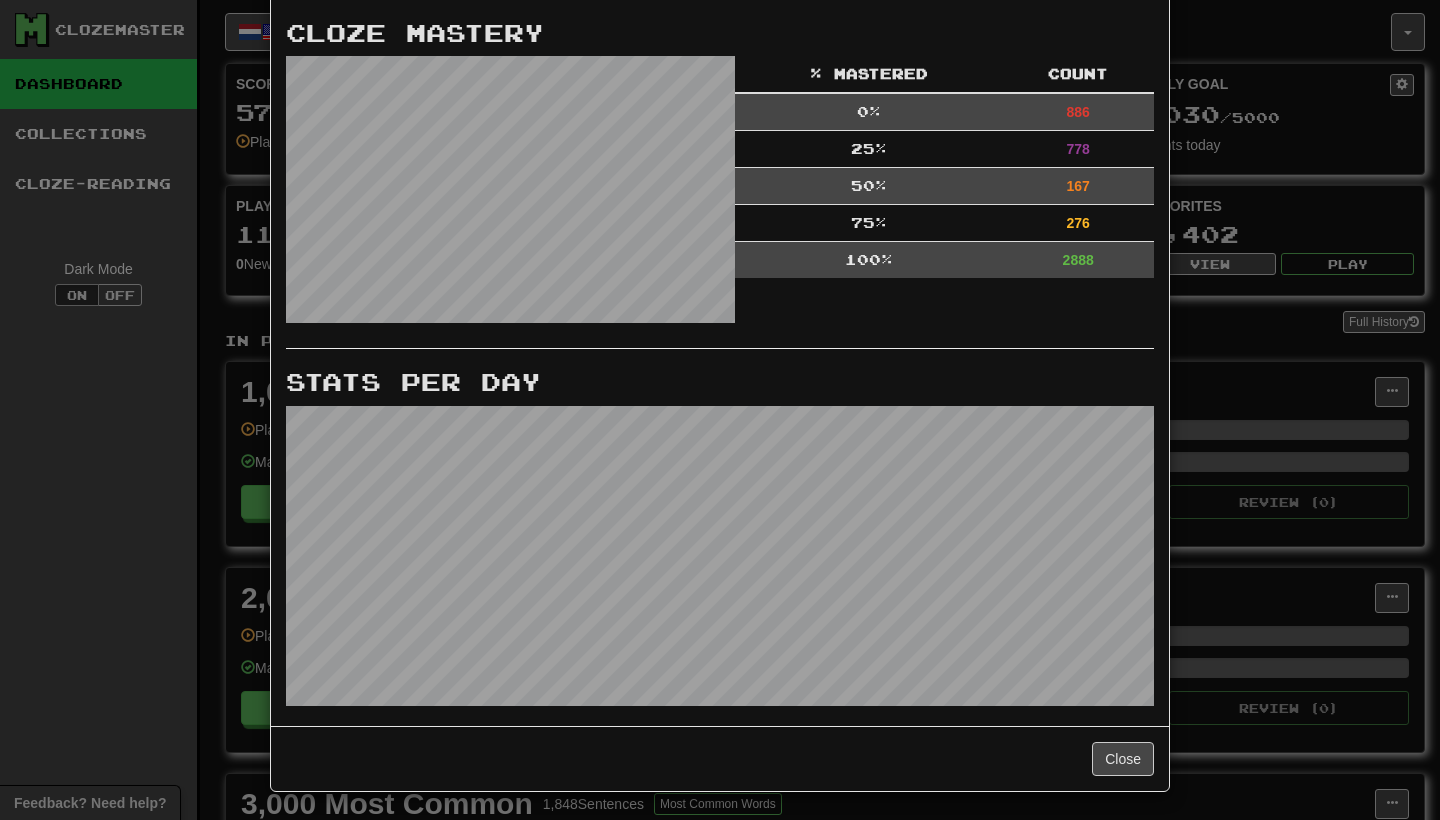 click on "× More Stats Review Forecast Totals Played :   56036 Mastered :   4168 Correct :   46051 Incorrect :   9985 Multiple Choice :   17266 Text Input :   38770 Listening :   2717 Speaking :   29 Used Hint :   7581 Time Played :   156:44:49 Cloze Mastery % Mastered Count 0 % 886 25 % 778 50 % 167 75 % 276 100 % 2888 Stats Per Day Close" at bounding box center [720, 410] 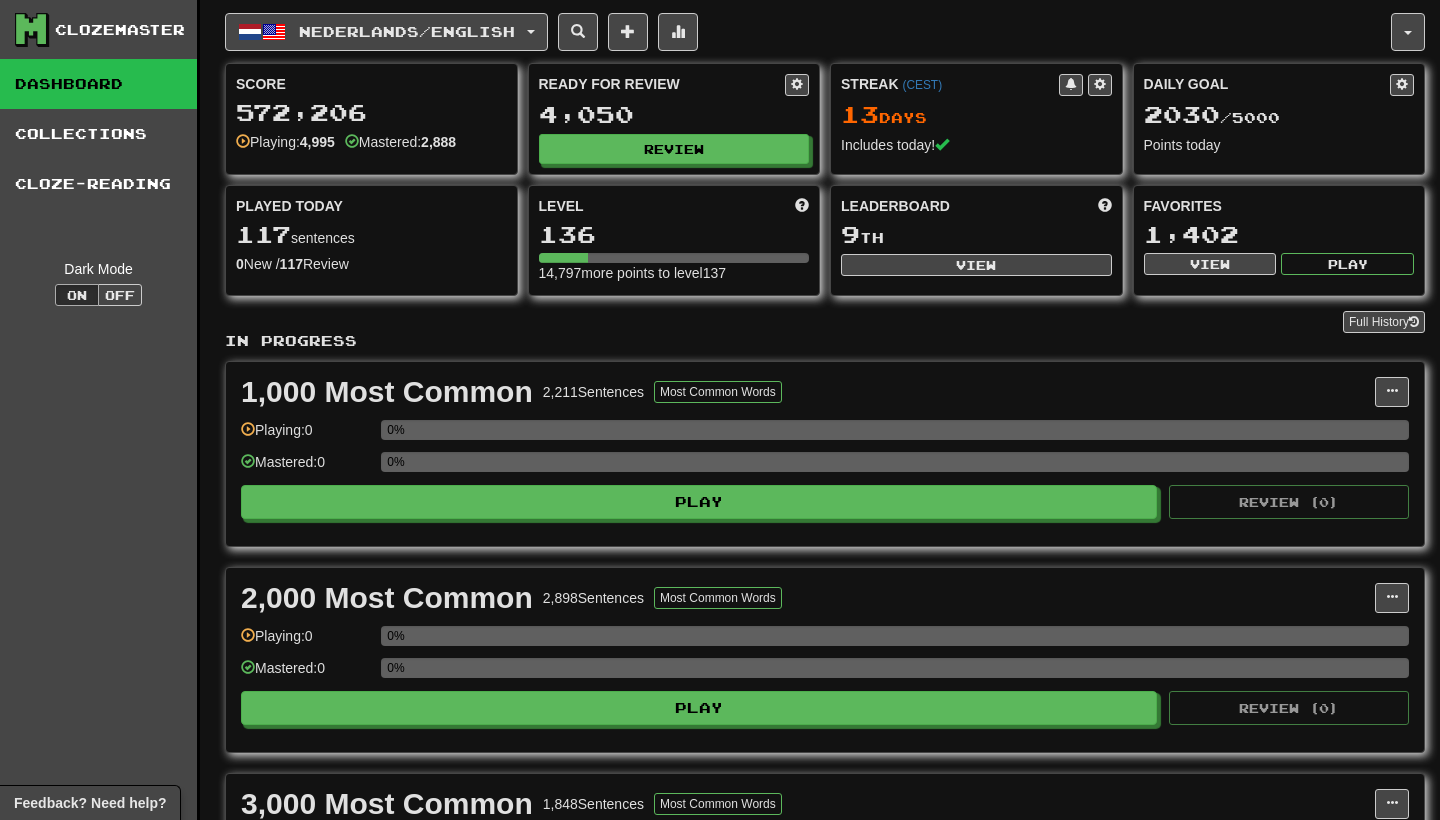 scroll, scrollTop: 0, scrollLeft: 0, axis: both 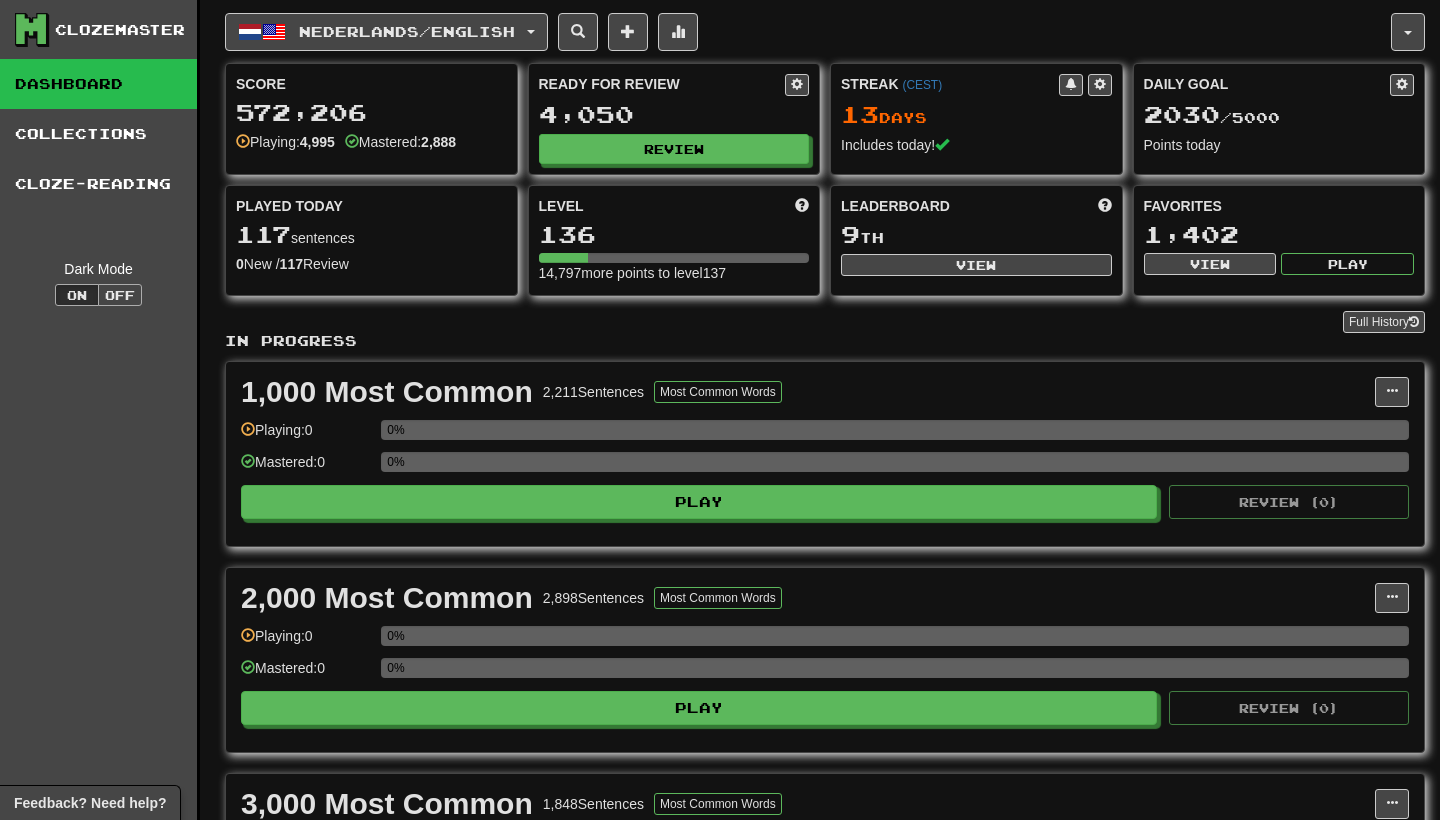 click on "Off" at bounding box center [120, 295] 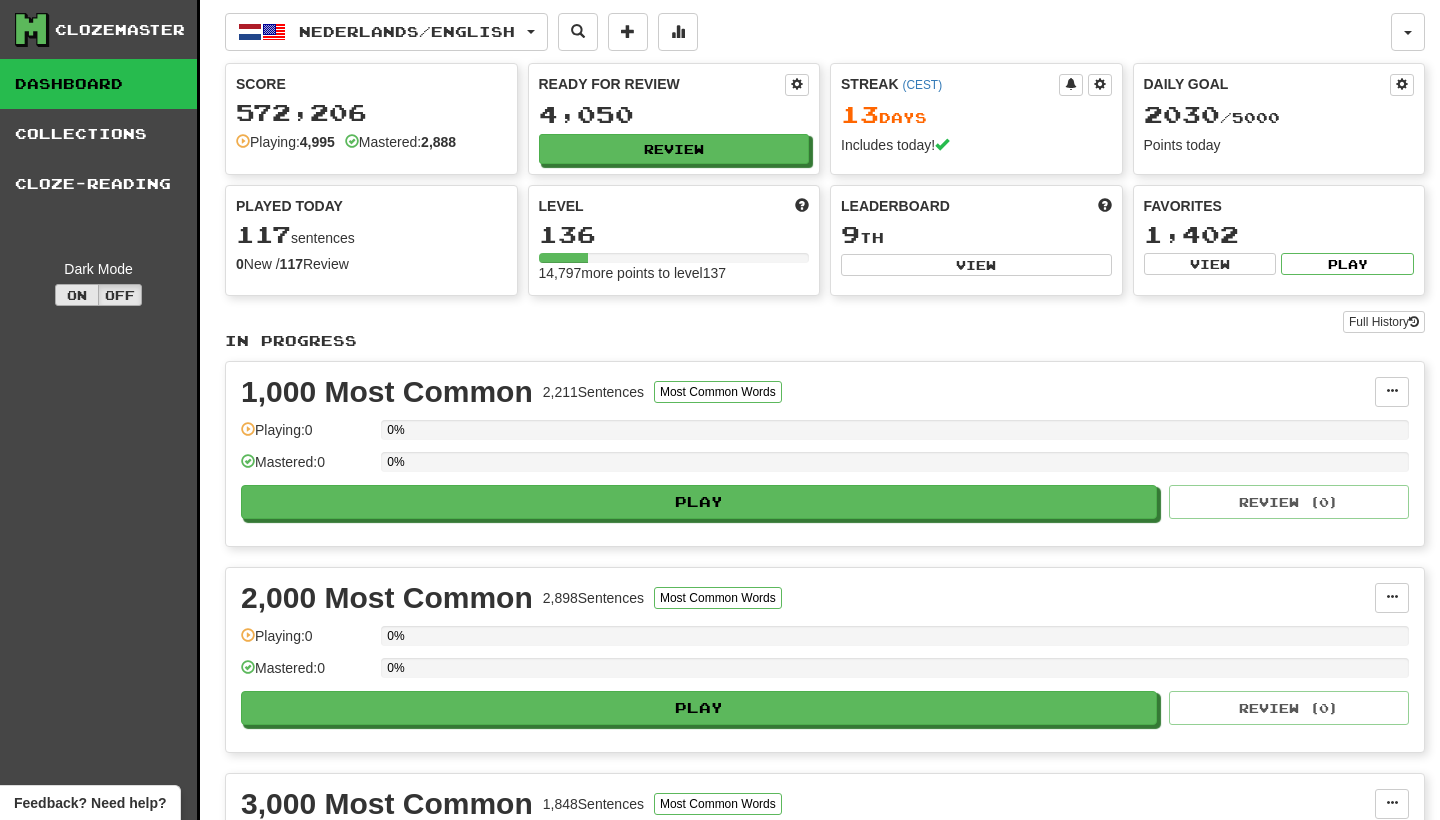 click on "On" at bounding box center [77, 295] 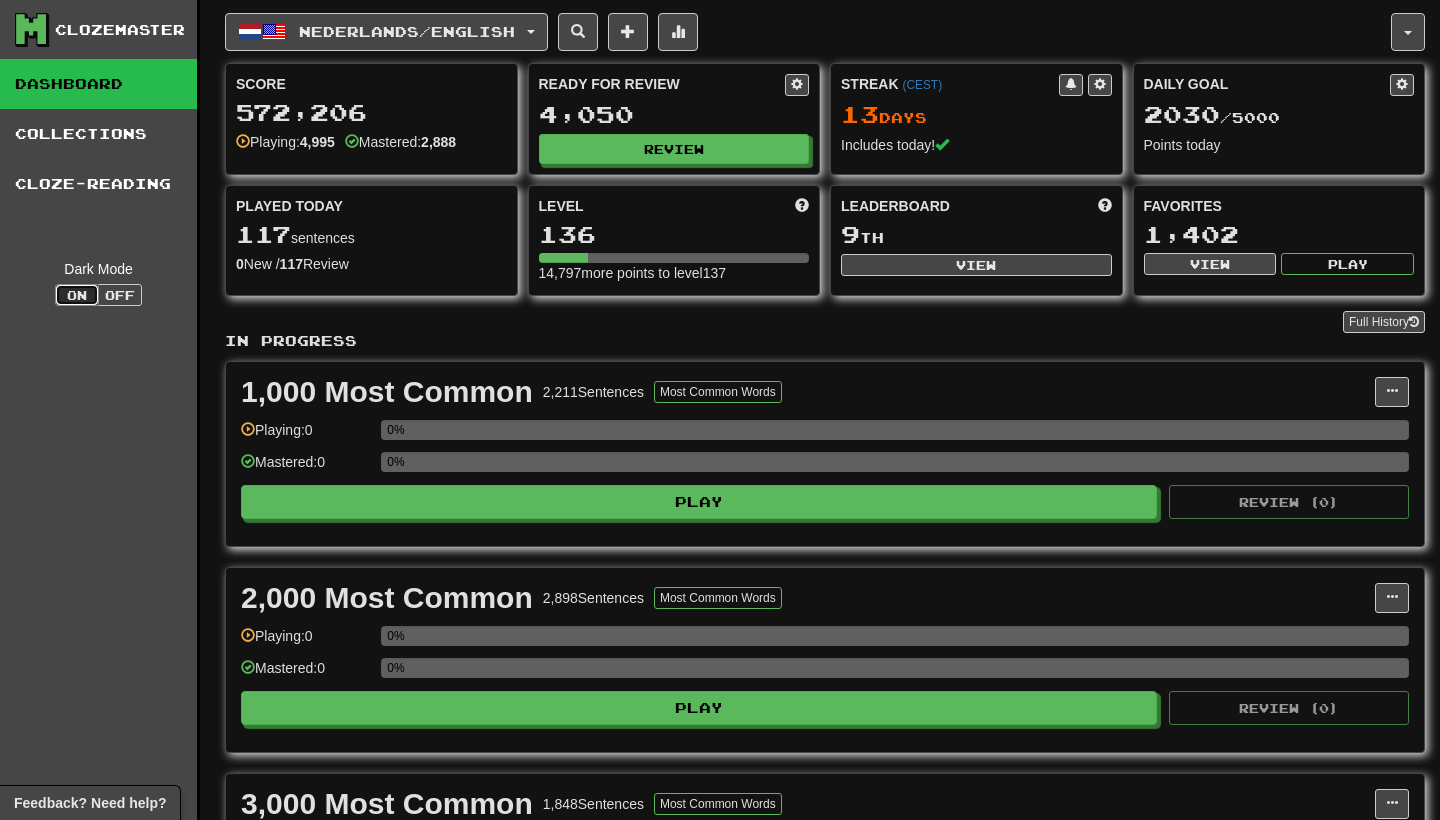 scroll, scrollTop: 0, scrollLeft: 0, axis: both 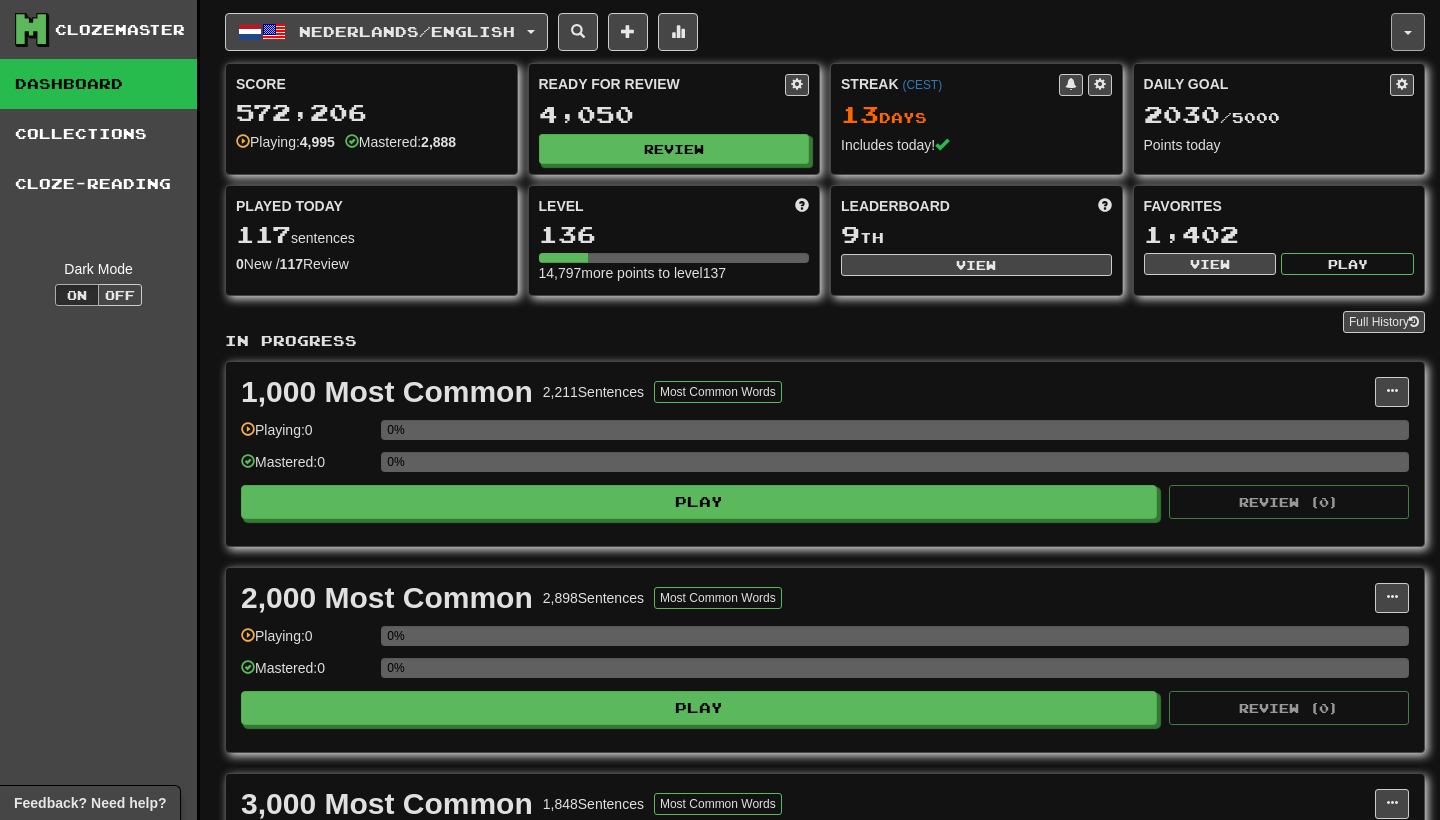 click at bounding box center [1408, 32] 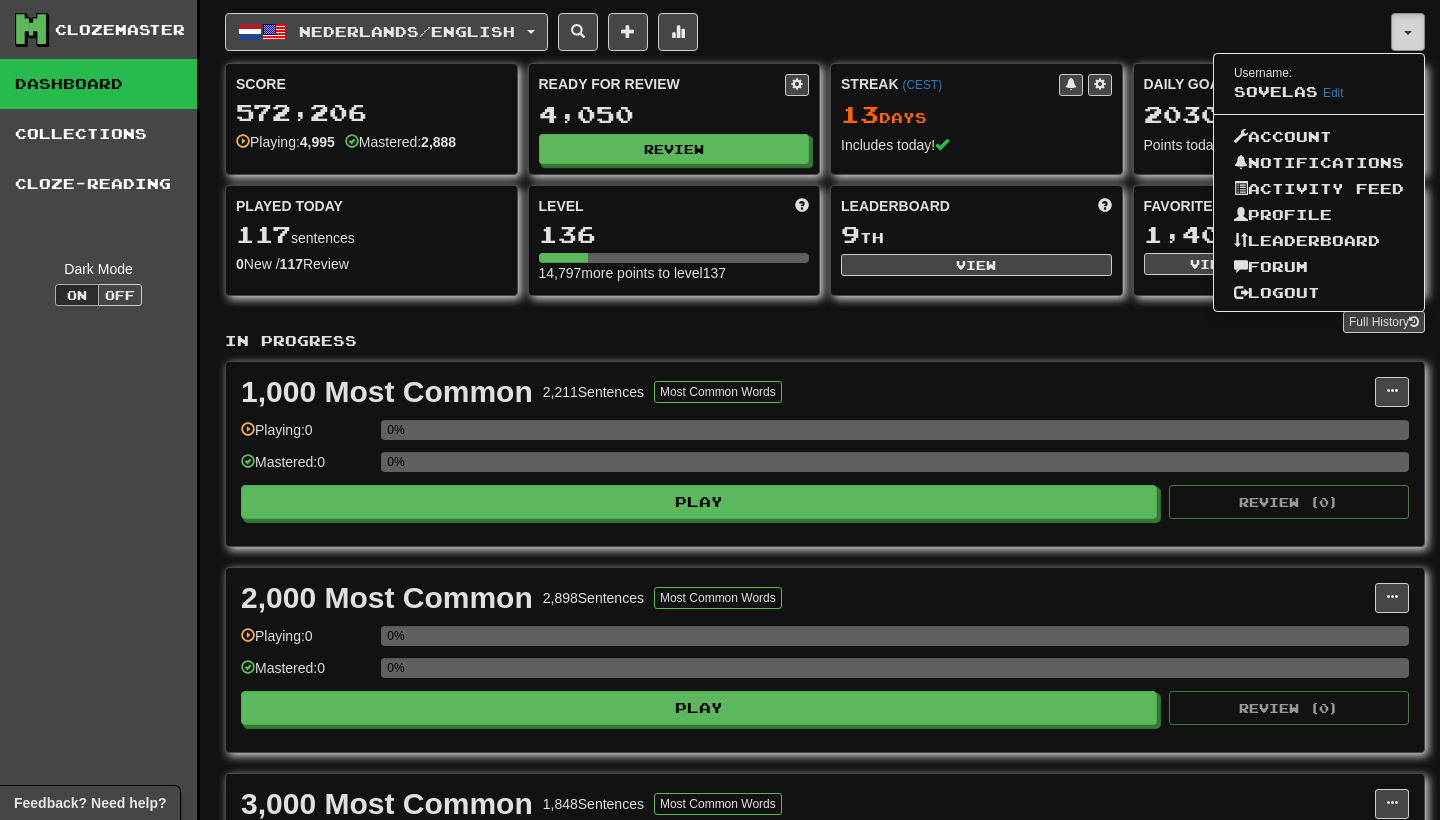 click at bounding box center (1408, 32) 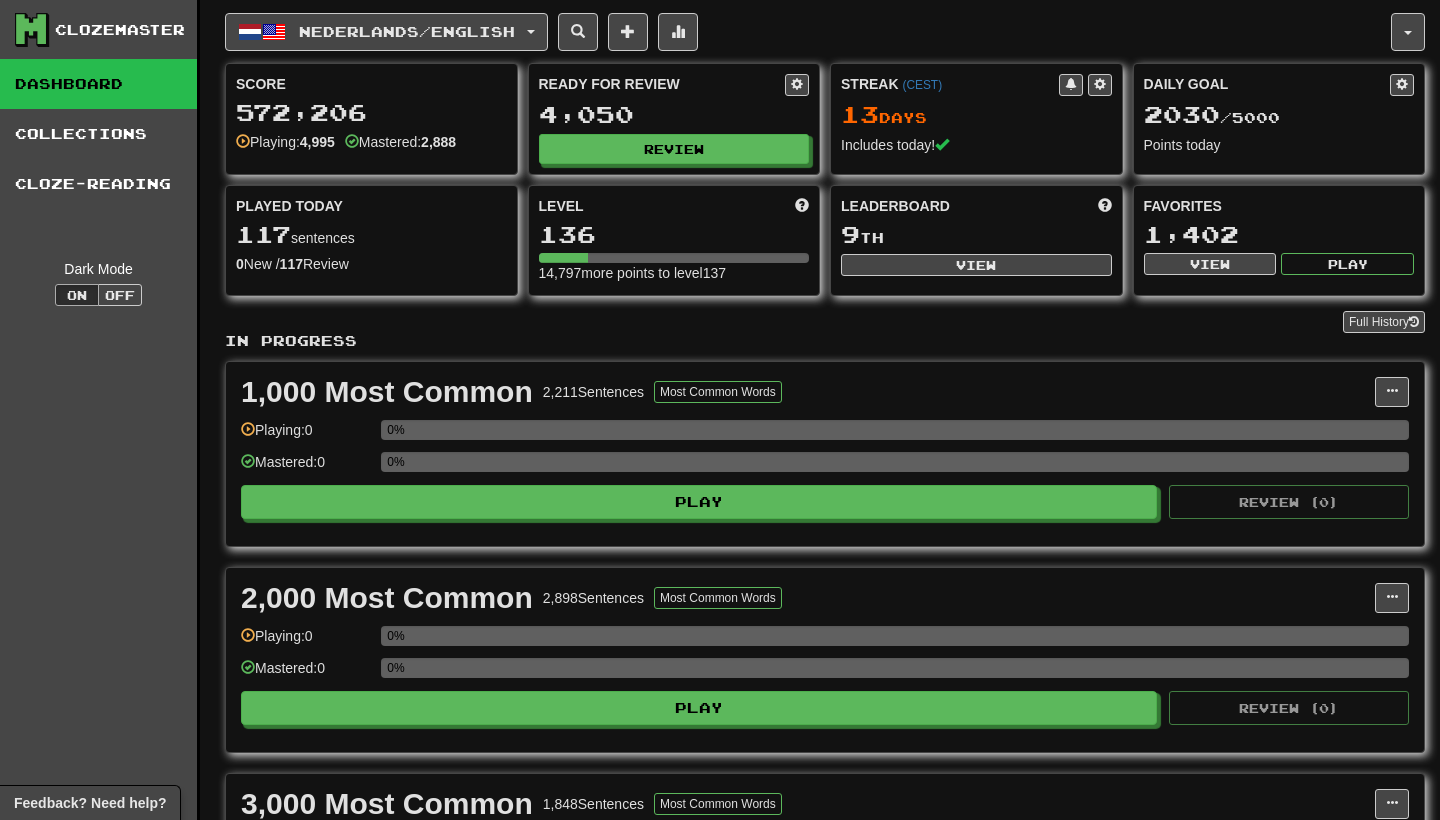 click on "In Progress" at bounding box center (825, 341) 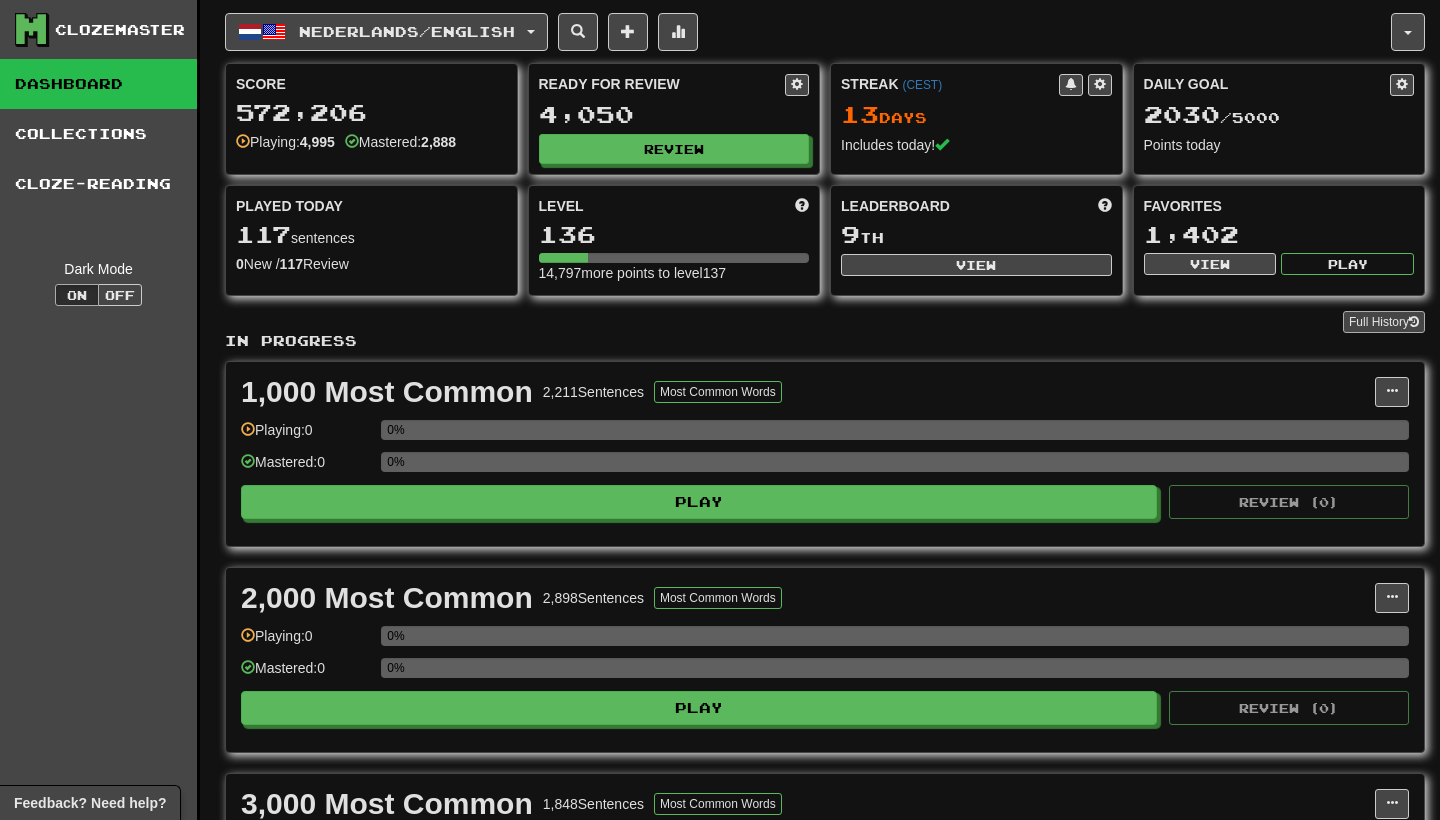 click on "Full History" at bounding box center (1384, 322) 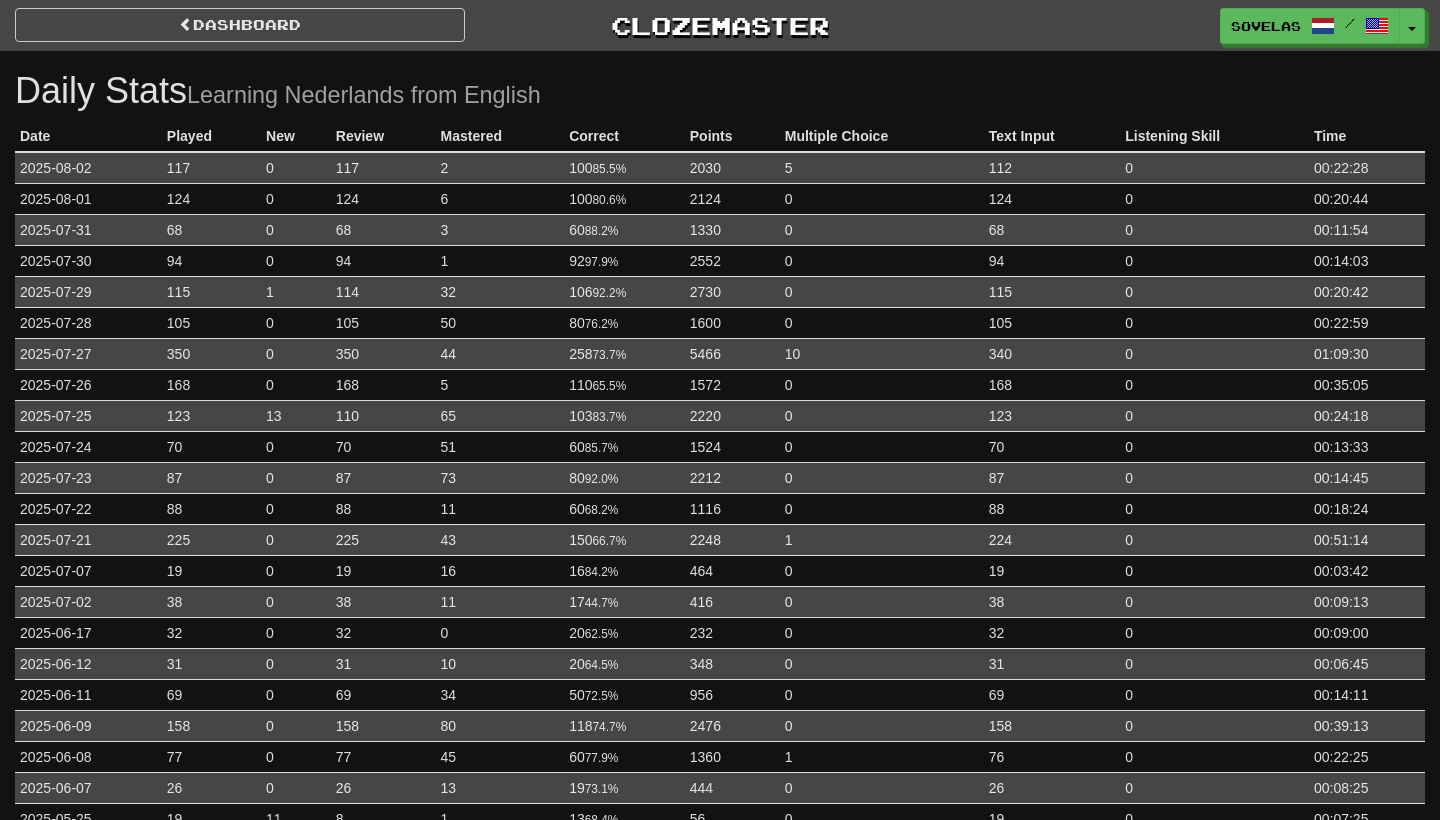 scroll, scrollTop: 0, scrollLeft: 0, axis: both 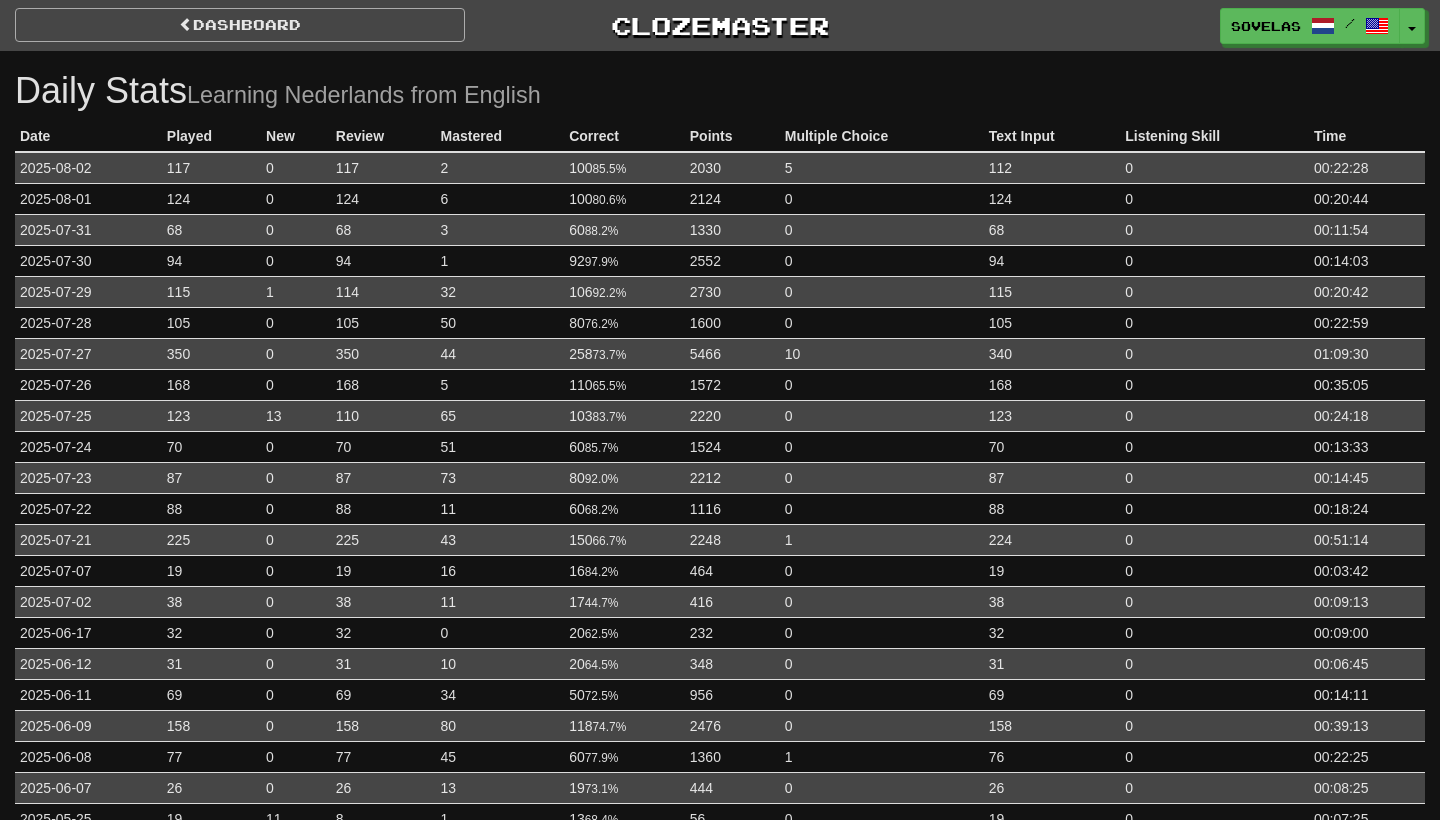 click on "Dashboard" at bounding box center [240, 25] 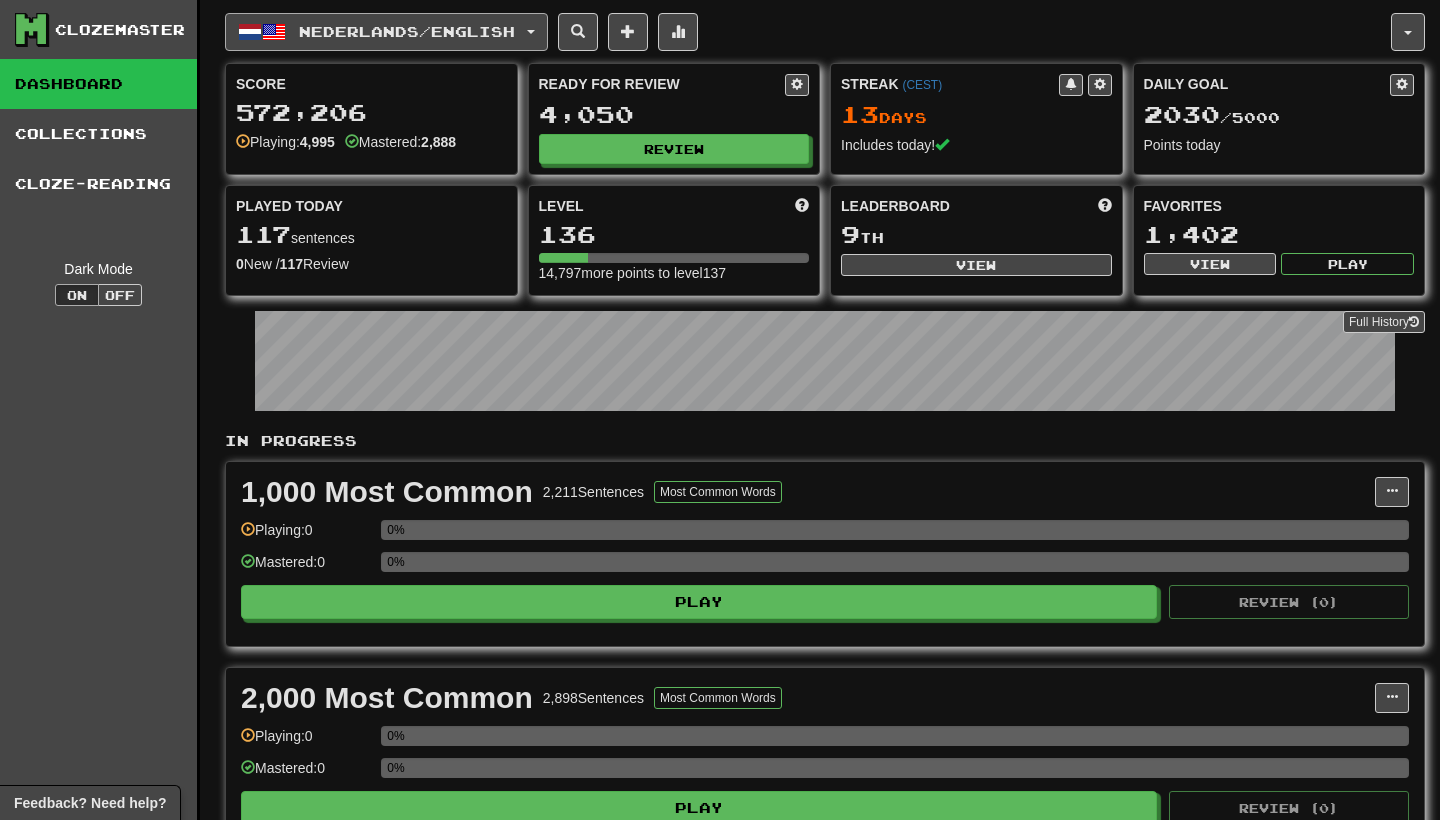 scroll, scrollTop: 0, scrollLeft: 0, axis: both 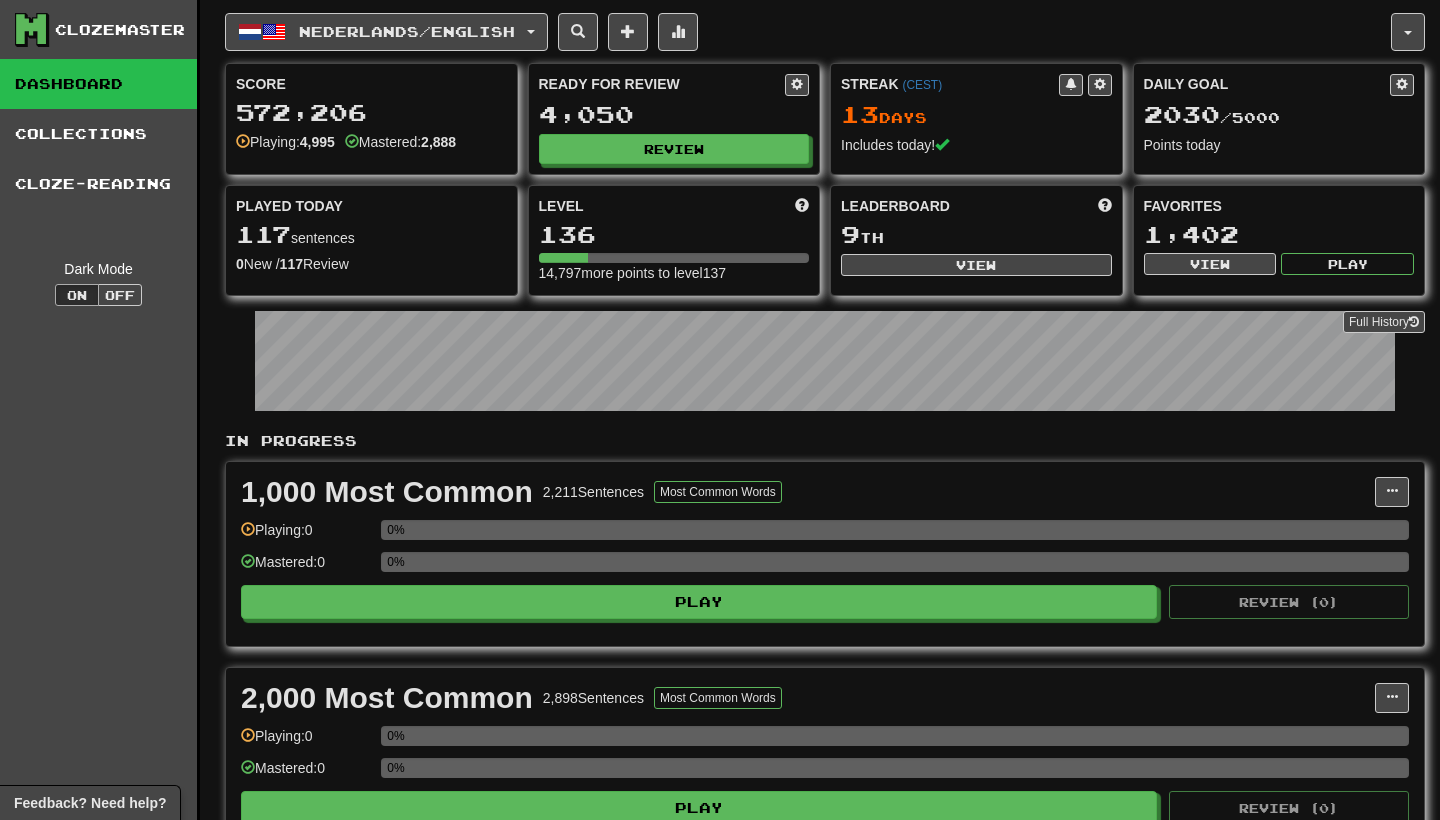 click on "572,206" at bounding box center (371, 112) 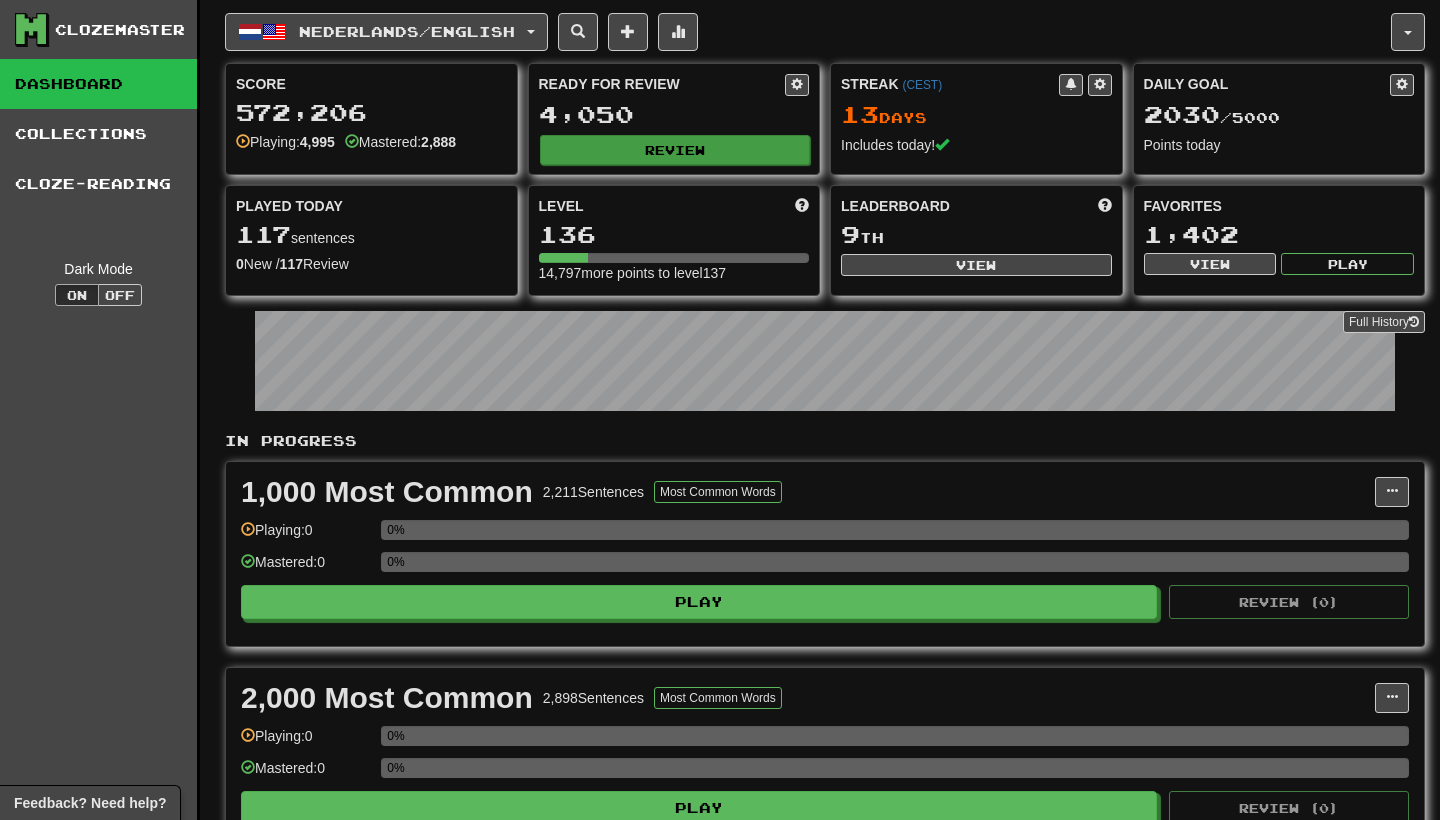 drag, startPoint x: 440, startPoint y: 138, endPoint x: 539, endPoint y: 138, distance: 99 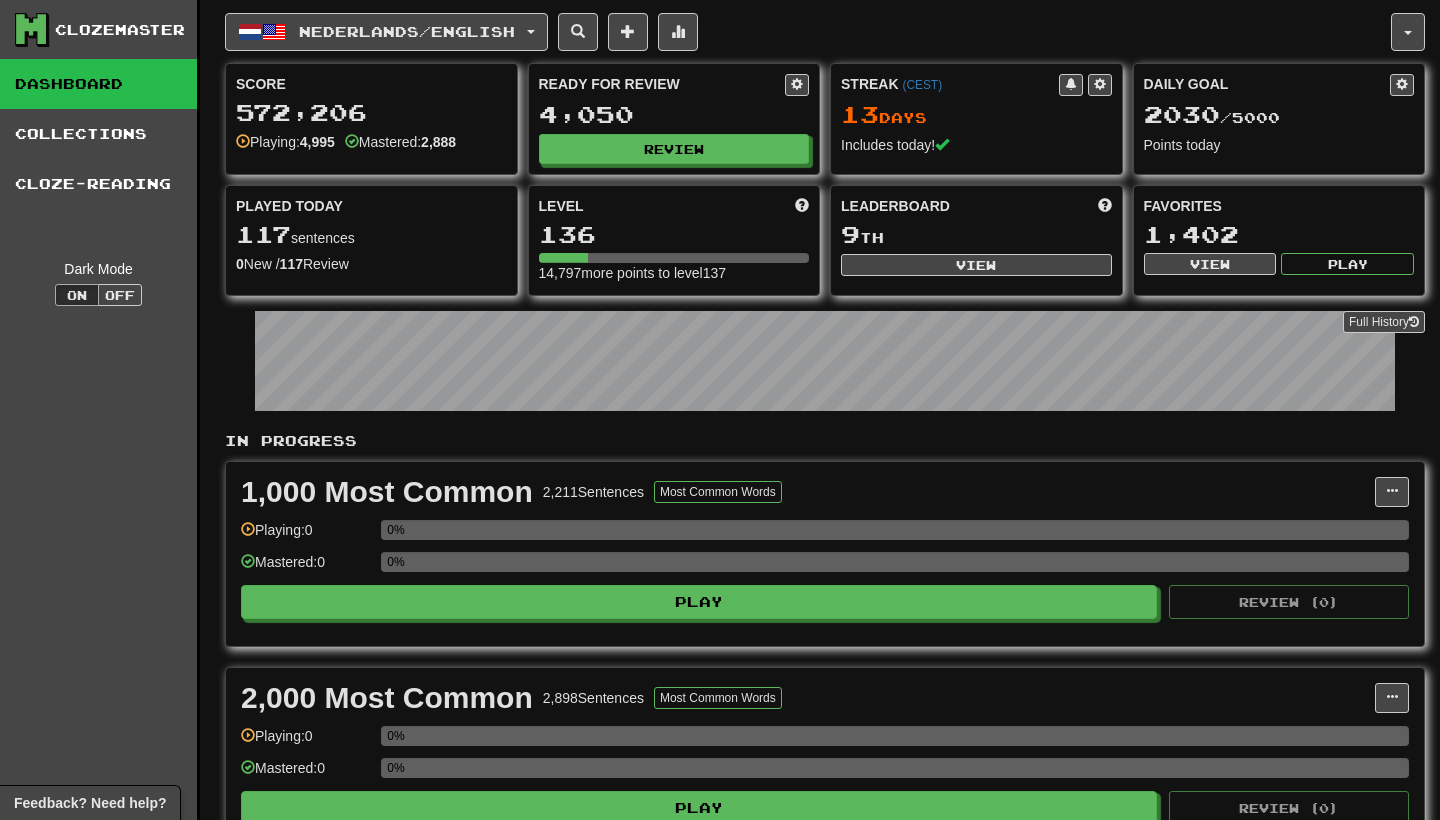 click on "572,206" at bounding box center (371, 112) 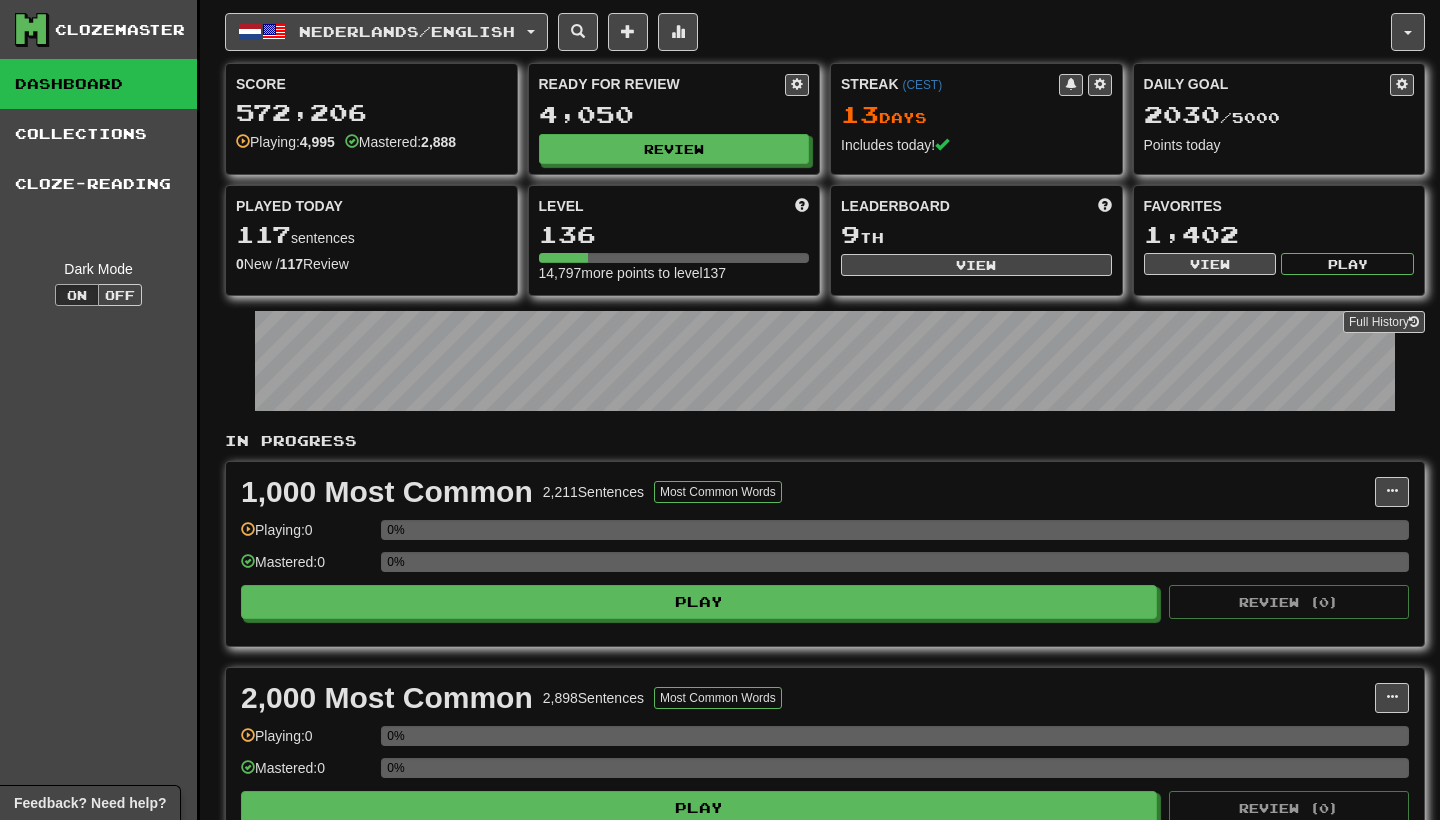 scroll, scrollTop: 0, scrollLeft: 0, axis: both 